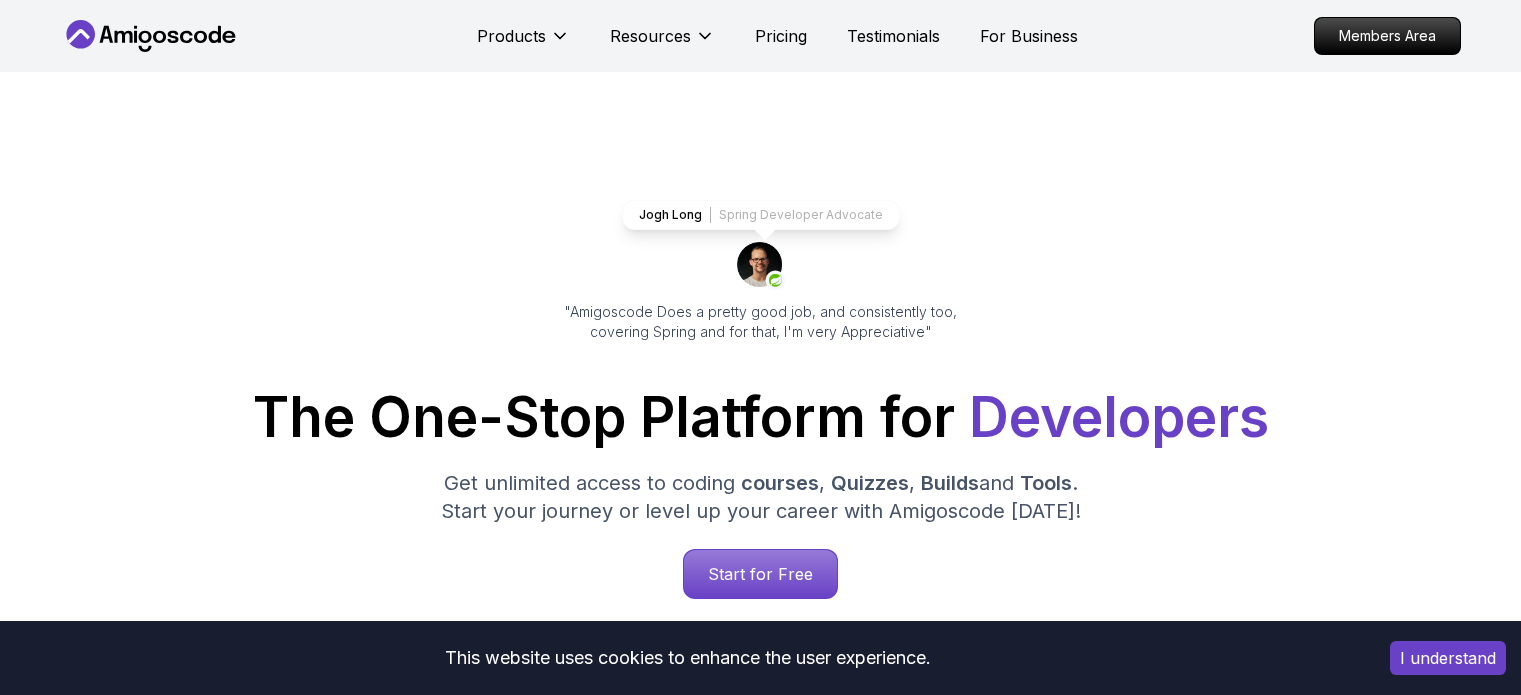 scroll, scrollTop: 380, scrollLeft: 0, axis: vertical 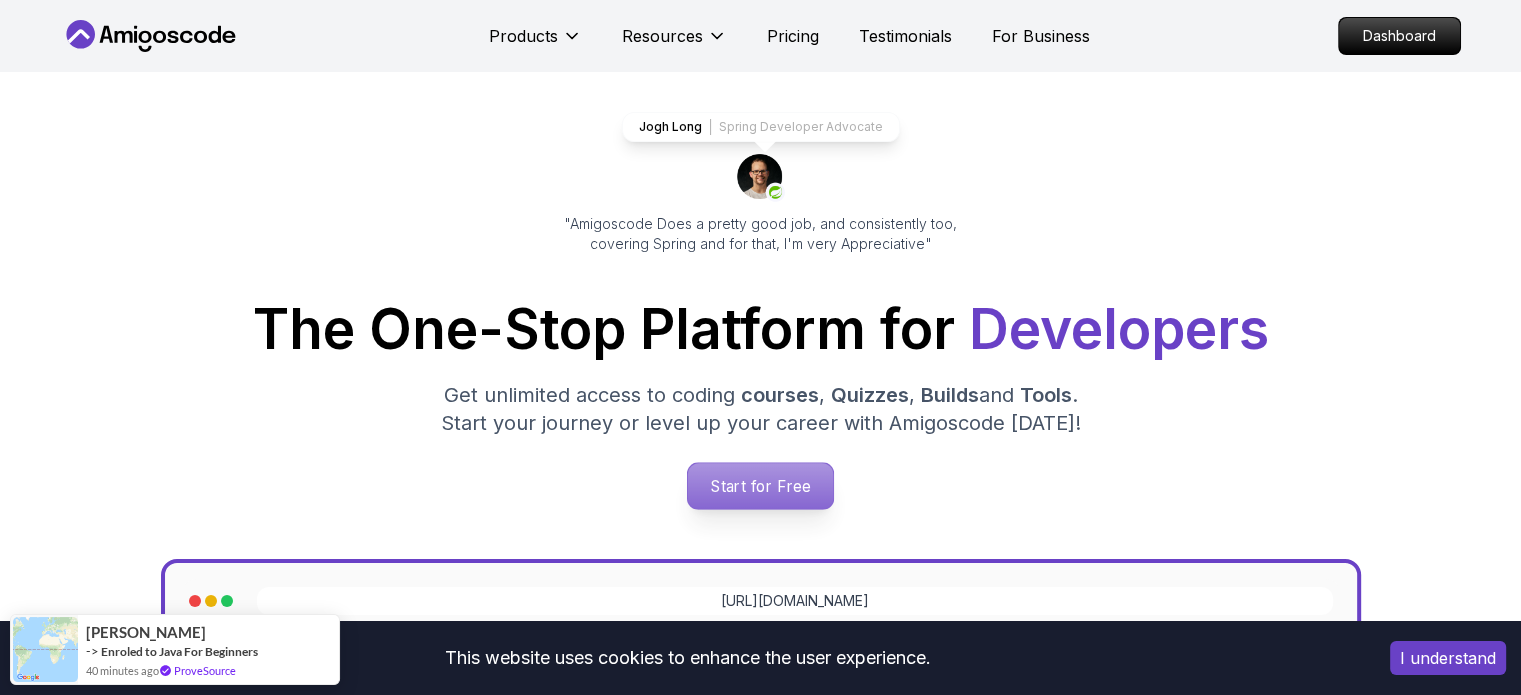 click on "Start for Free" at bounding box center (760, 486) 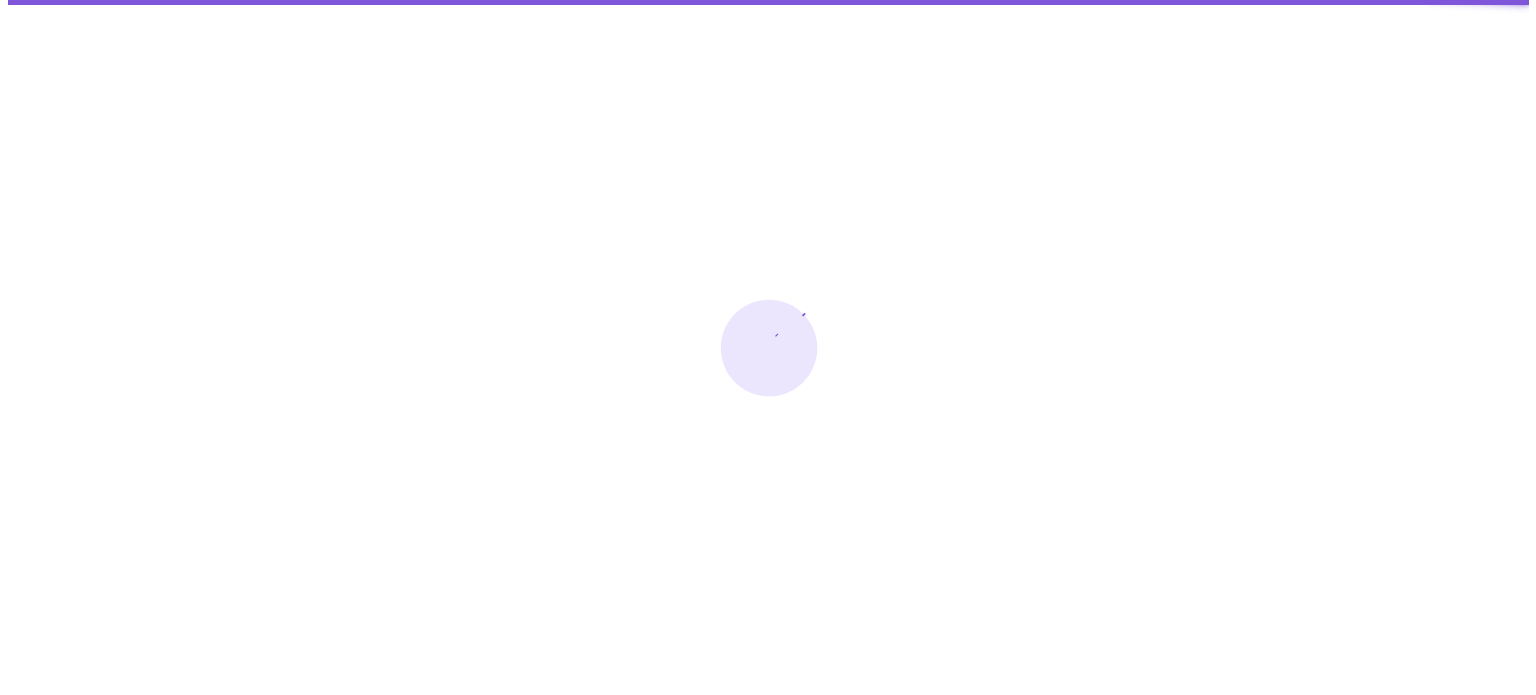 scroll, scrollTop: 0, scrollLeft: 0, axis: both 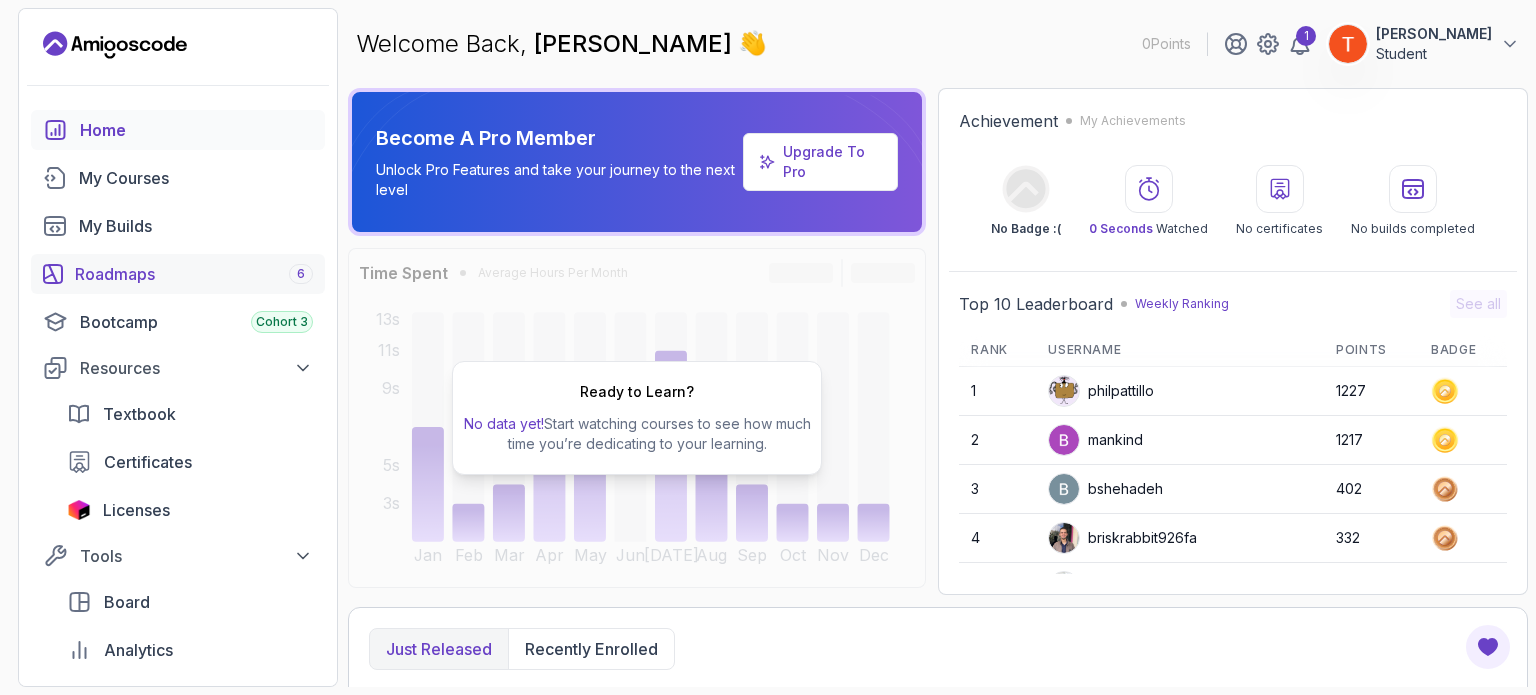 click on "Roadmaps 6" at bounding box center [178, 274] 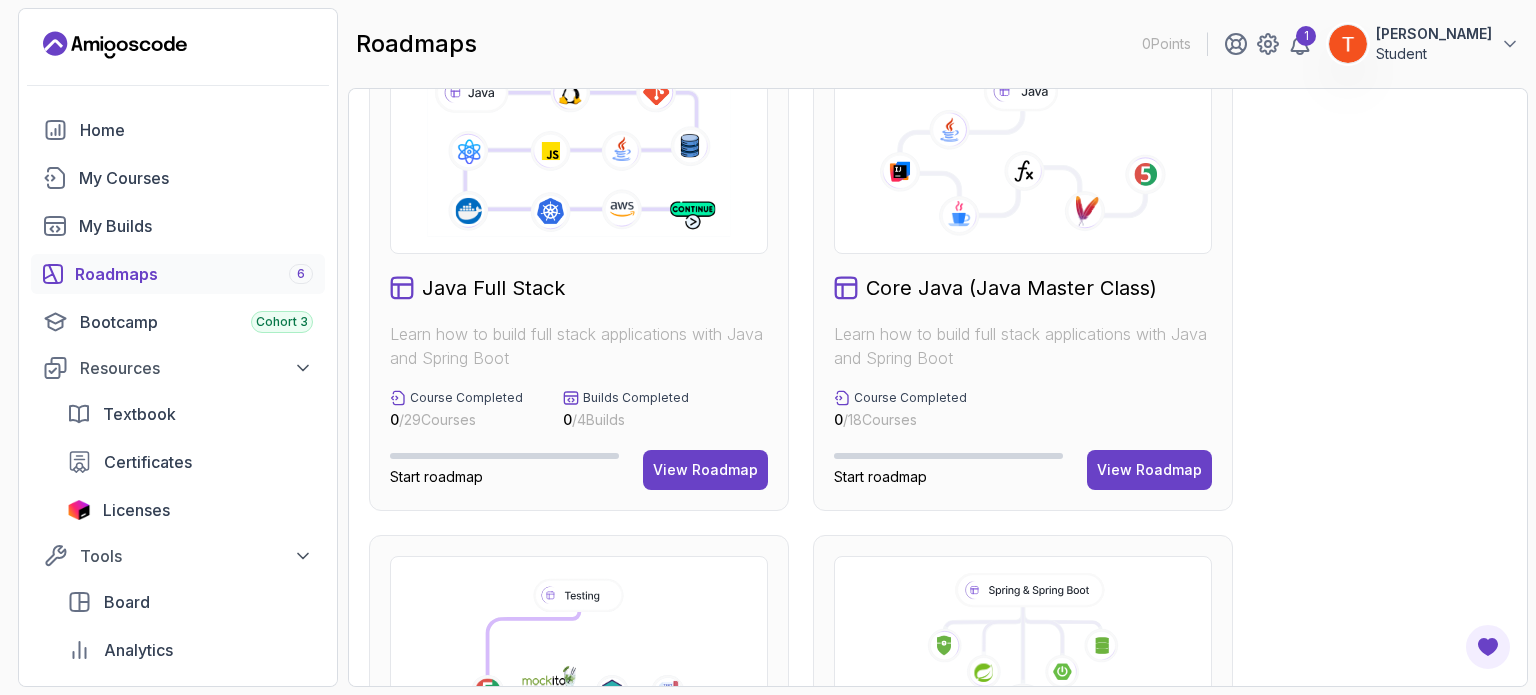 scroll, scrollTop: 923, scrollLeft: 0, axis: vertical 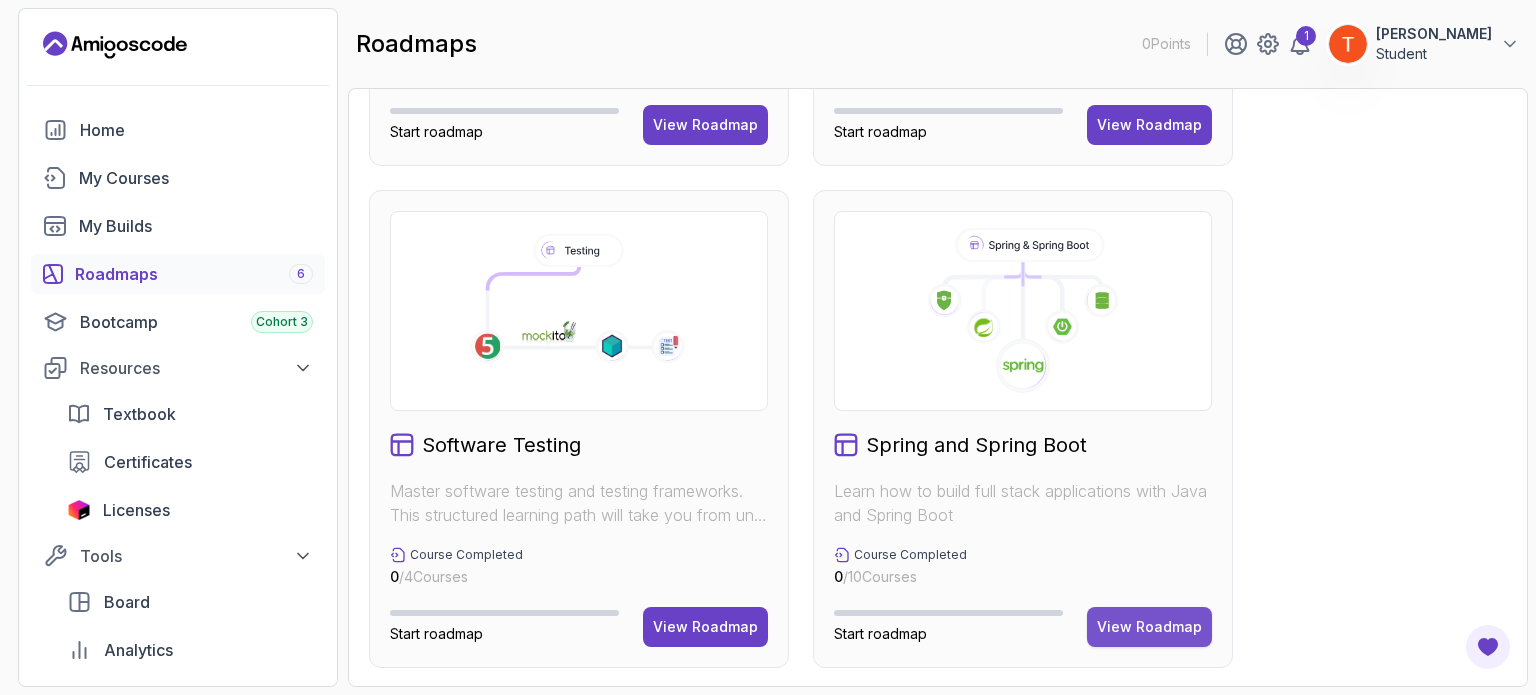 click on "View Roadmap" at bounding box center [1149, 627] 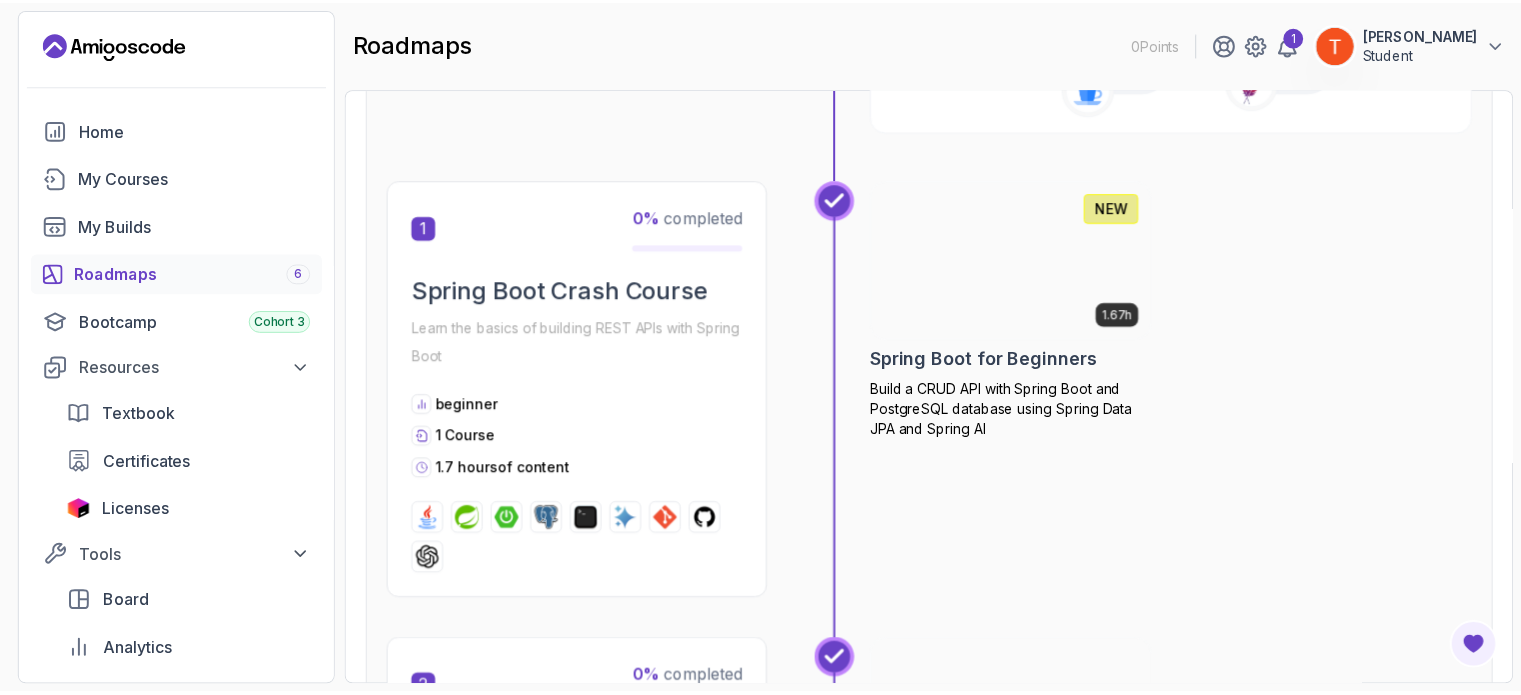 scroll, scrollTop: 396, scrollLeft: 0, axis: vertical 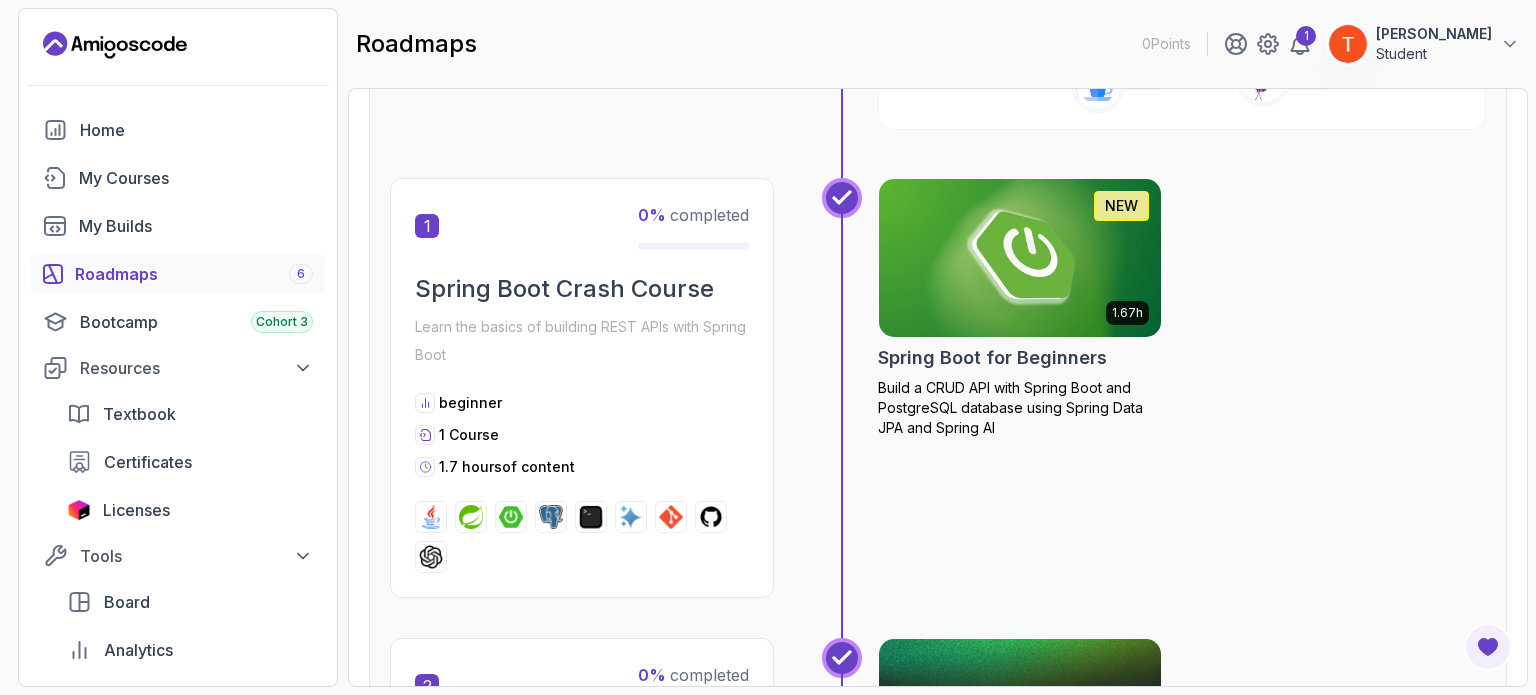click on "Spring Boot for Beginners" at bounding box center [992, 358] 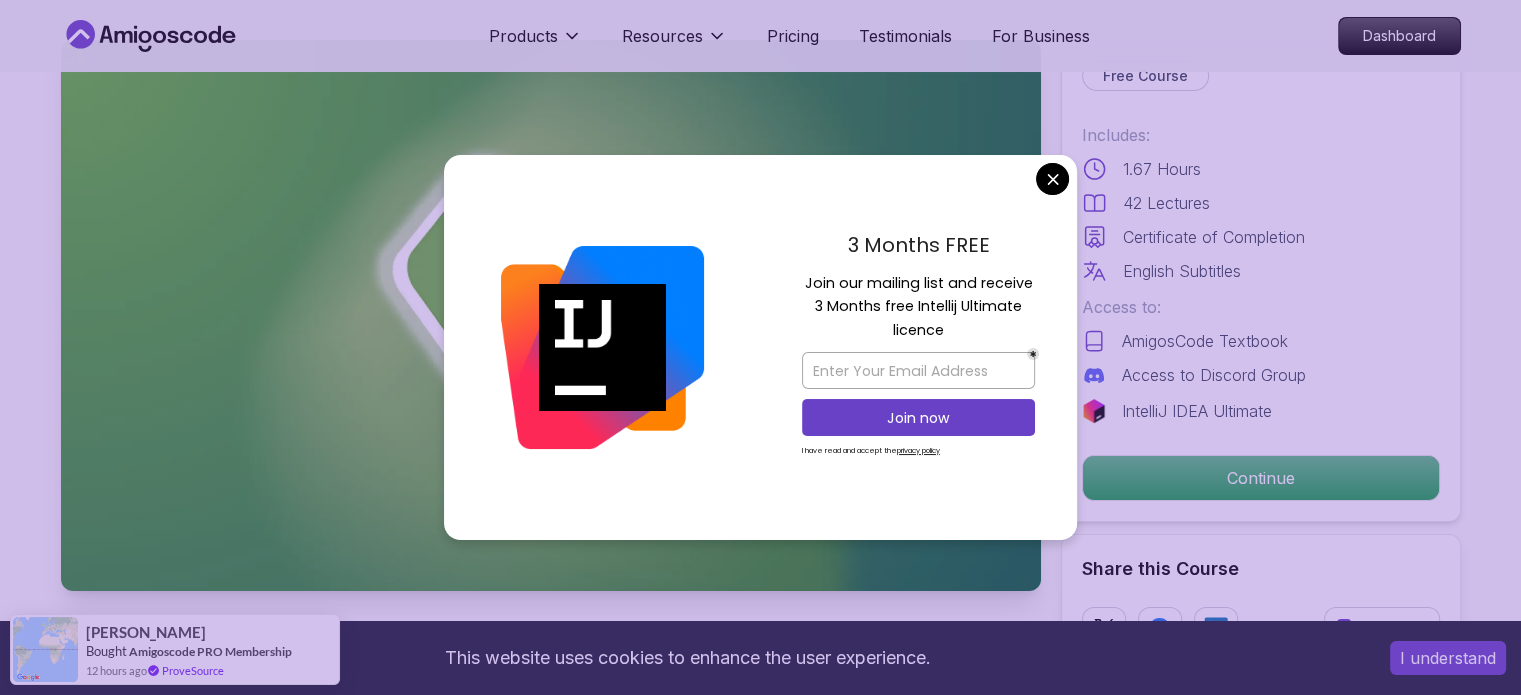 scroll, scrollTop: 0, scrollLeft: 0, axis: both 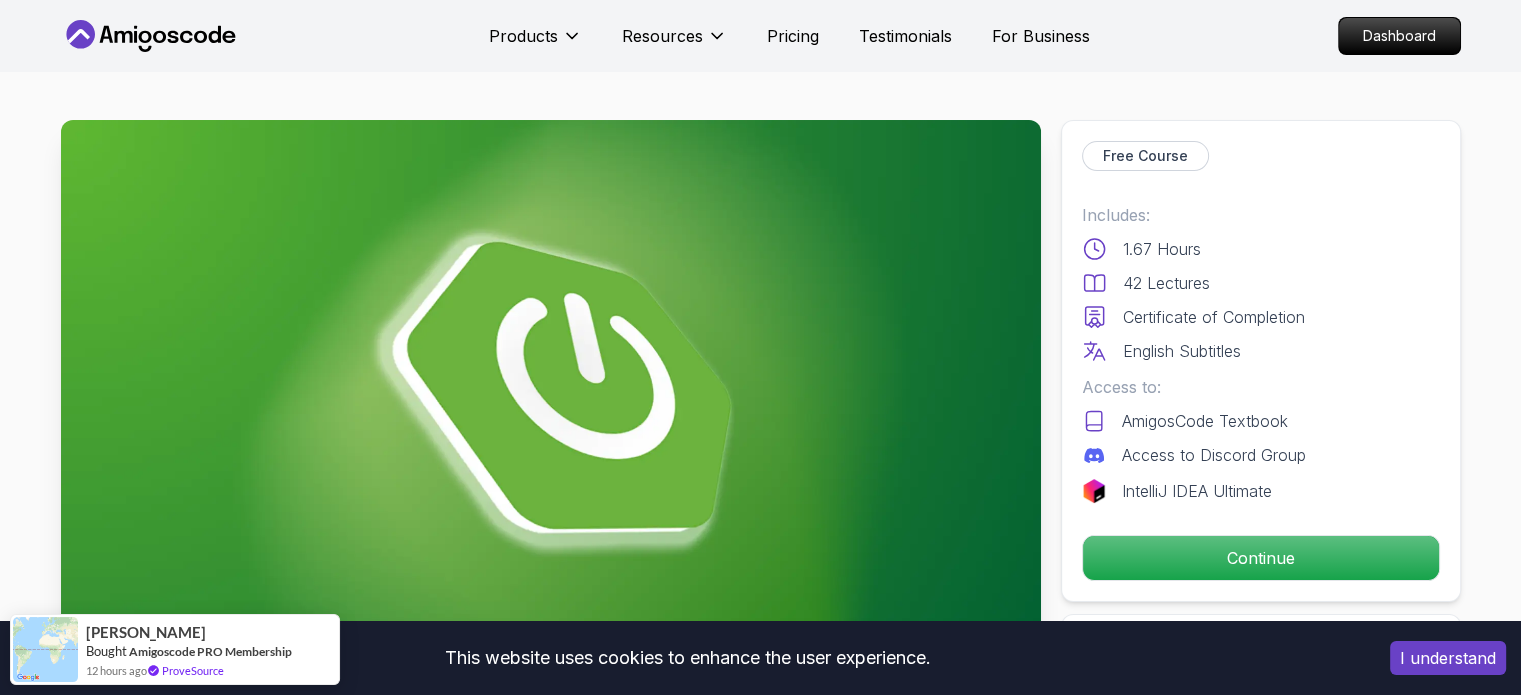 click on "This website uses cookies to enhance the user experience. I understand Products Resources Pricing Testimonials For Business Dashboard Products Resources Pricing Testimonials For Business Dashboard Spring Boot for Beginners Build a CRUD API with Spring Boot and PostgreSQL database using Spring Data JPA and Spring AI Mama Samba Braima Djalo  /   Instructor Free Course Includes: 1.67 Hours 42 Lectures Certificate of Completion English Subtitles Access to: AmigosCode Textbook Access to Discord Group IntelliJ IDEA Ultimate Continue Share this Course or Copy link Got a Team of 5 or More? With one subscription, give your entire team access to all courses and features. Check our Business Plan Mama Samba Braima Djalo  /   Instructor What you will learn java spring spring-boot postgres terminal ai git github chatgpt The Basics of Spring - Learn the fundamental concepts and features of the Spring framework. Spring Boot - Understand how to use Spring Boot to simplify the development of Spring applications." at bounding box center [760, 4594] 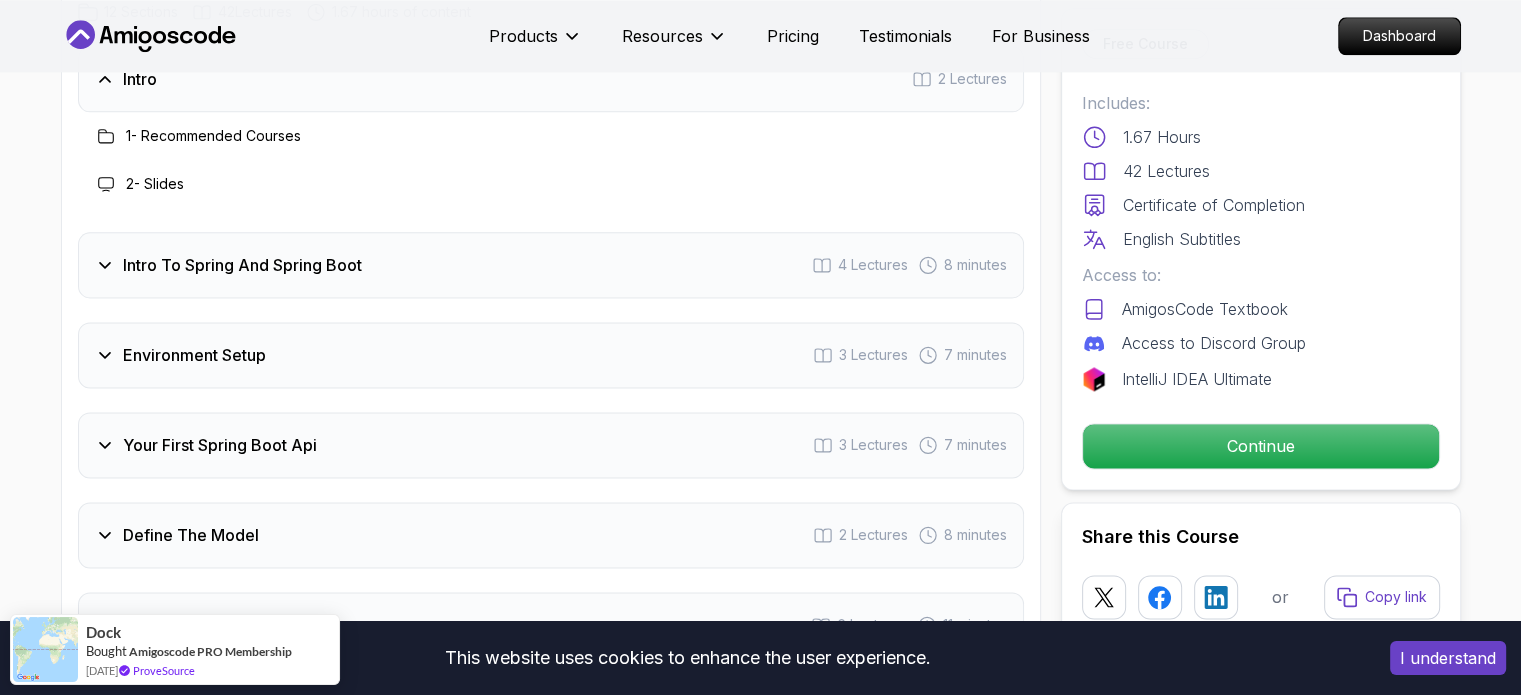 scroll, scrollTop: 2598, scrollLeft: 0, axis: vertical 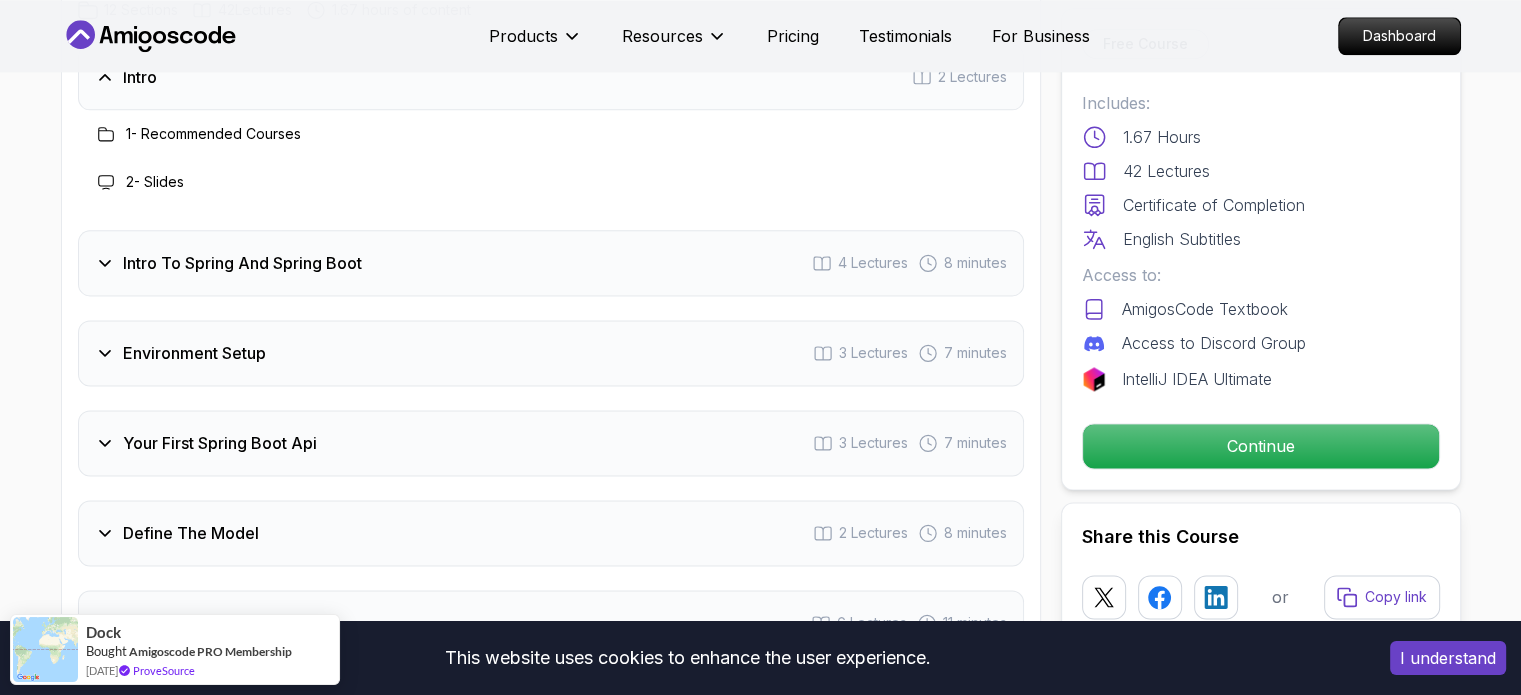 click 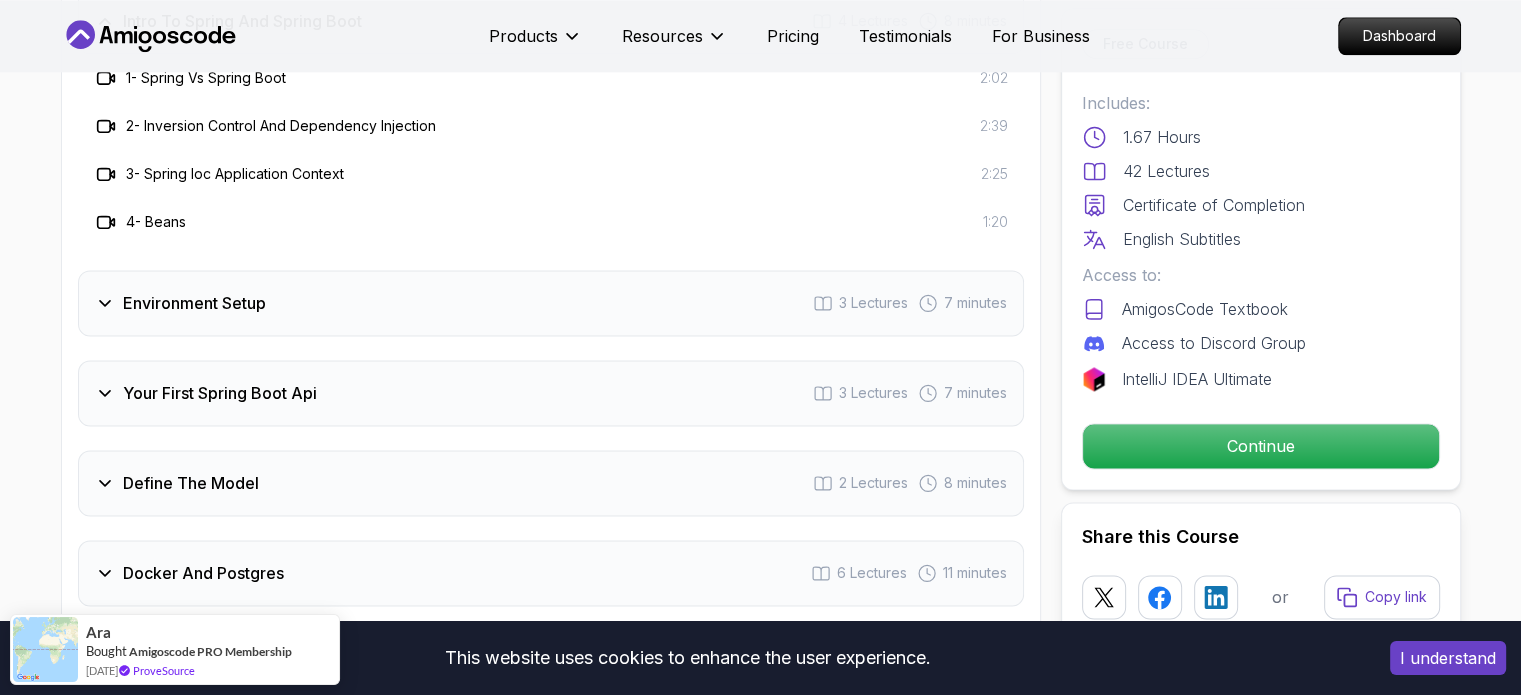 scroll, scrollTop: 2746, scrollLeft: 0, axis: vertical 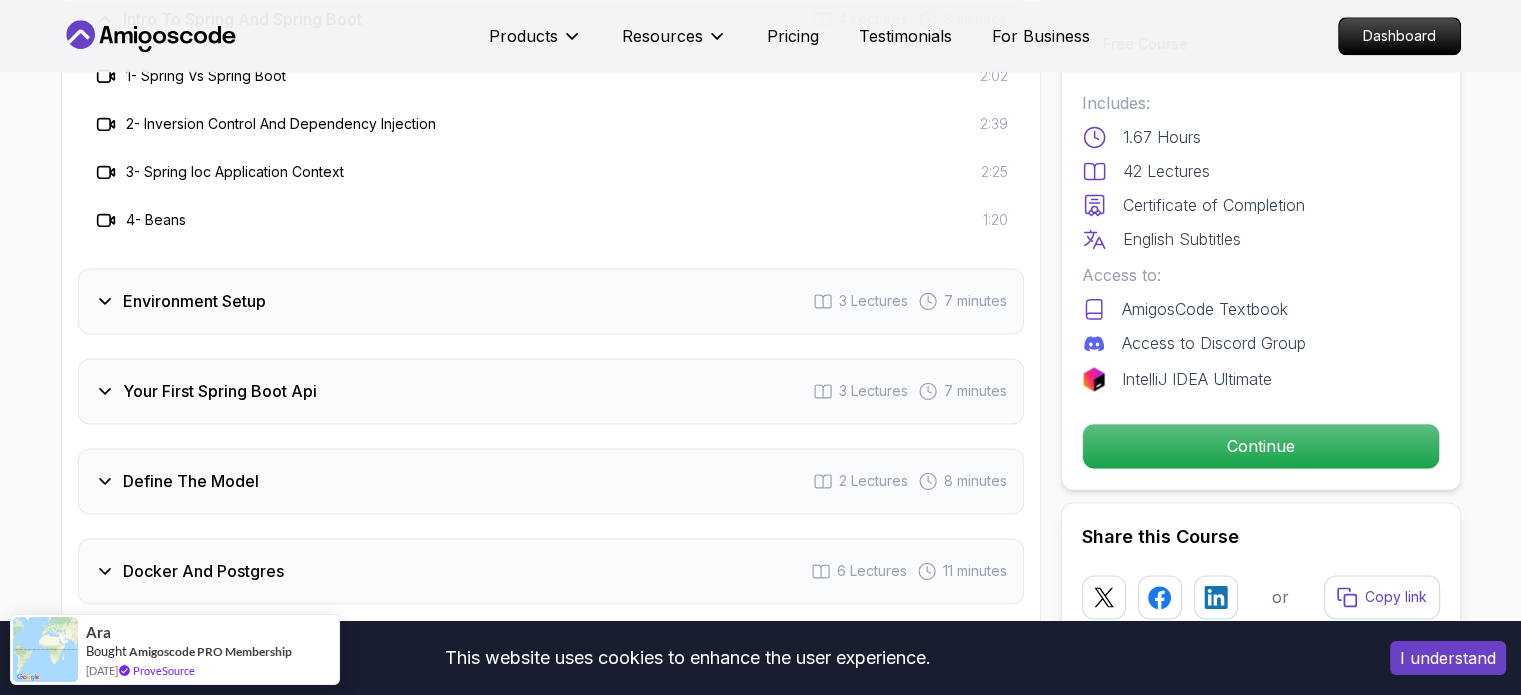 click on "Environment Setup 3   Lectures     7 minutes" at bounding box center (551, 301) 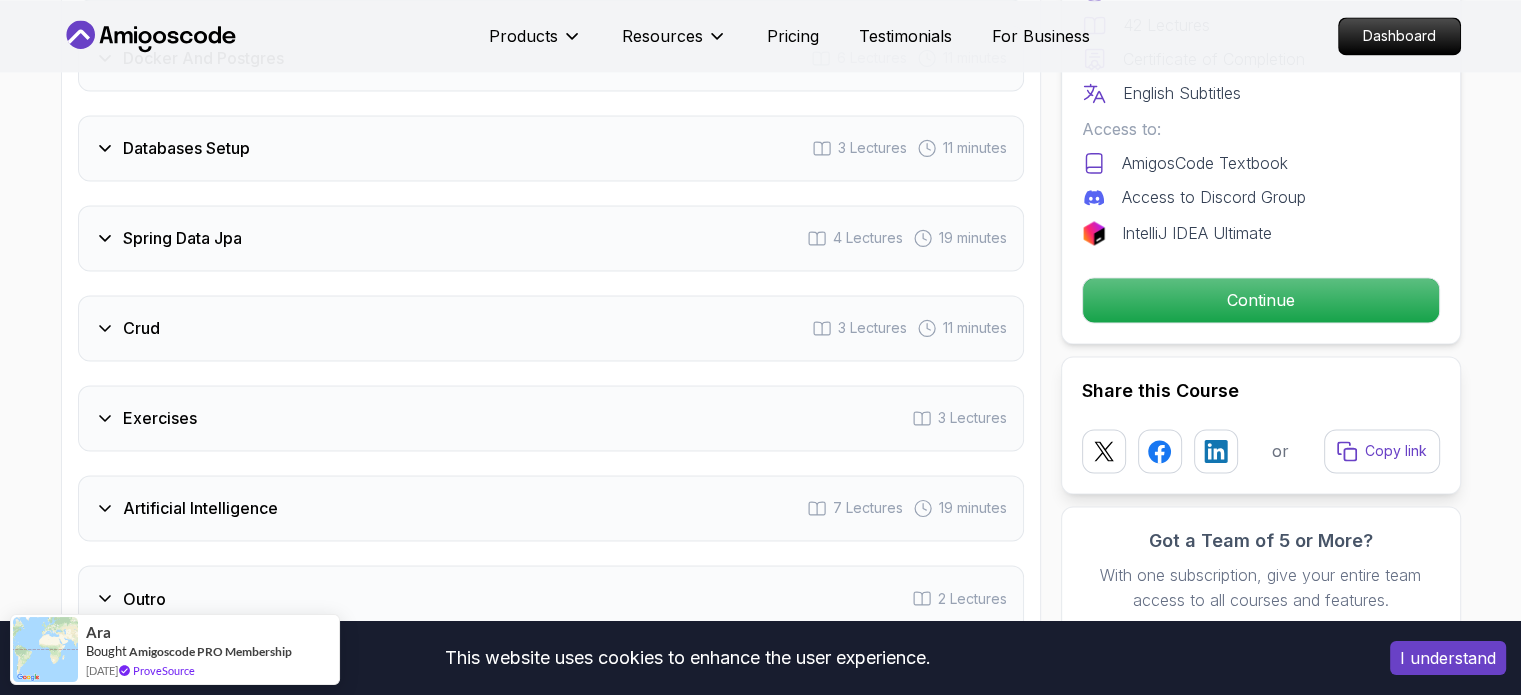scroll, scrollTop: 3226, scrollLeft: 0, axis: vertical 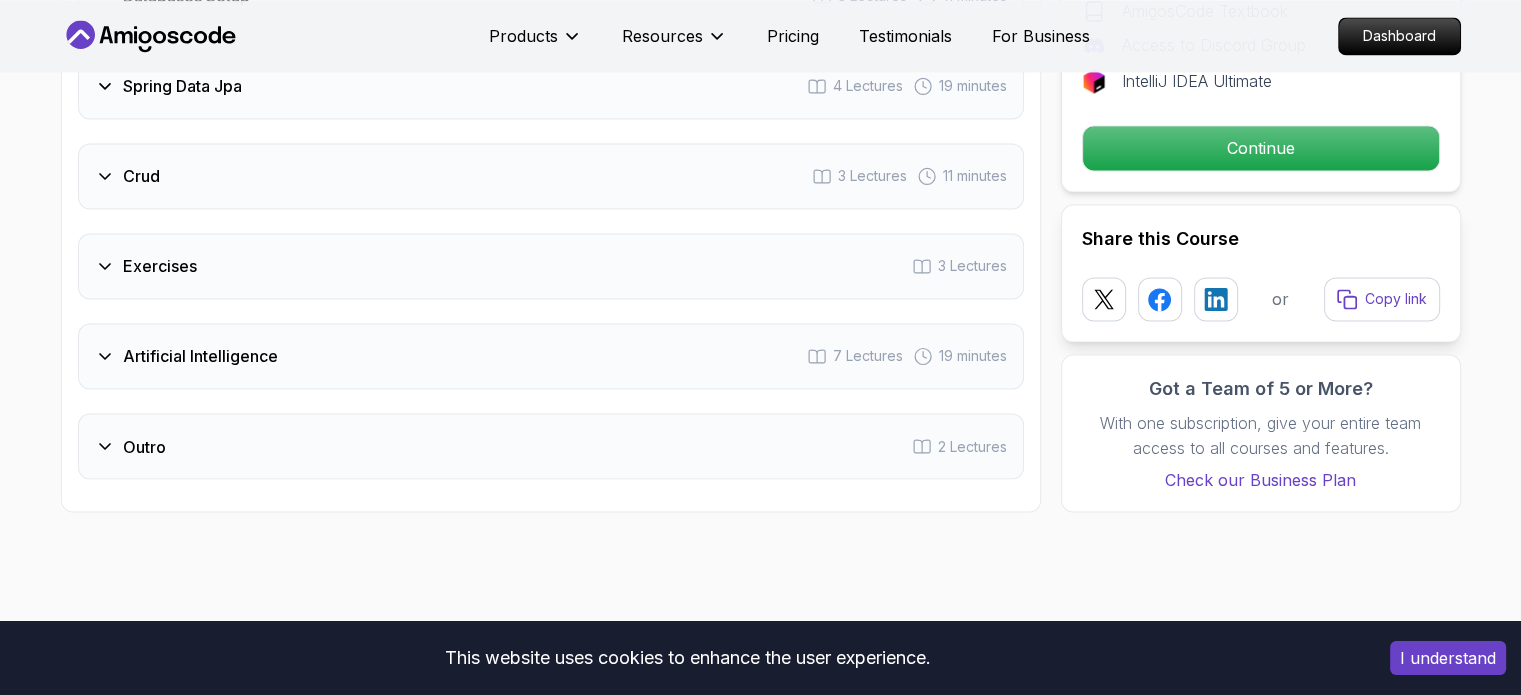 click on "Artificial Intelligence" at bounding box center (200, 356) 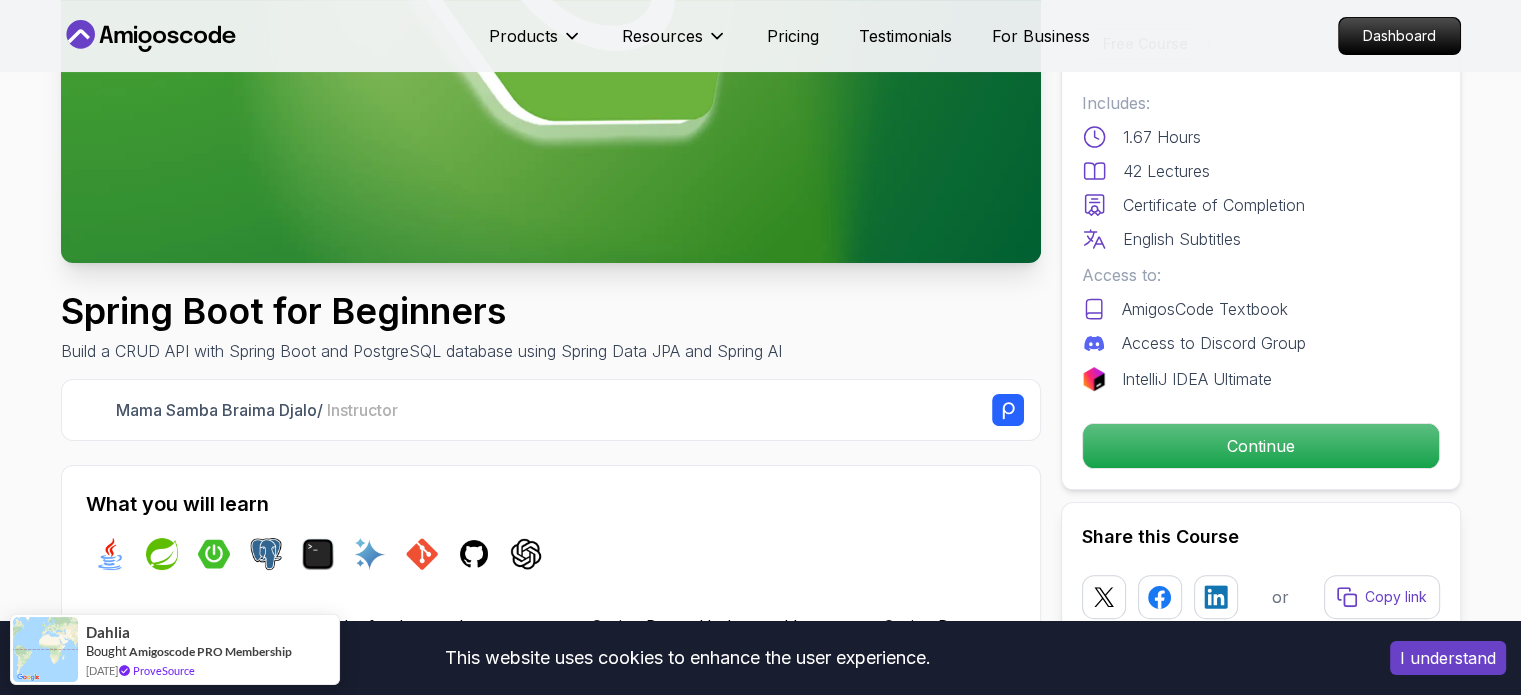 scroll, scrollTop: 391, scrollLeft: 0, axis: vertical 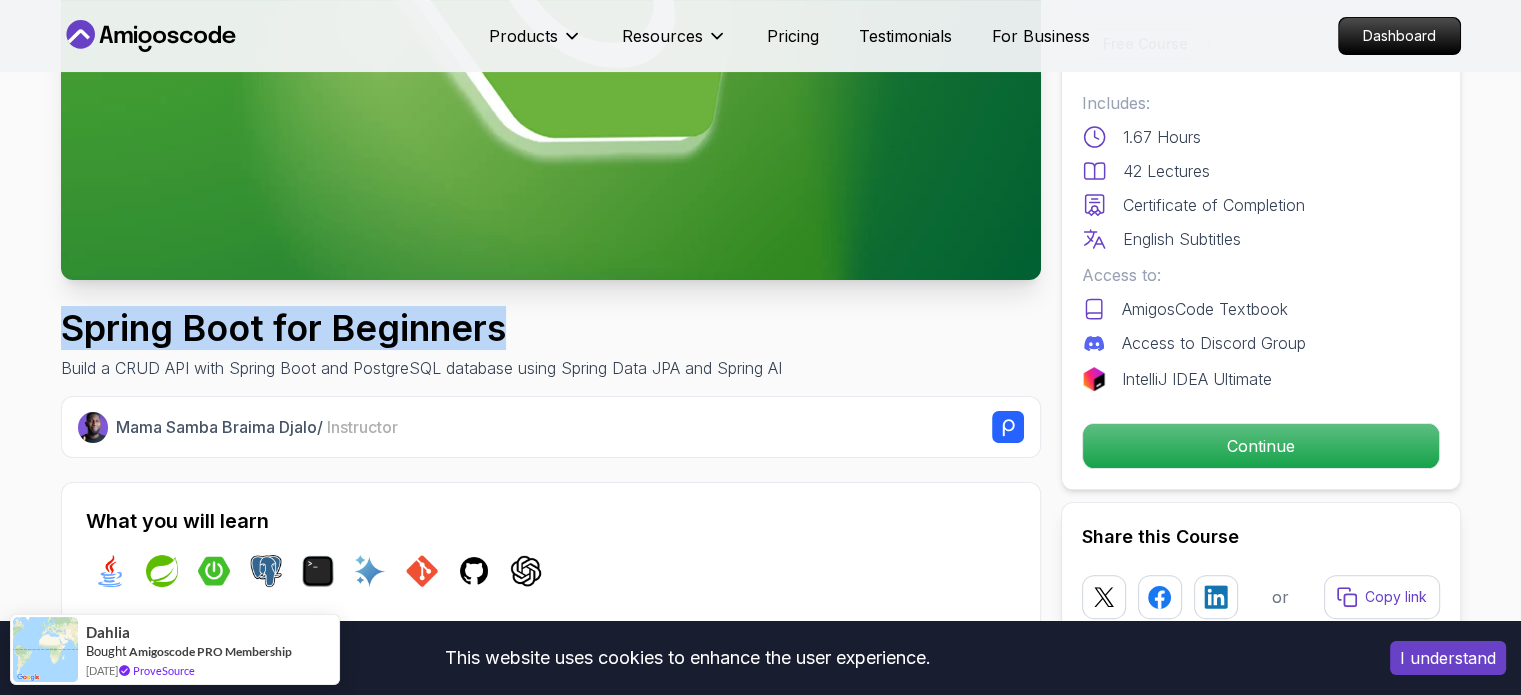 copy on "Spring Boot for Beginners" 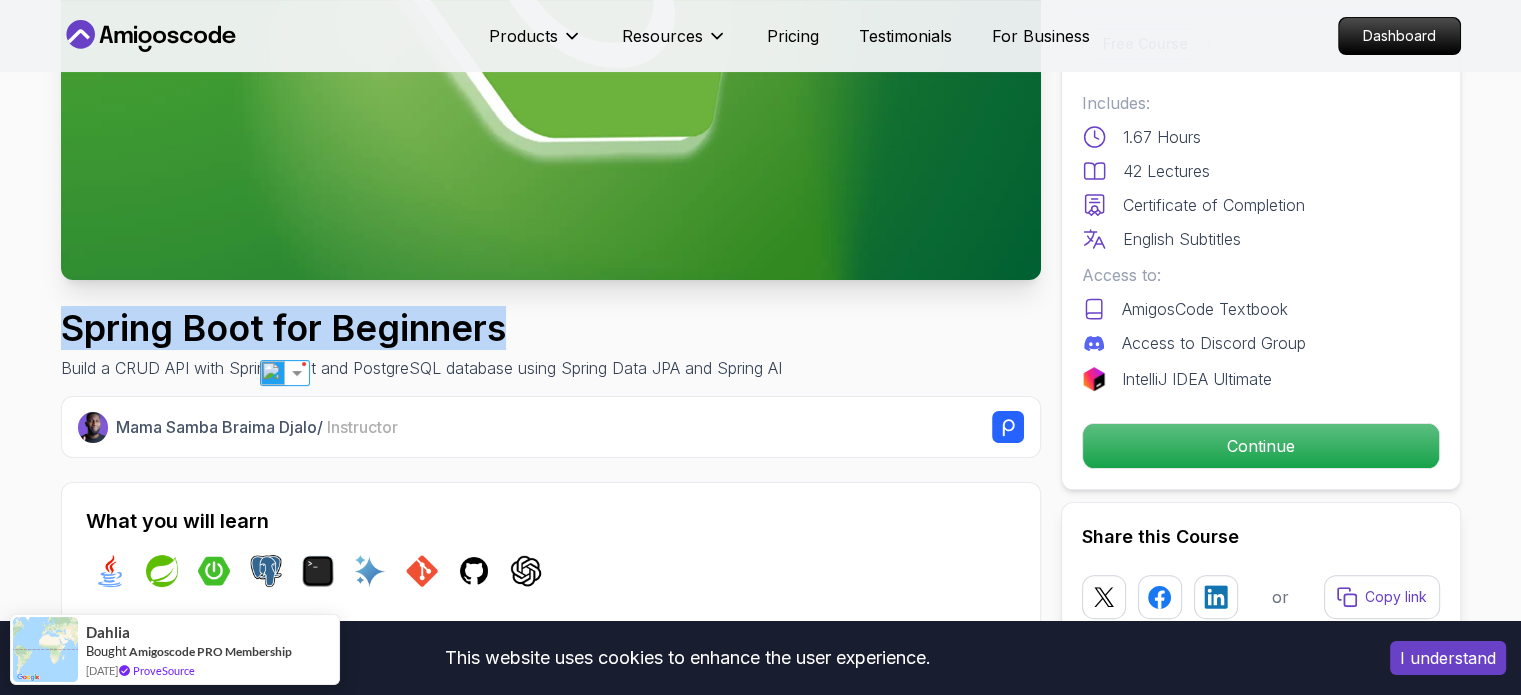 click on "Spring Boot for Beginners Build a CRUD API with Spring Boot and PostgreSQL database using Spring Data JPA and Spring AI" at bounding box center [551, 344] 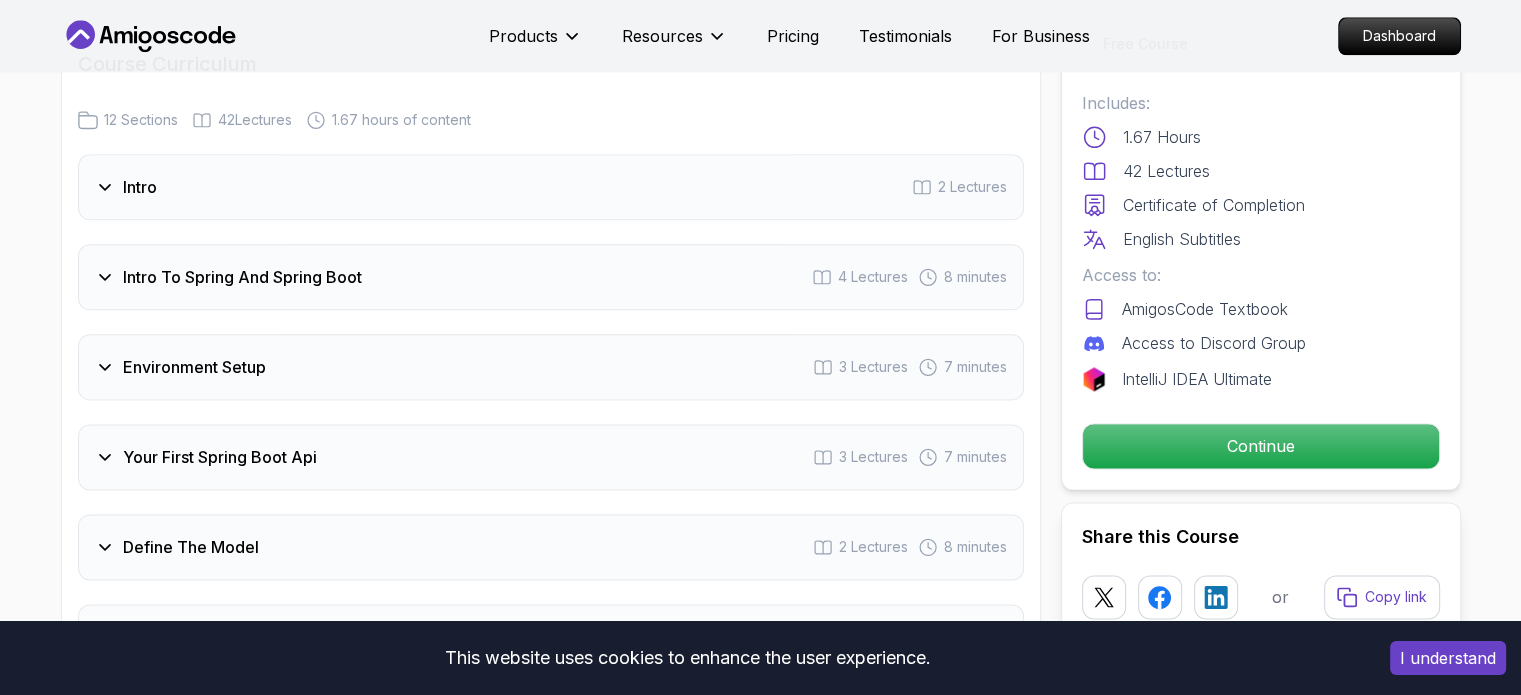scroll, scrollTop: 2379, scrollLeft: 0, axis: vertical 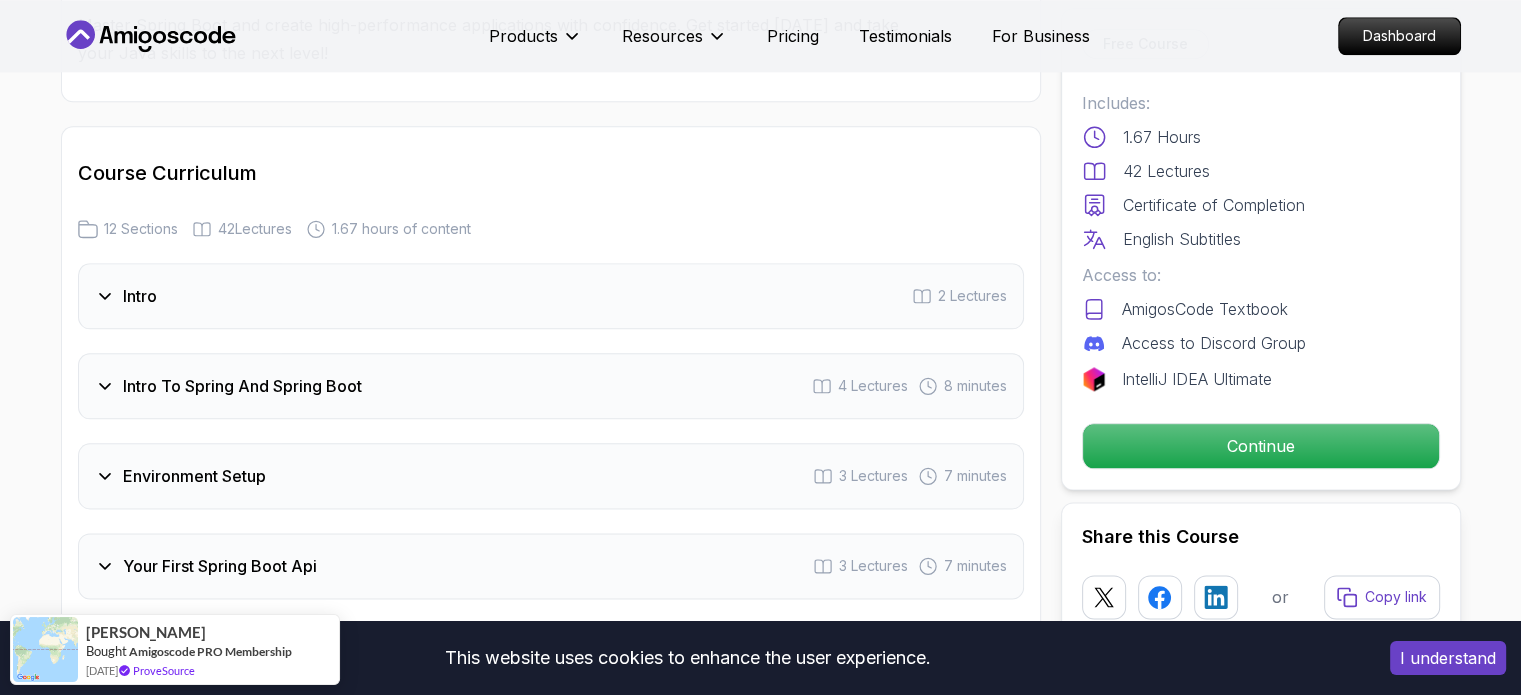click on "Intro" at bounding box center (140, 296) 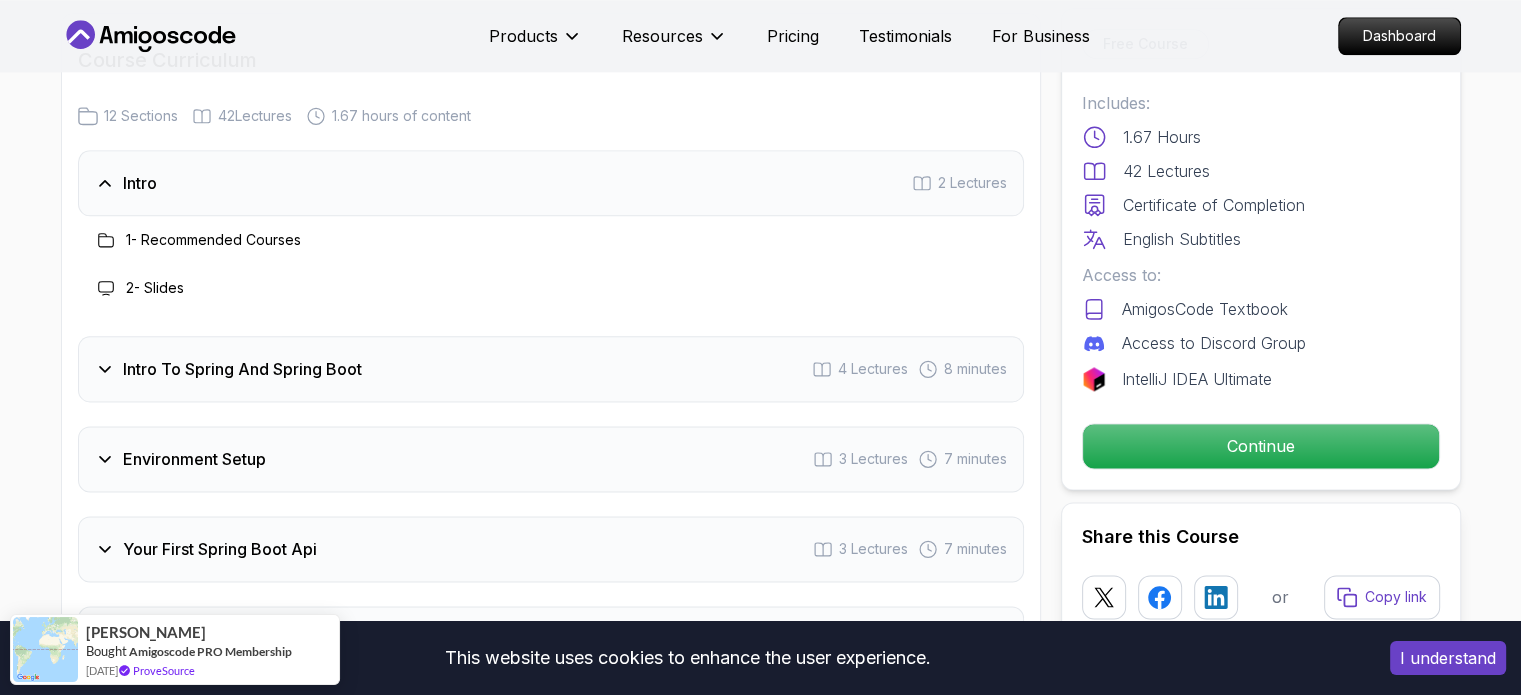 scroll, scrollTop: 2495, scrollLeft: 0, axis: vertical 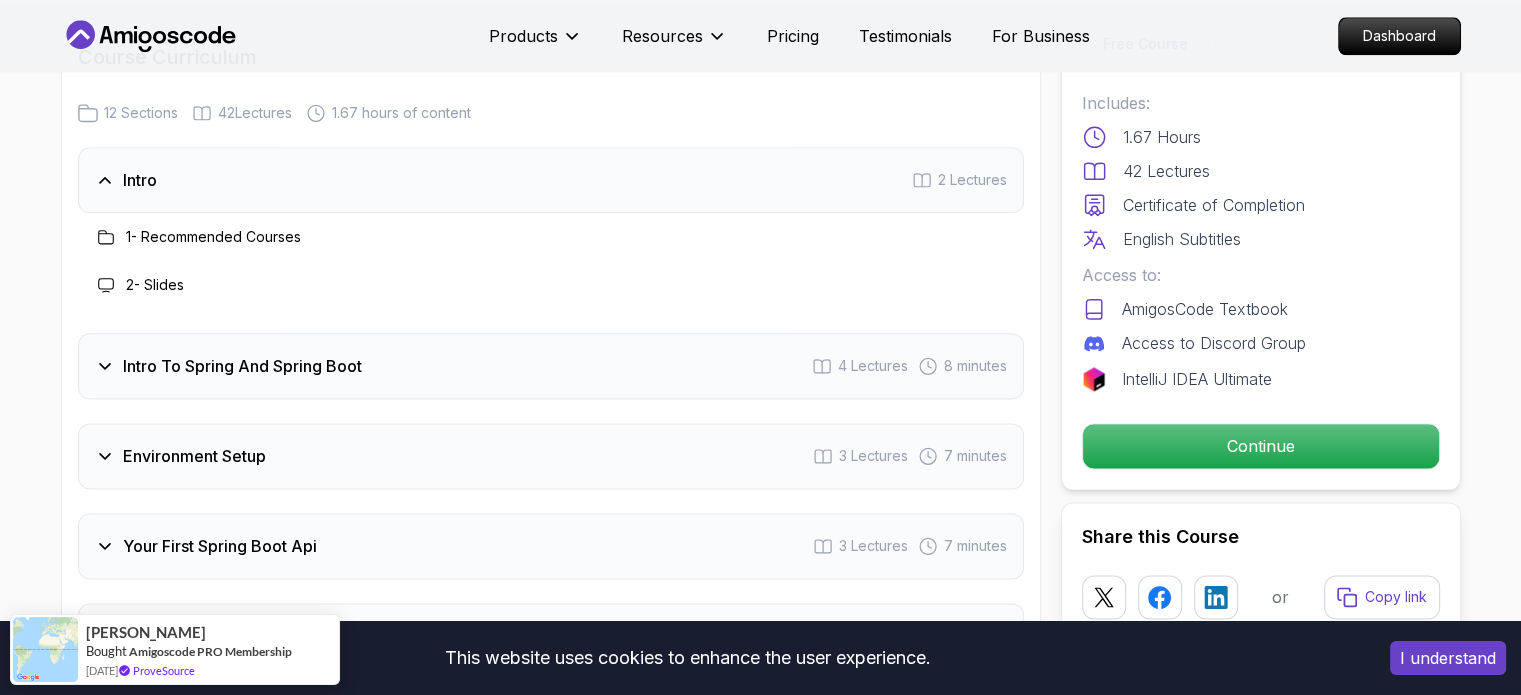 click on "Intro To Spring And Spring Boot" at bounding box center [242, 366] 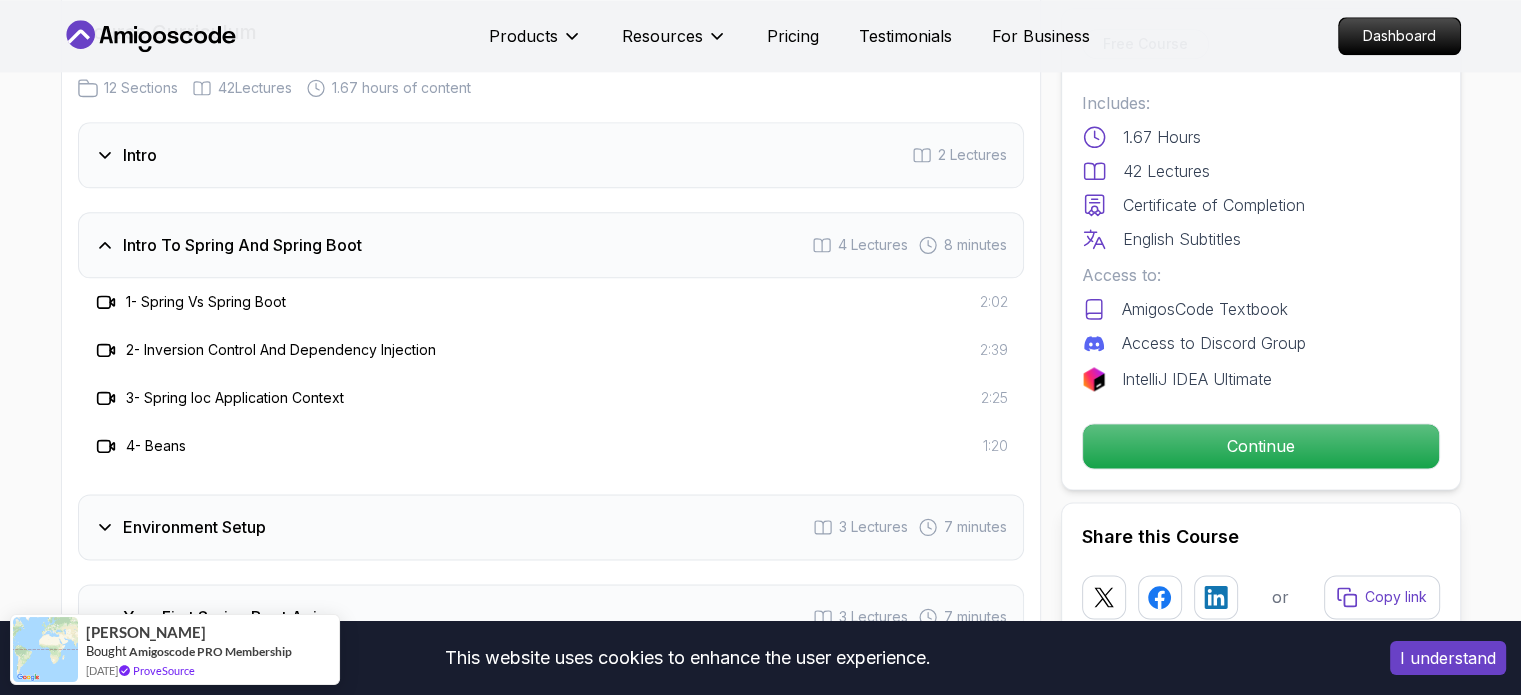 scroll, scrollTop: 2520, scrollLeft: 0, axis: vertical 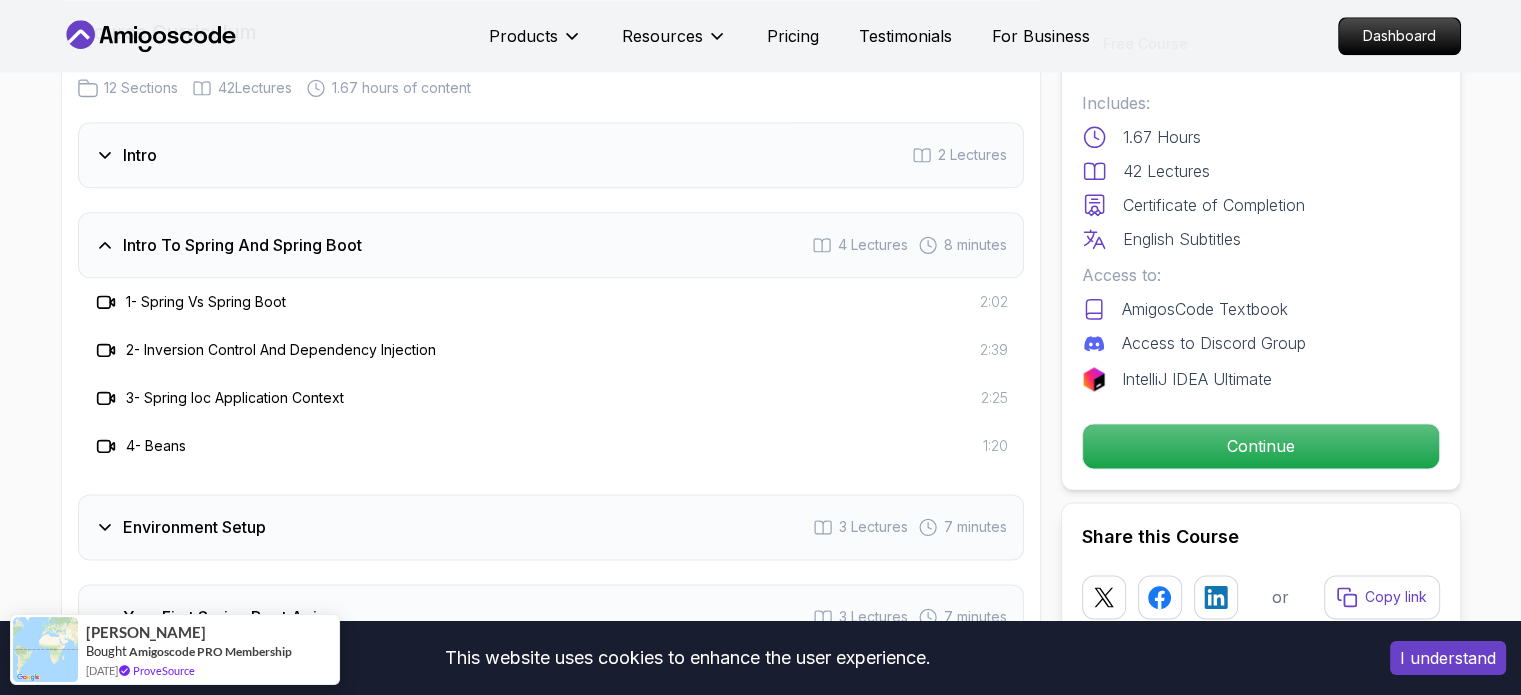 click on "1  -   Spring Vs Spring Boot" at bounding box center (206, 302) 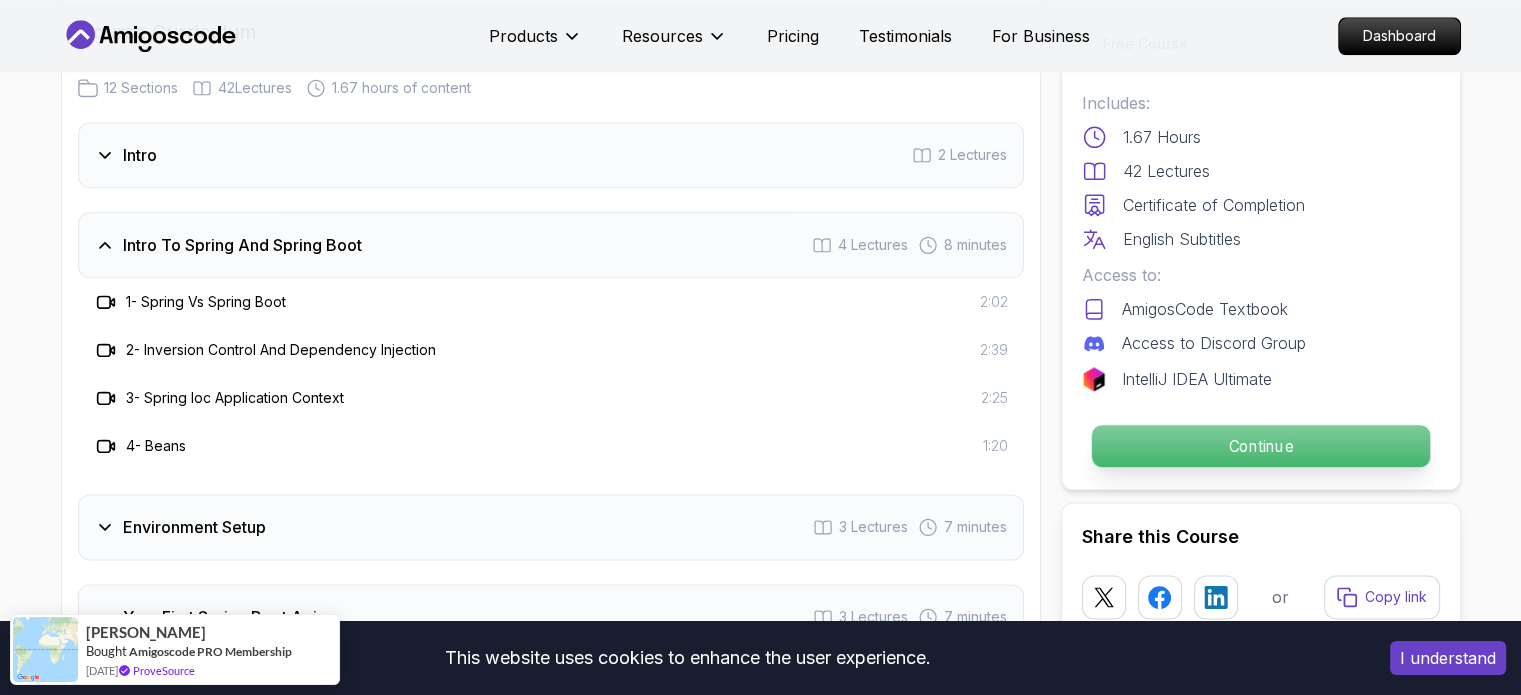 click on "Continue" at bounding box center (1260, 446) 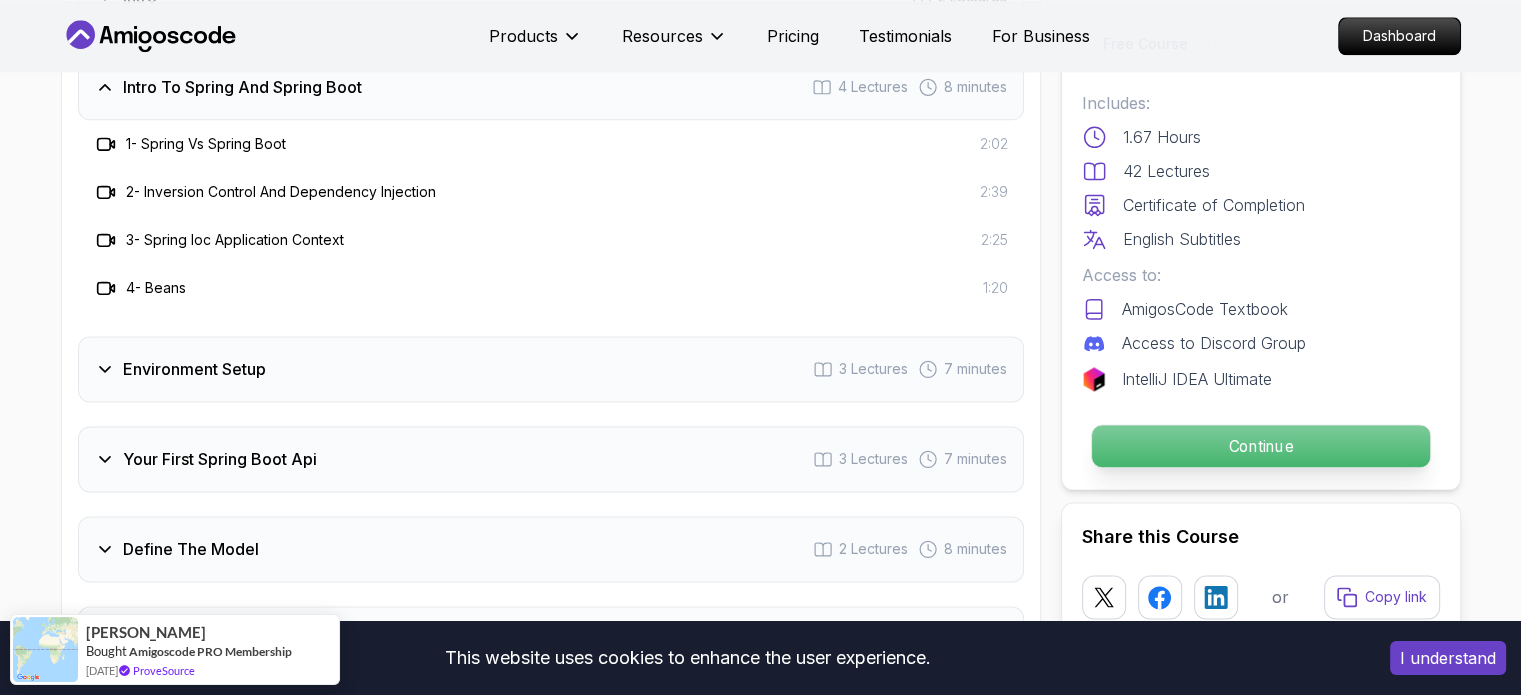 scroll, scrollTop: 2680, scrollLeft: 0, axis: vertical 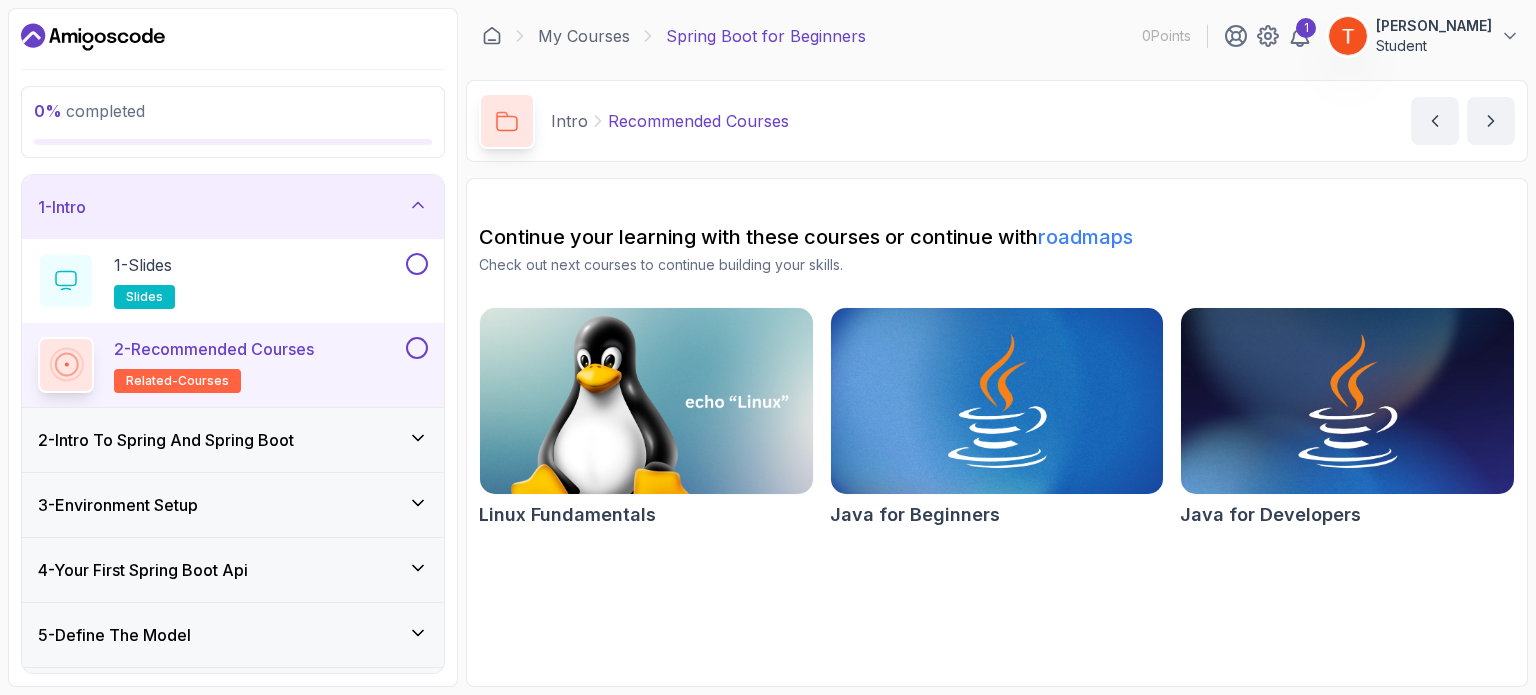 click on "2  -  Intro To Spring And Spring Boot" at bounding box center [233, 440] 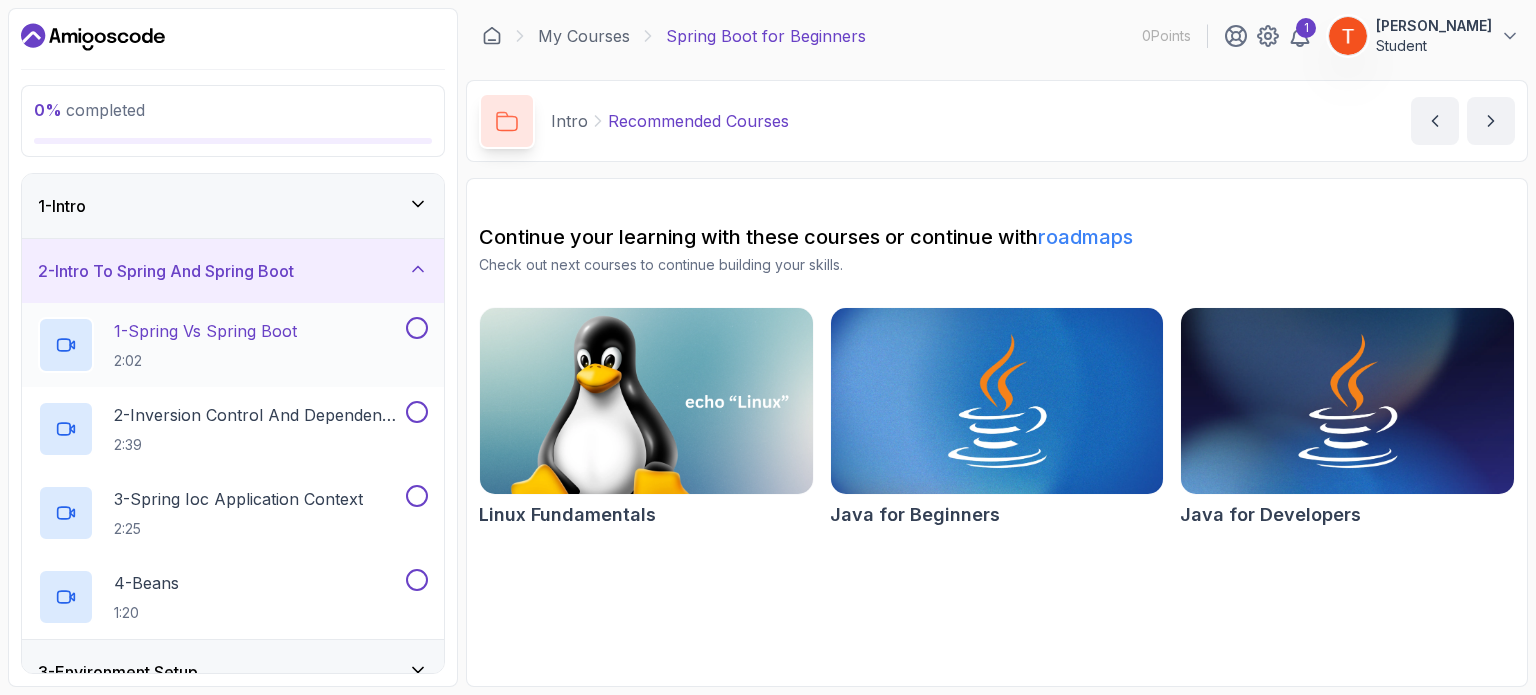 click on "1  -  Spring Vs Spring Boot" at bounding box center [205, 331] 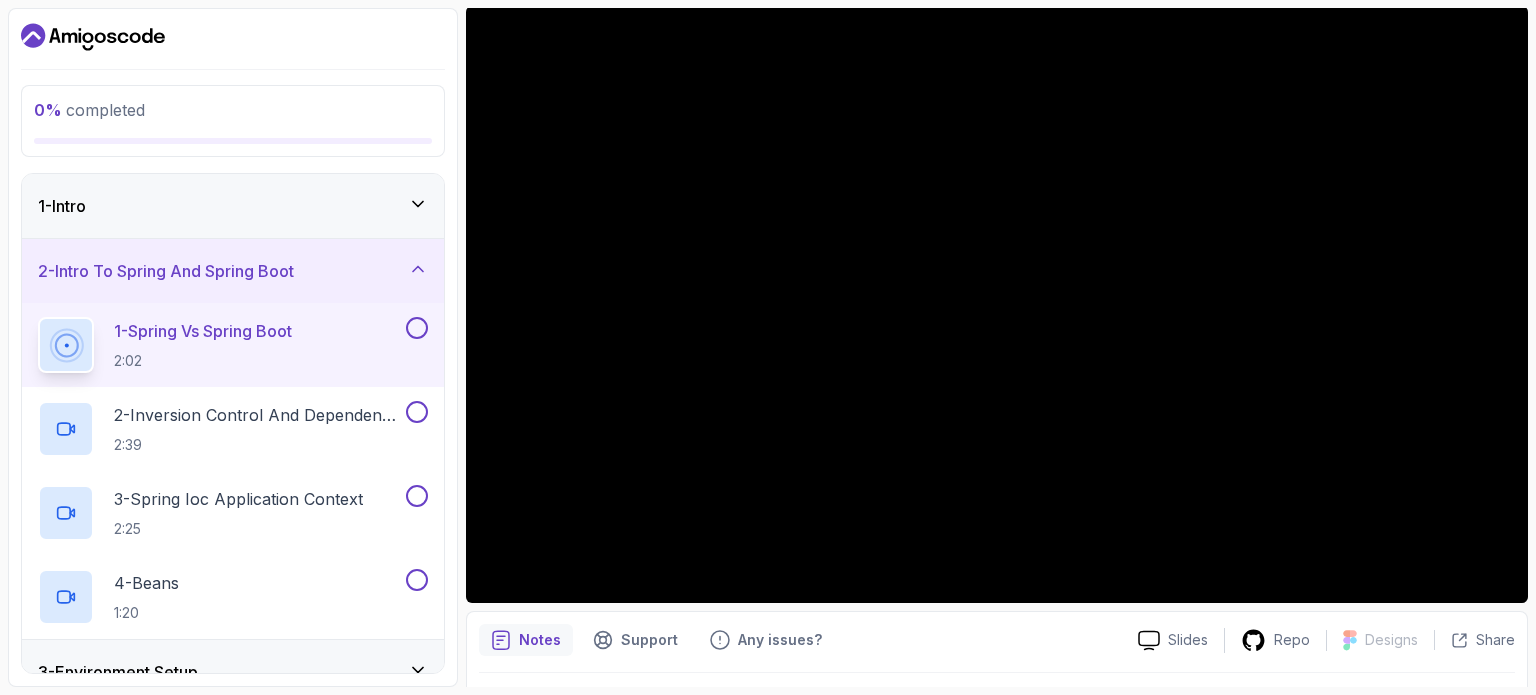 scroll, scrollTop: 172, scrollLeft: 0, axis: vertical 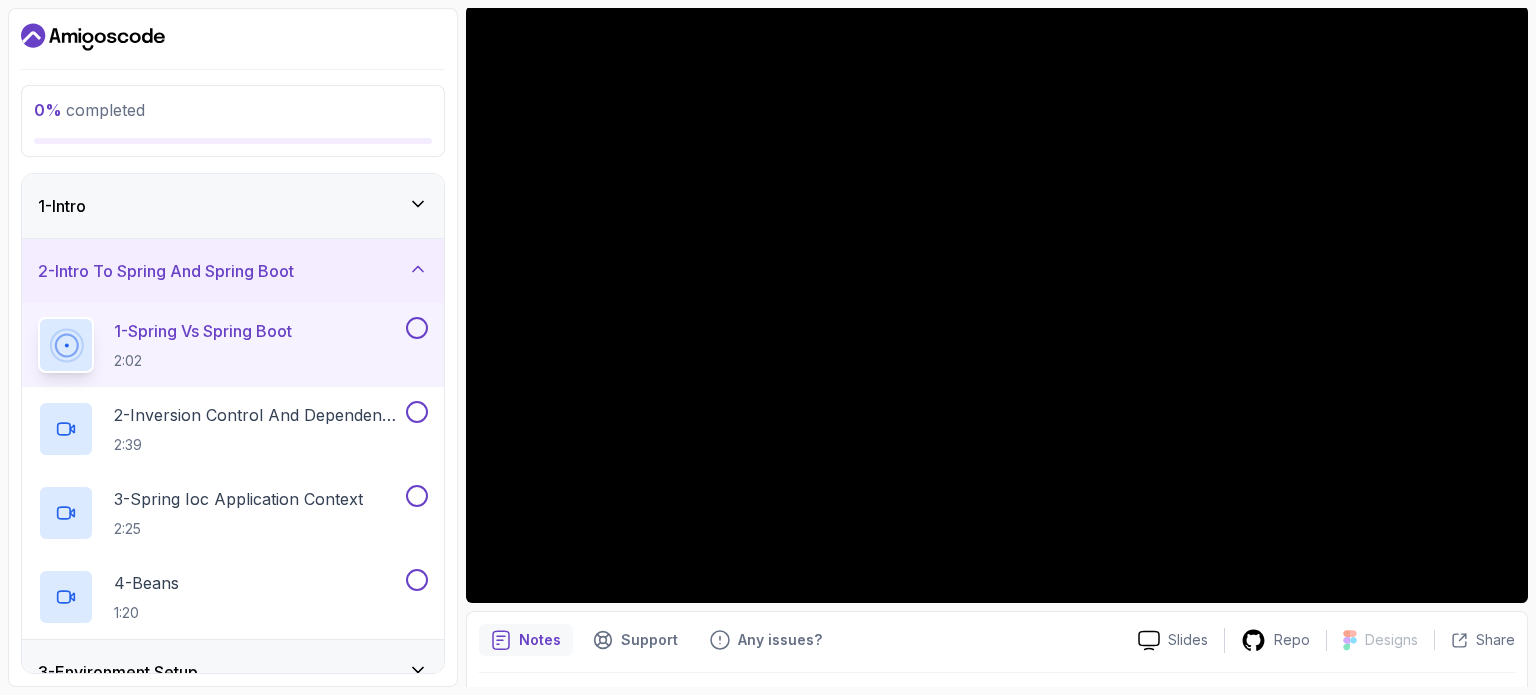 click on "1  -  Intro" at bounding box center (233, 206) 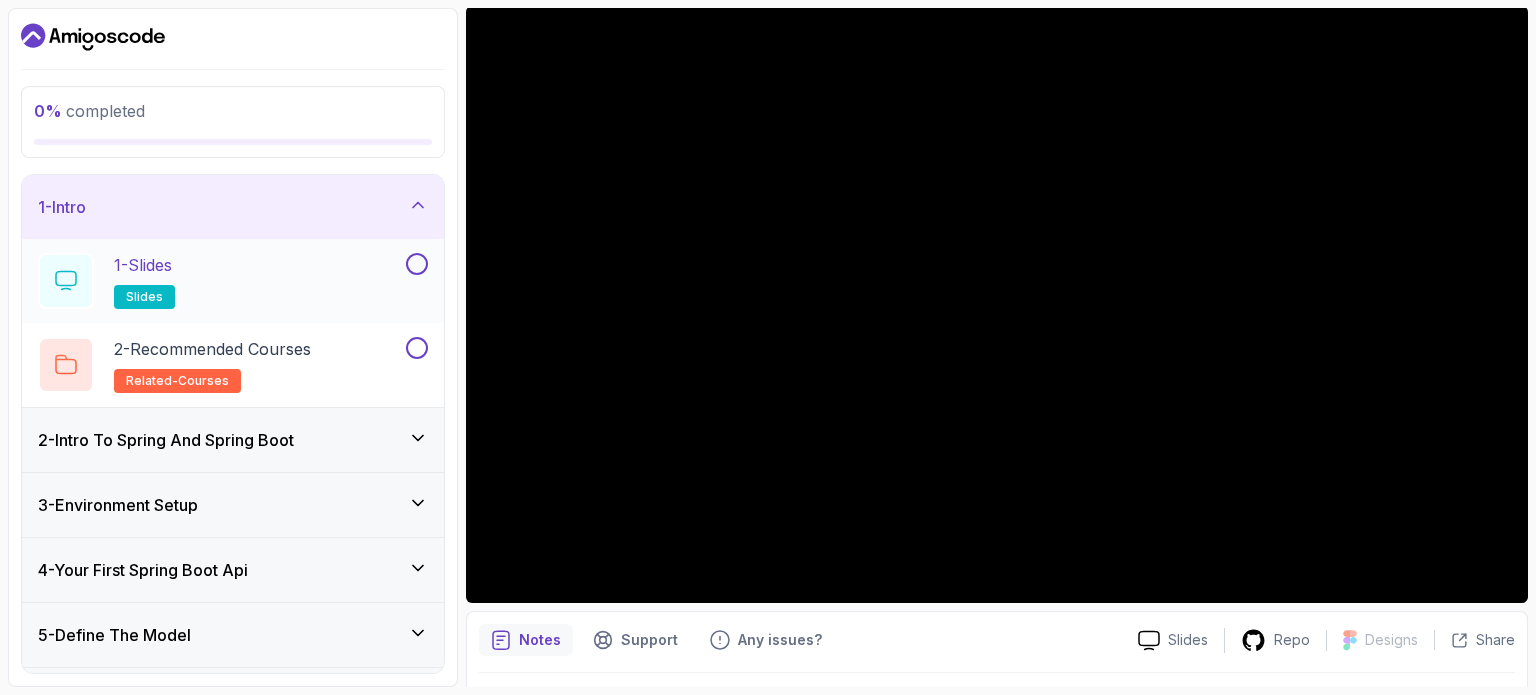 click at bounding box center (417, 264) 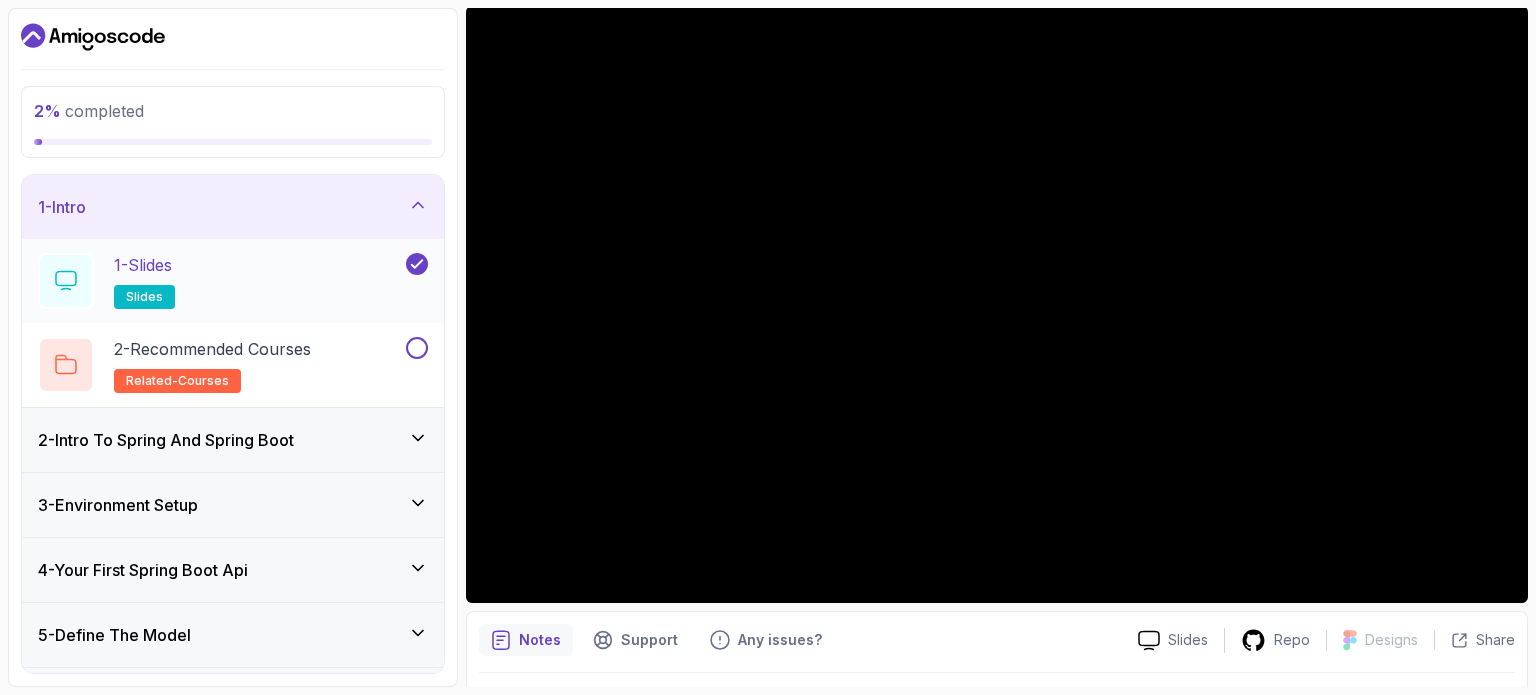 click at bounding box center (417, 264) 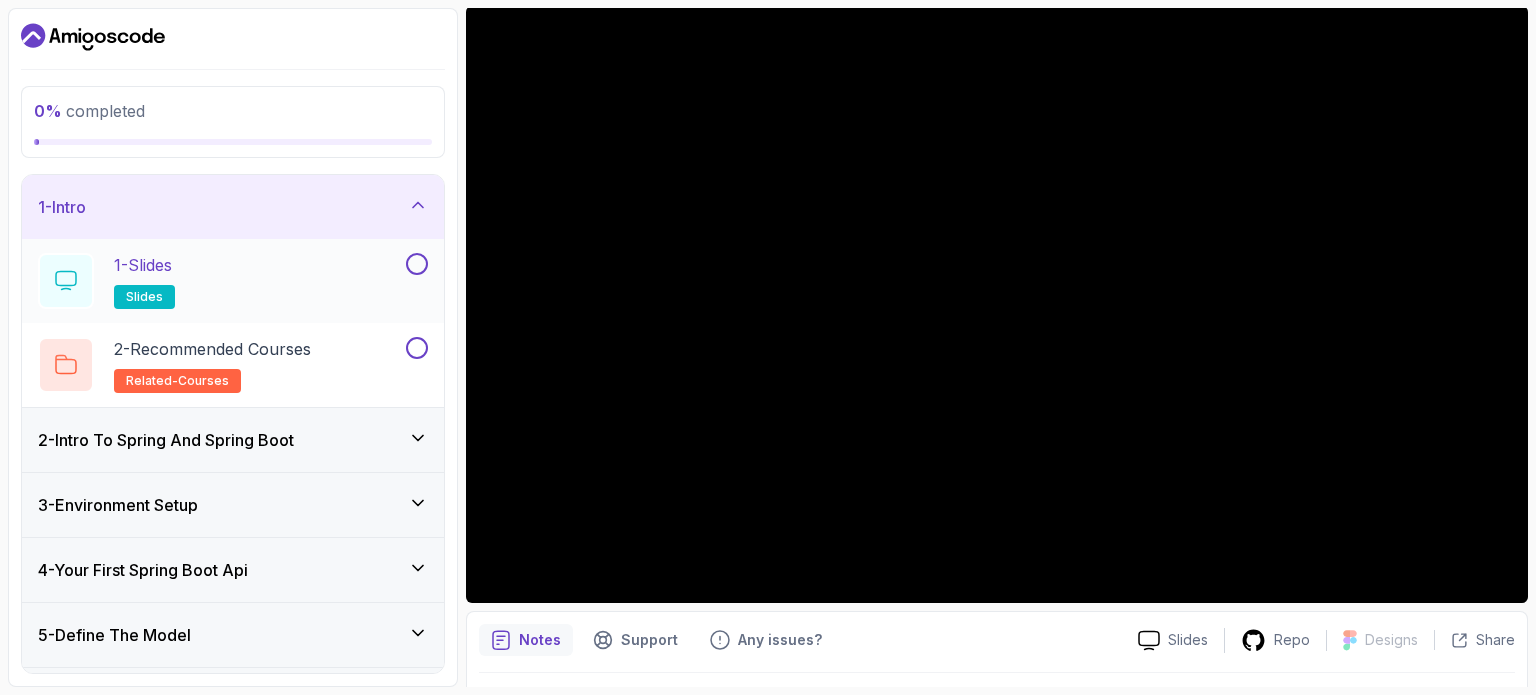 click on "1  -  Slides slides" at bounding box center (220, 281) 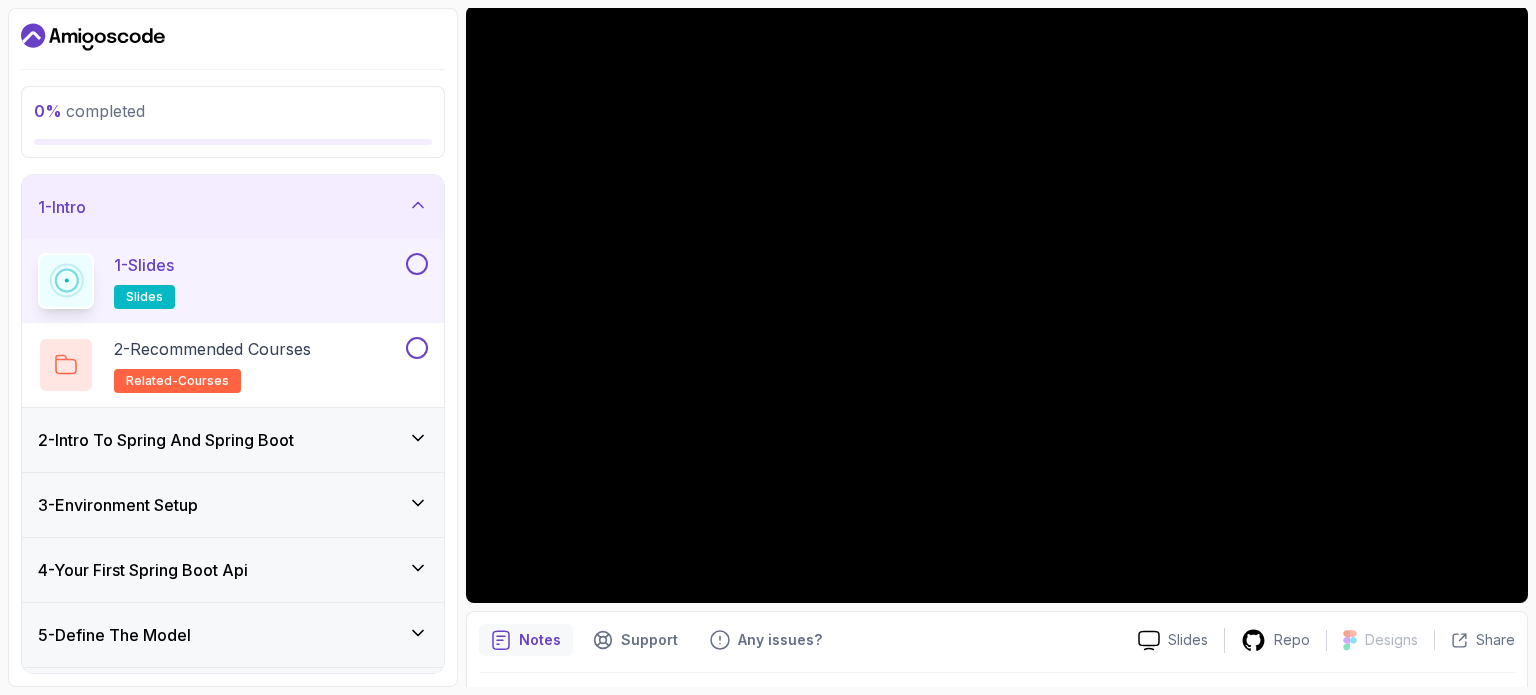 type 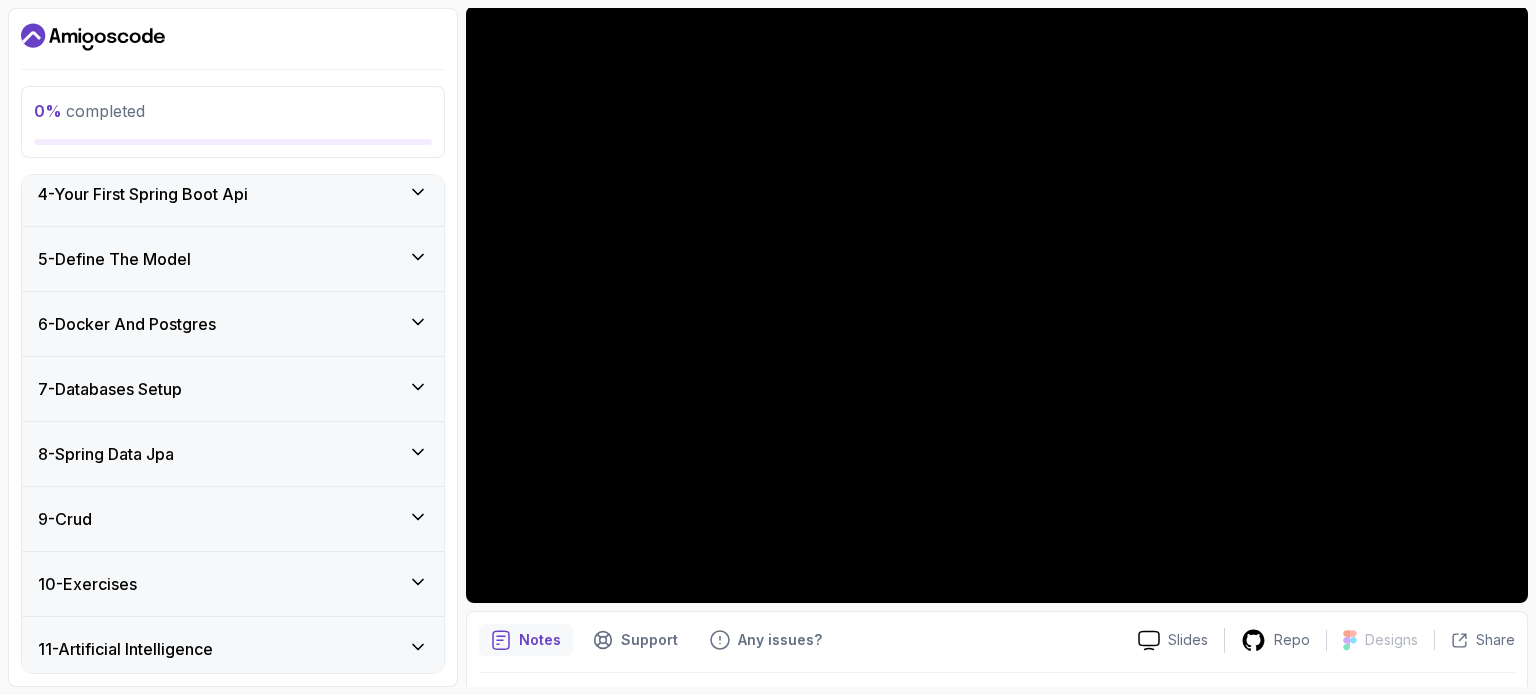 scroll, scrollTop: 384, scrollLeft: 0, axis: vertical 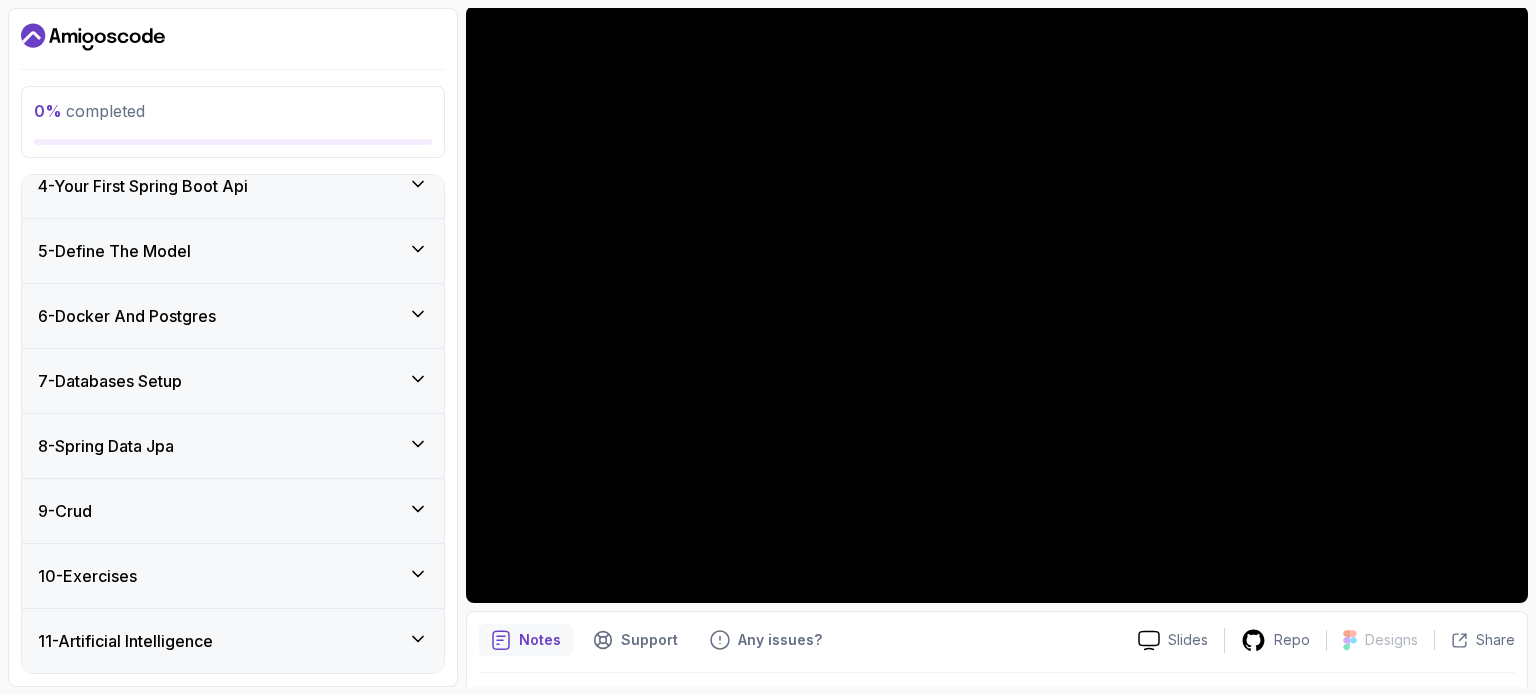 click on "9  -  Crud" at bounding box center [233, 511] 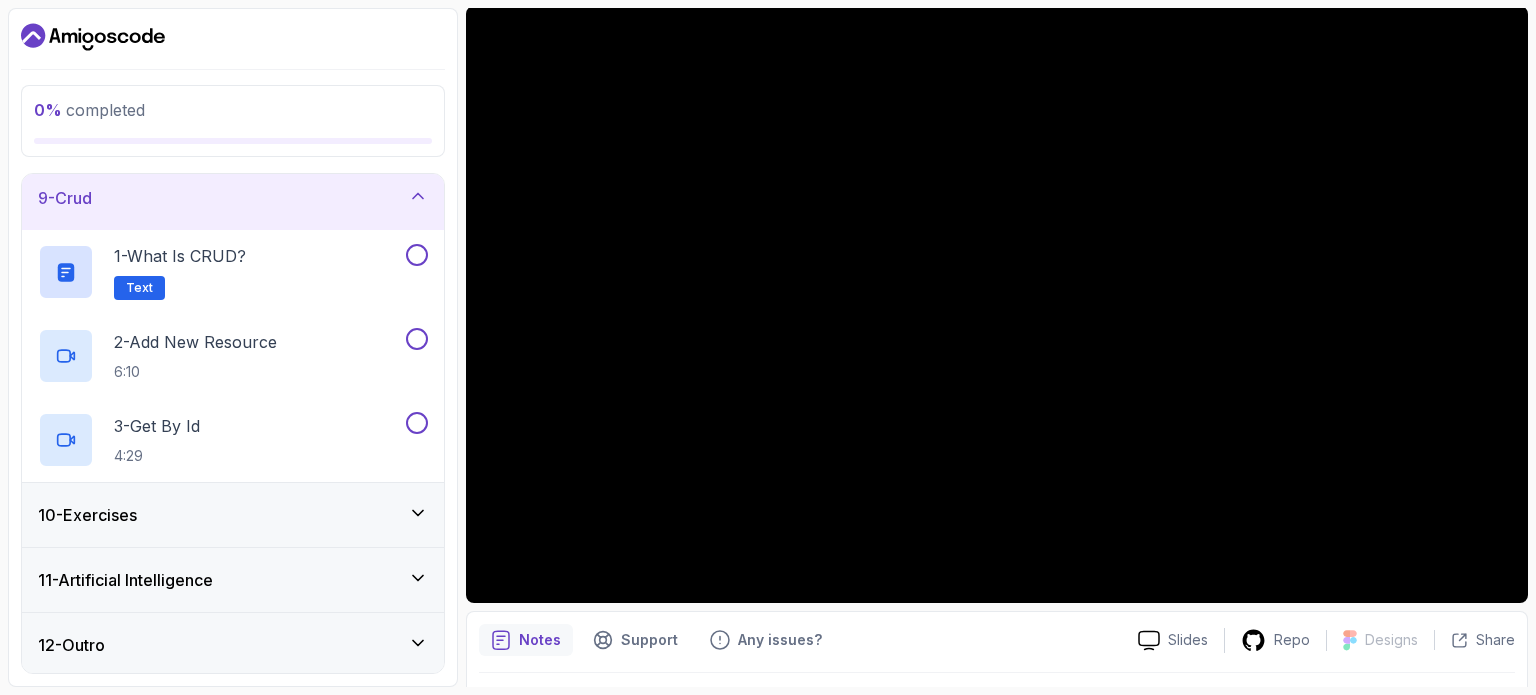 scroll, scrollTop: 0, scrollLeft: 0, axis: both 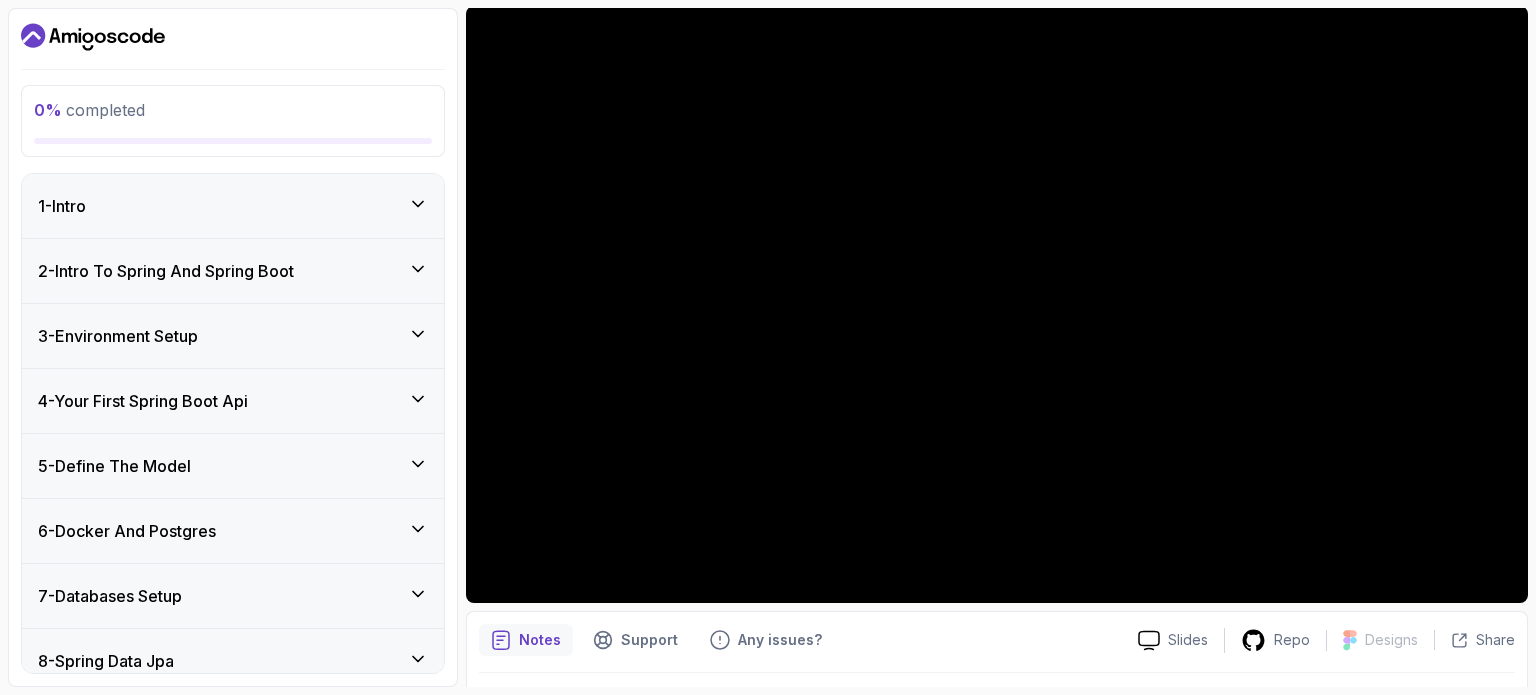 type 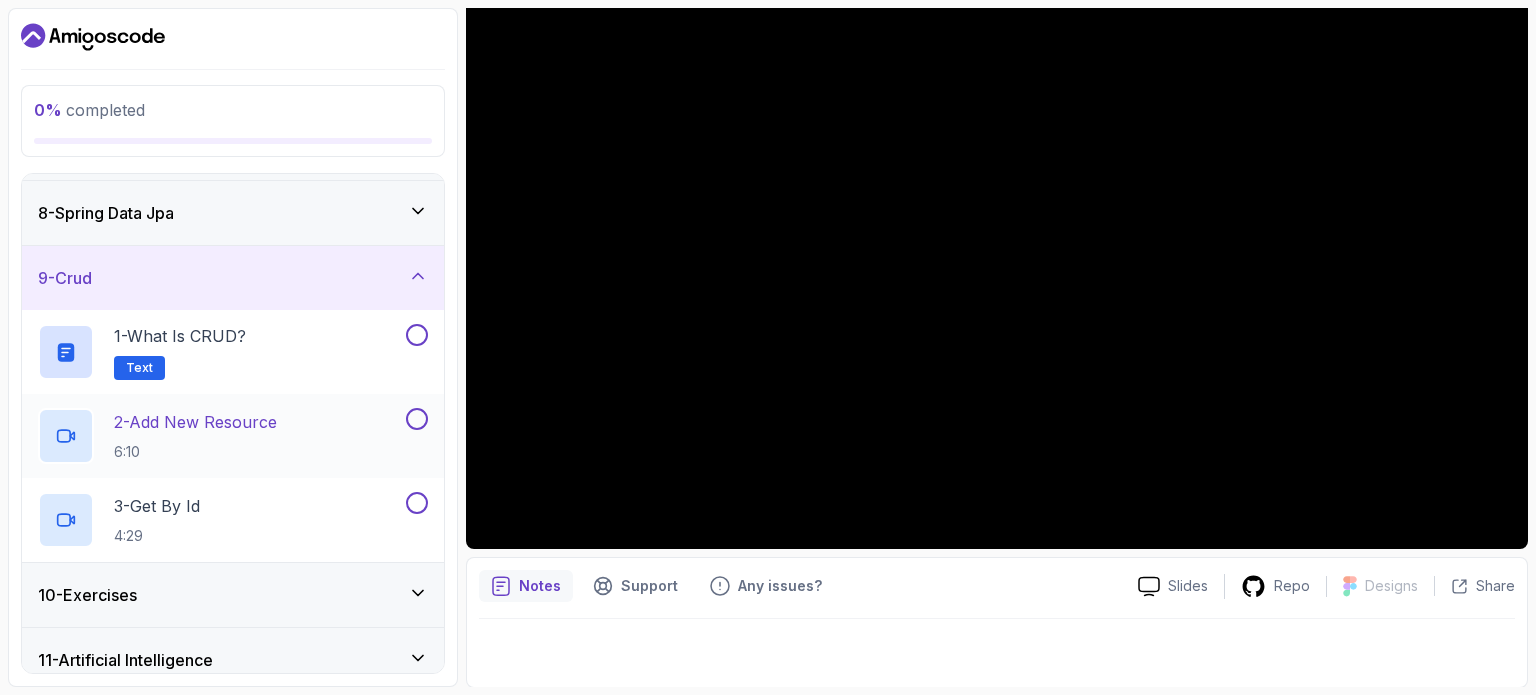 scroll, scrollTop: 528, scrollLeft: 0, axis: vertical 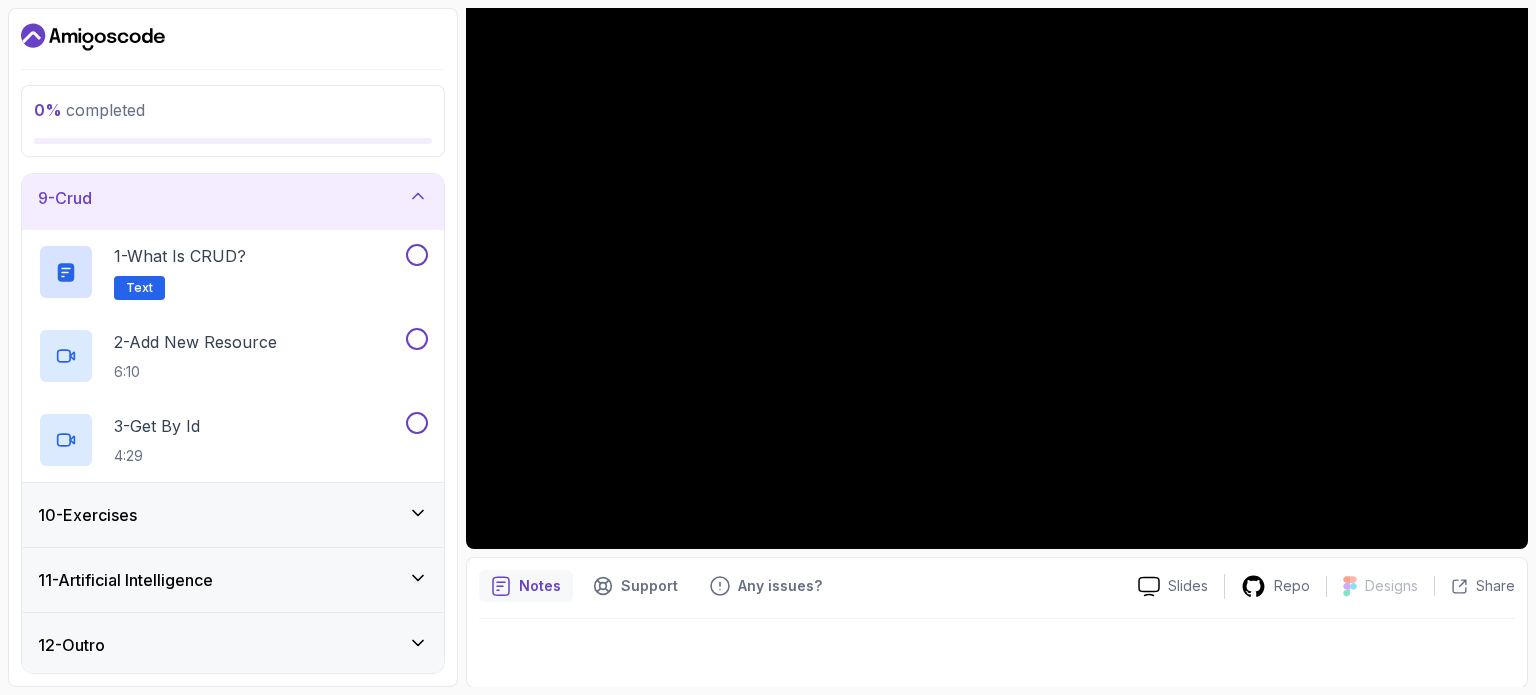 click on "11  -  Artificial Intelligence" at bounding box center [233, 580] 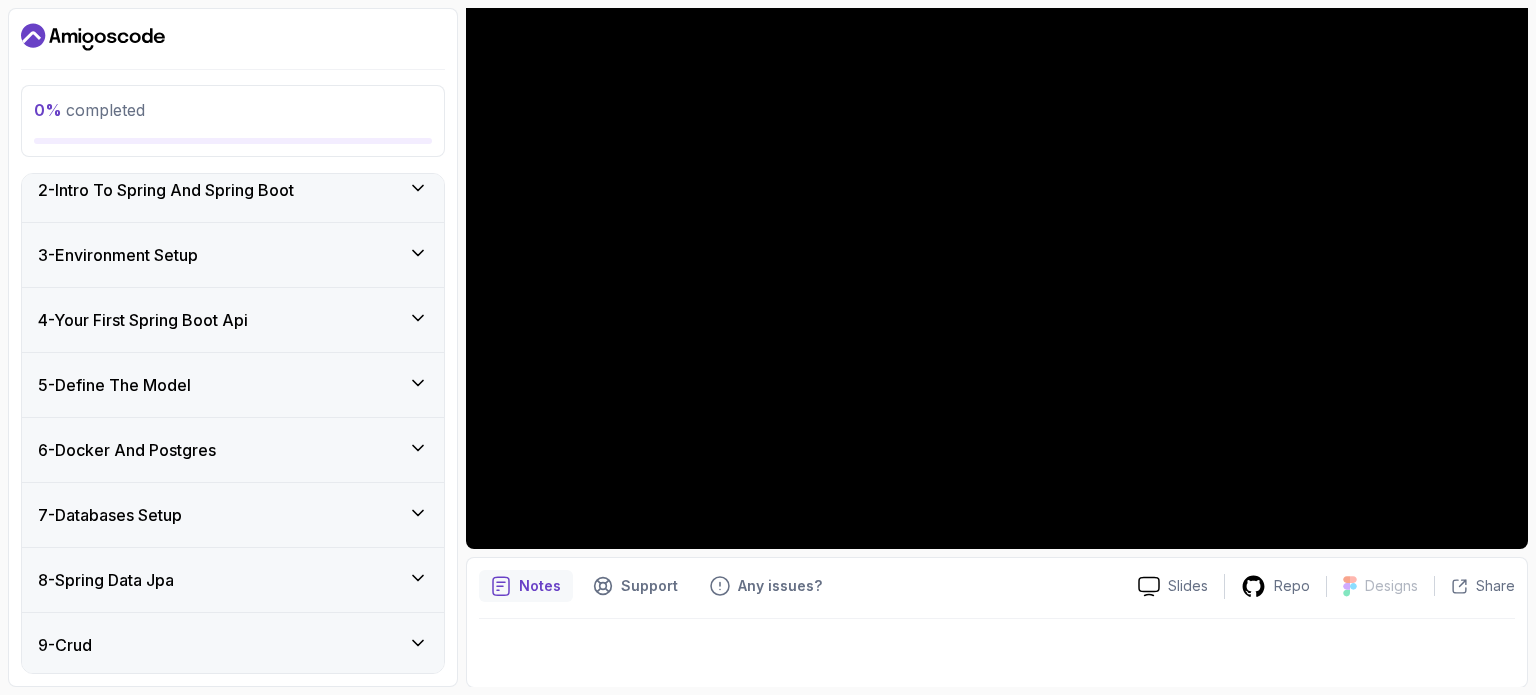 scroll, scrollTop: 0, scrollLeft: 0, axis: both 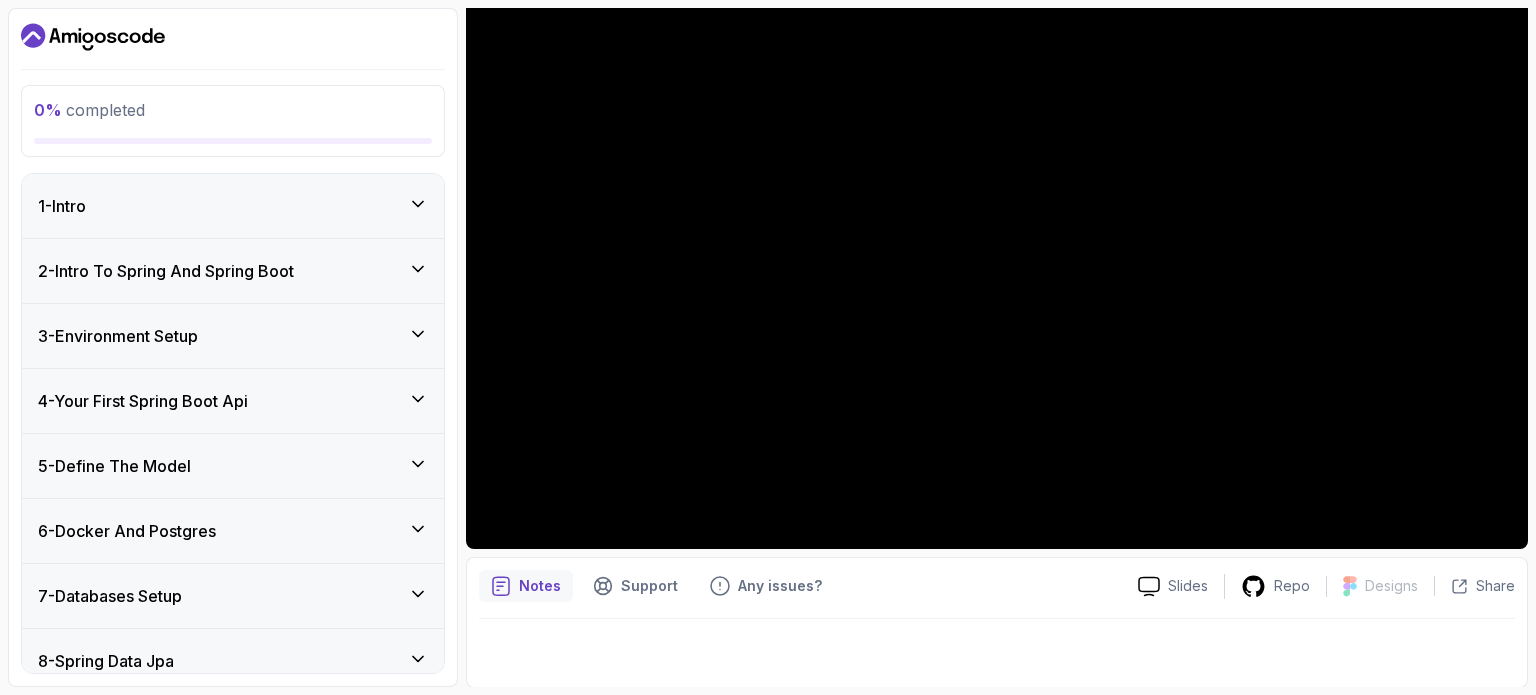 click on "1  -  Intro" at bounding box center [233, 206] 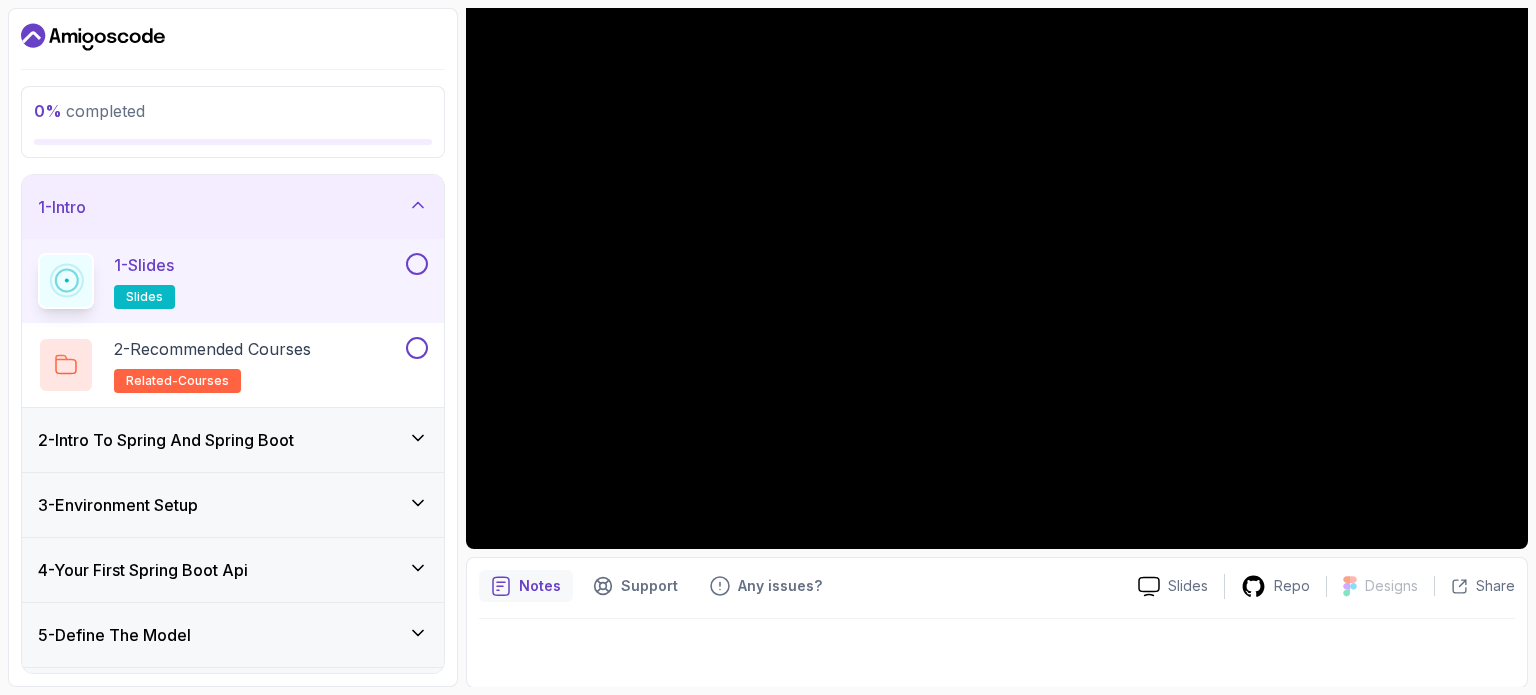 click 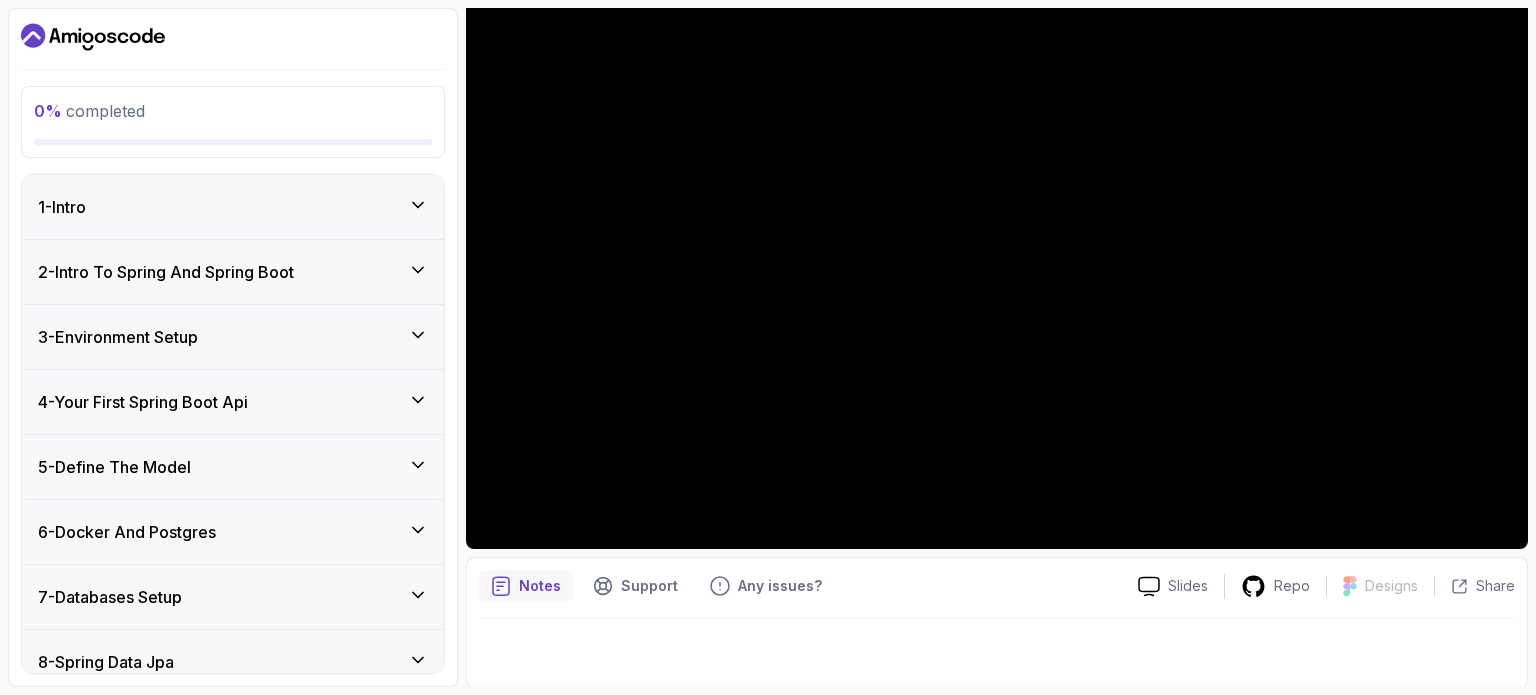 click on "2  -  Intro To Spring And Spring Boot" at bounding box center (233, 272) 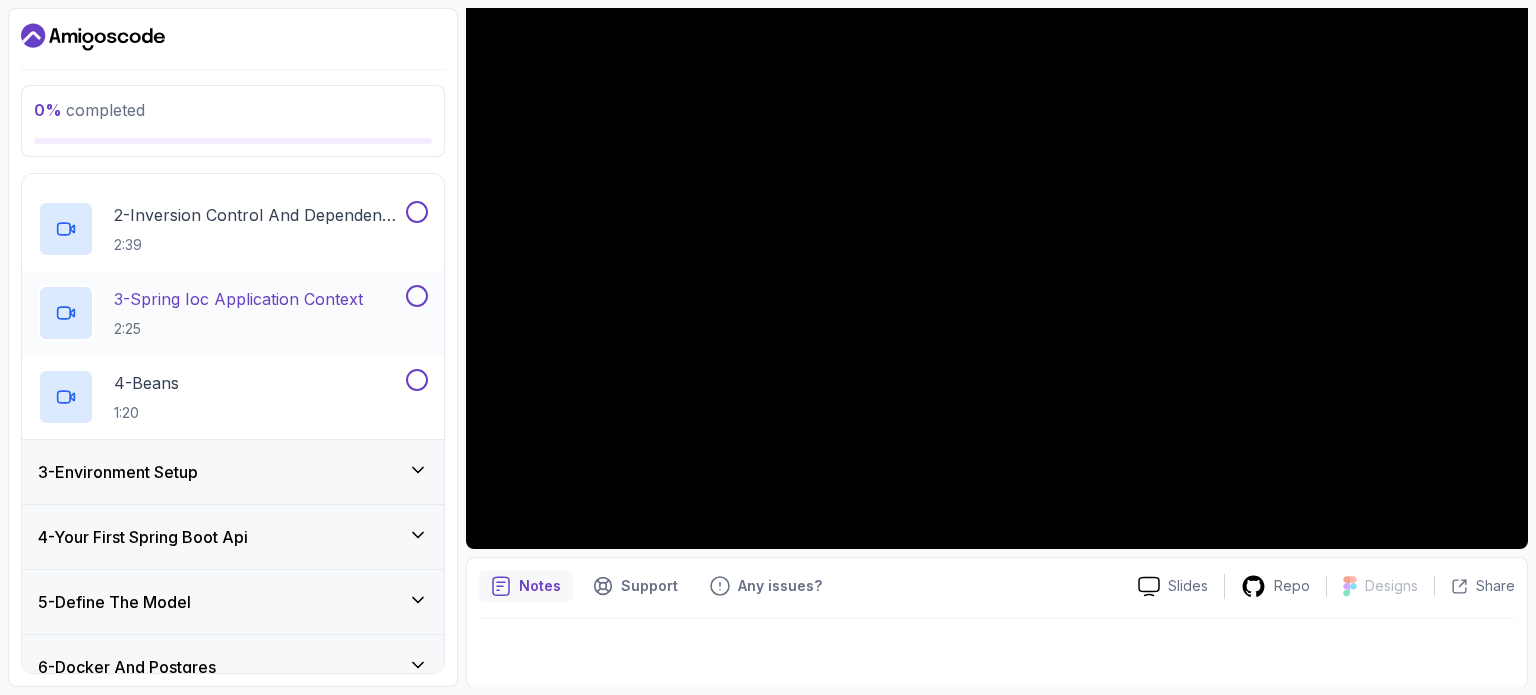 scroll, scrollTop: 0, scrollLeft: 0, axis: both 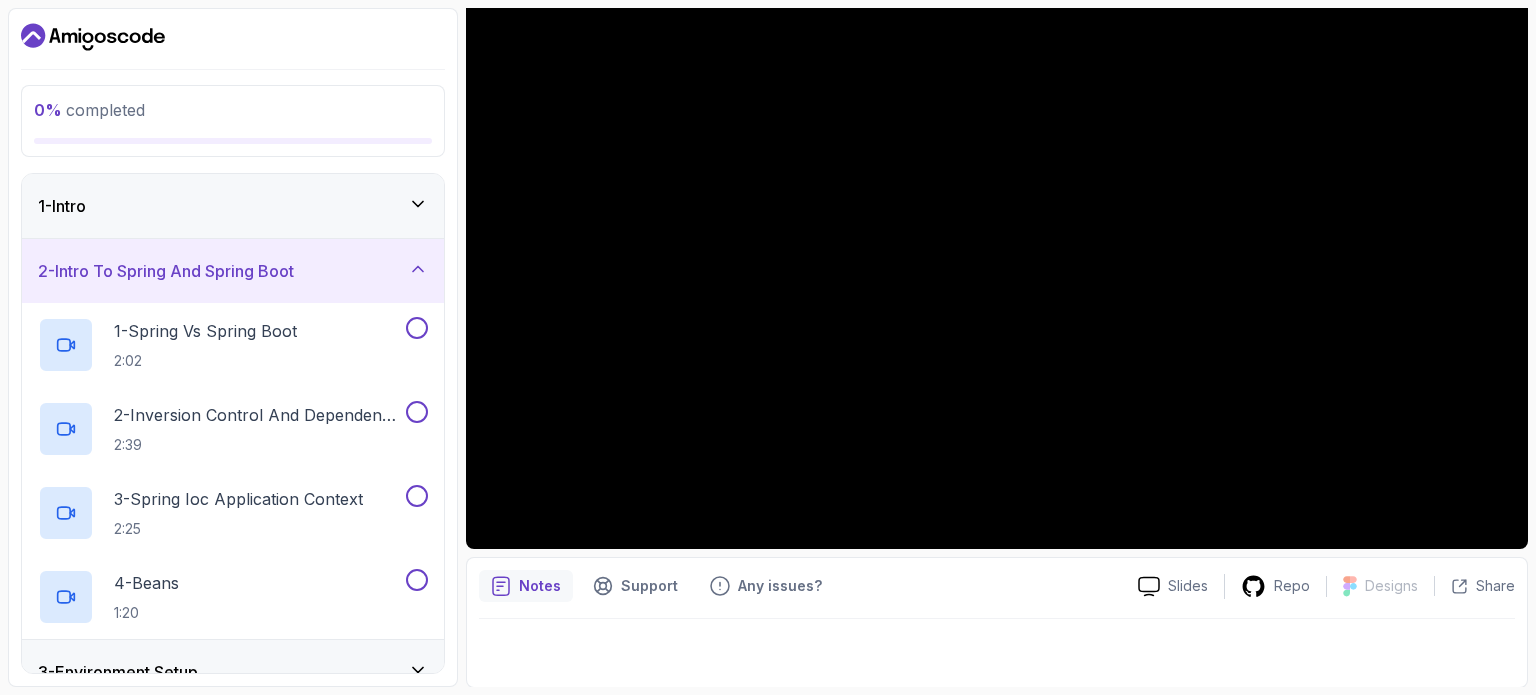 click on "2  -  Intro To Spring And Spring Boot" at bounding box center (233, 271) 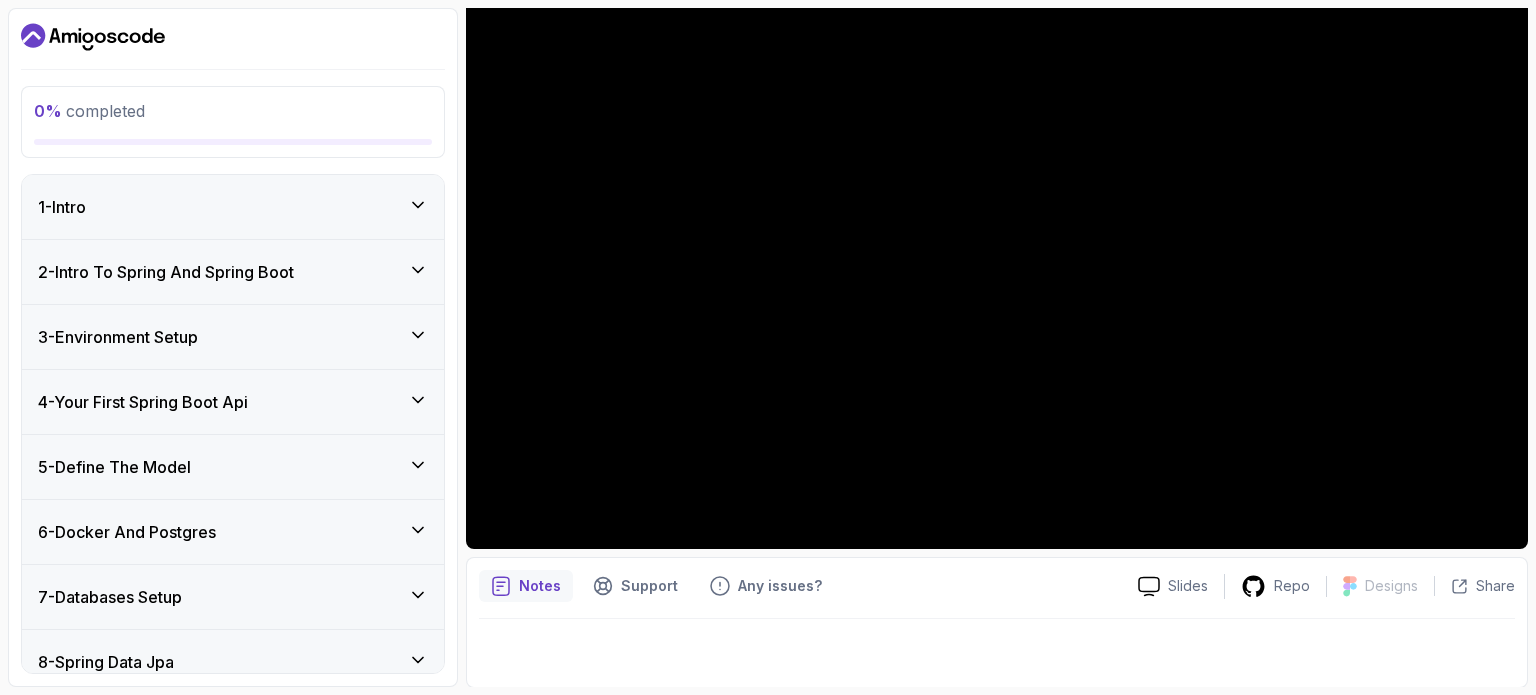 scroll, scrollTop: 0, scrollLeft: 0, axis: both 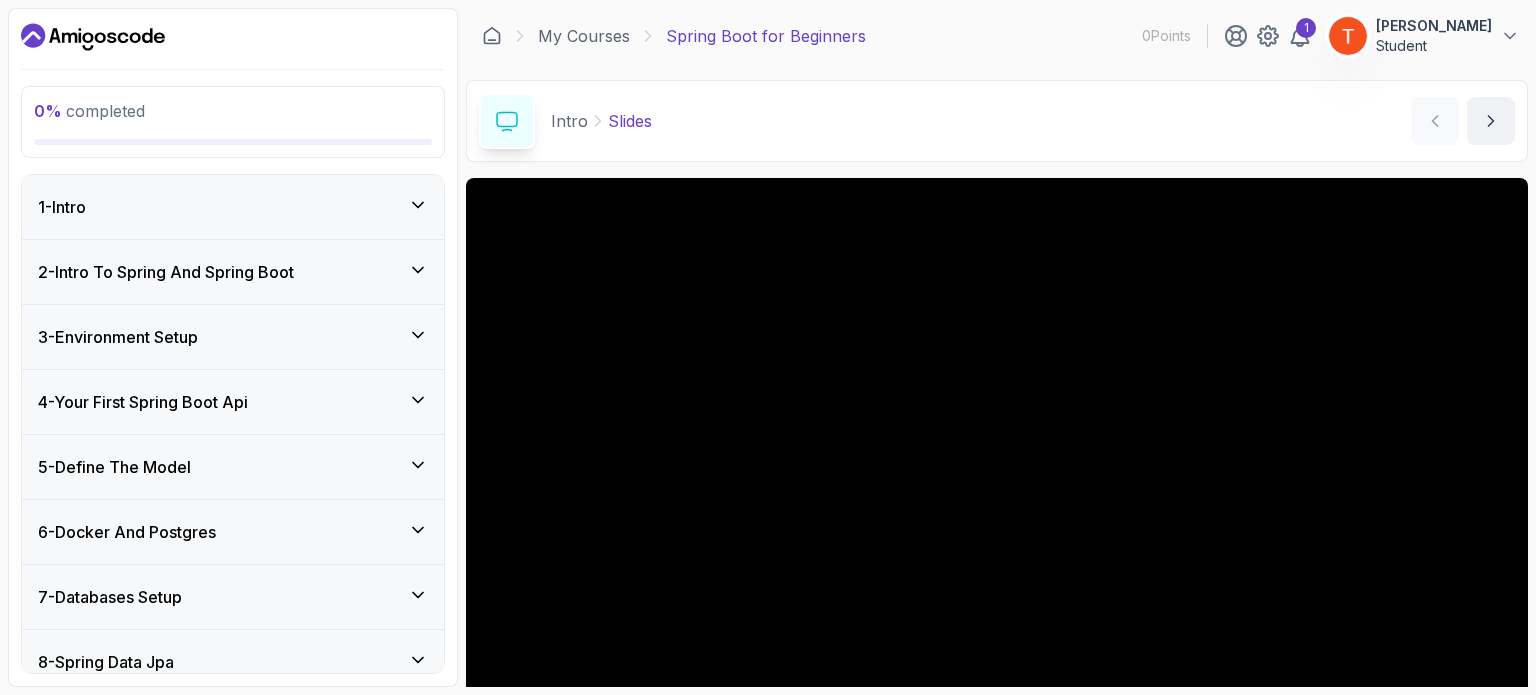 click on "1  -  Intro" at bounding box center (233, 207) 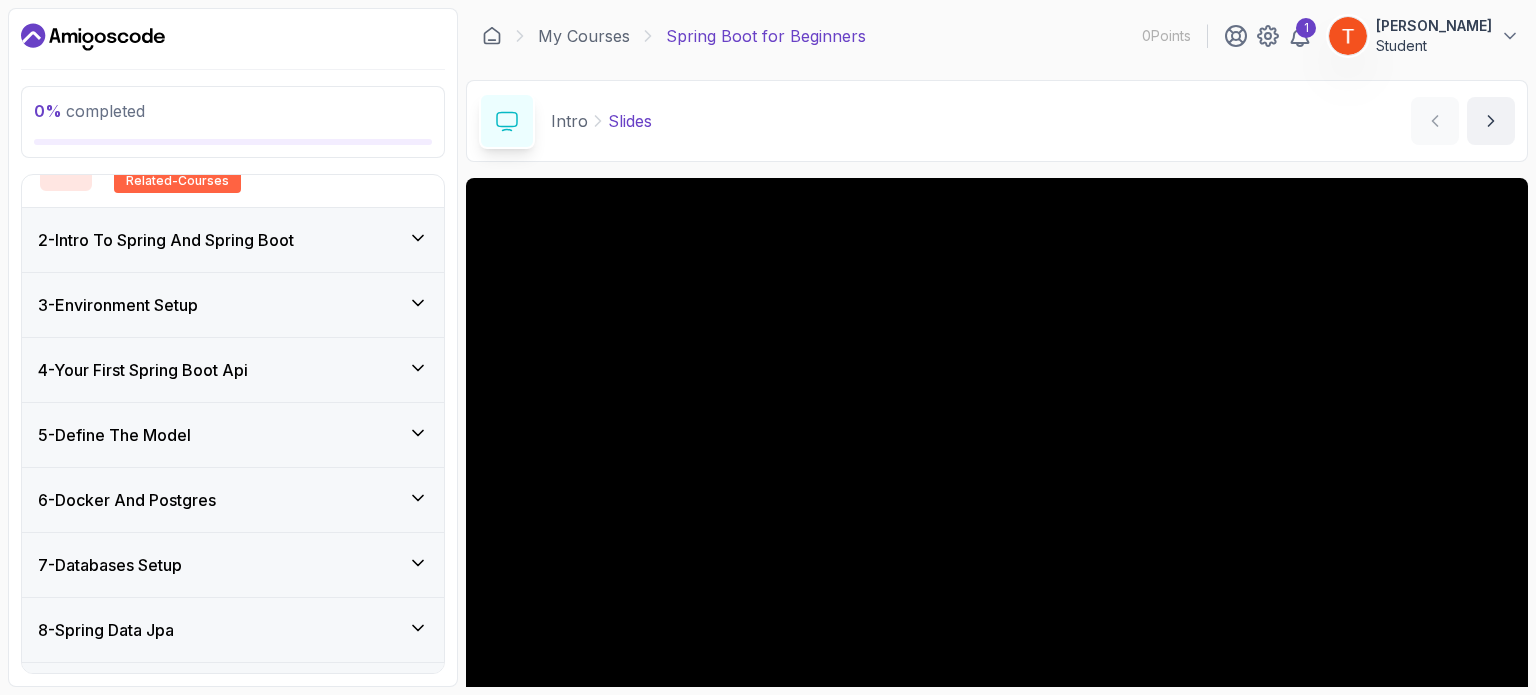 click on "2  -  Intro To Spring And Spring Boot" at bounding box center (233, 240) 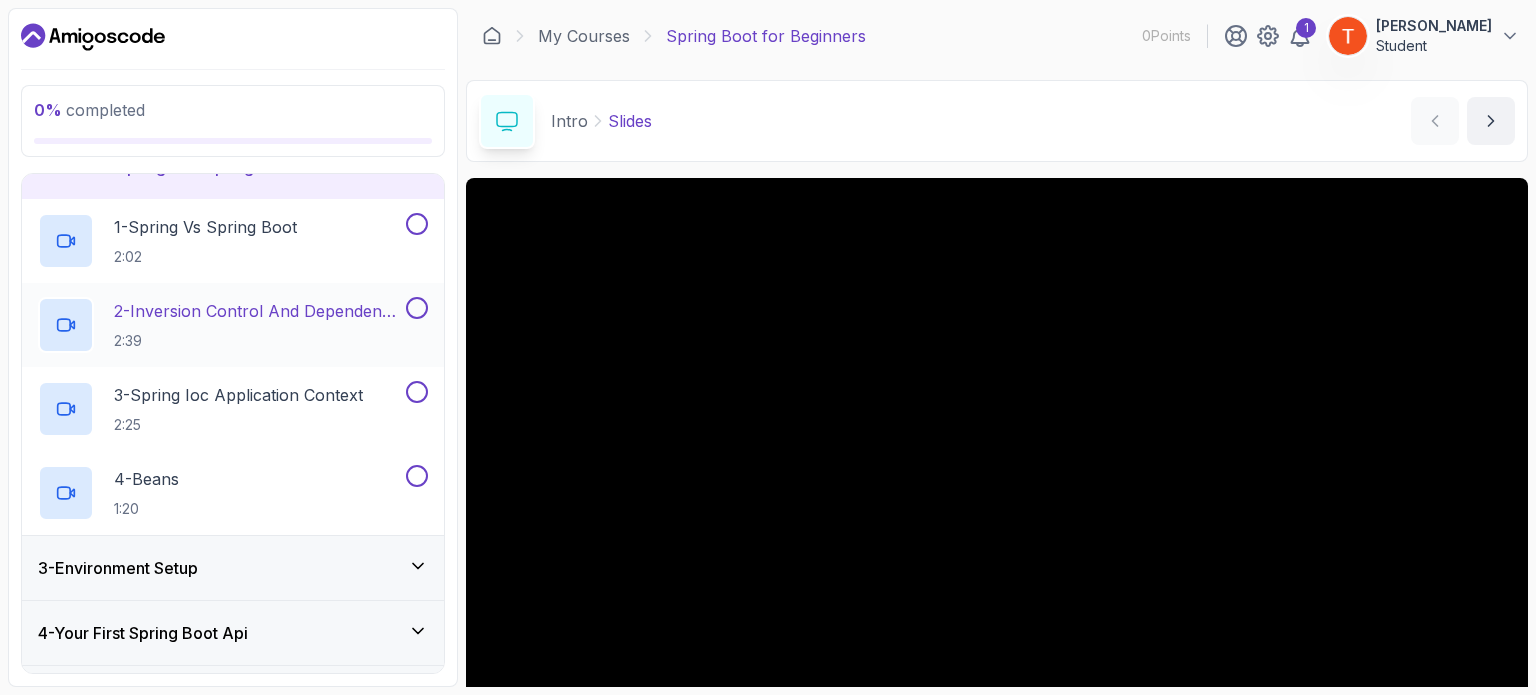 scroll, scrollTop: 0, scrollLeft: 0, axis: both 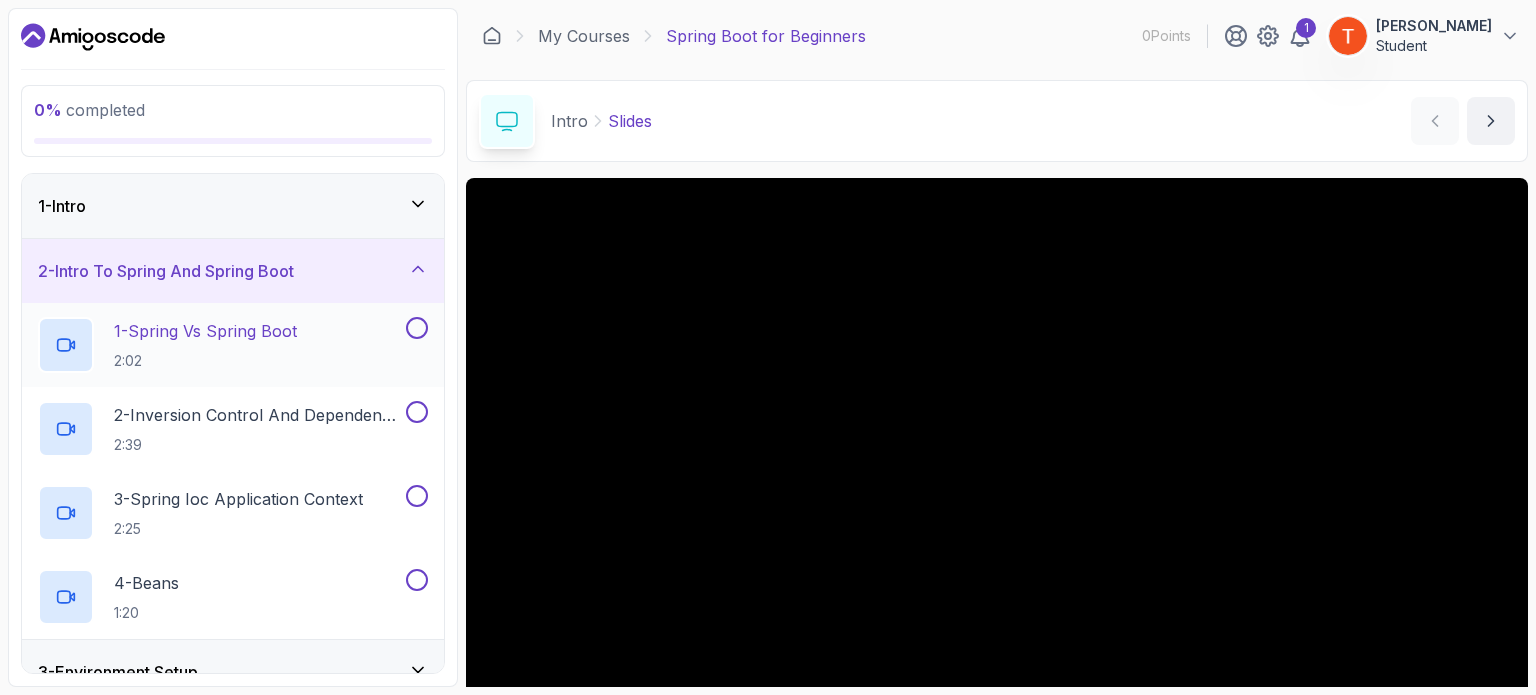 click on "1  -  Spring Vs Spring Boot" at bounding box center [205, 331] 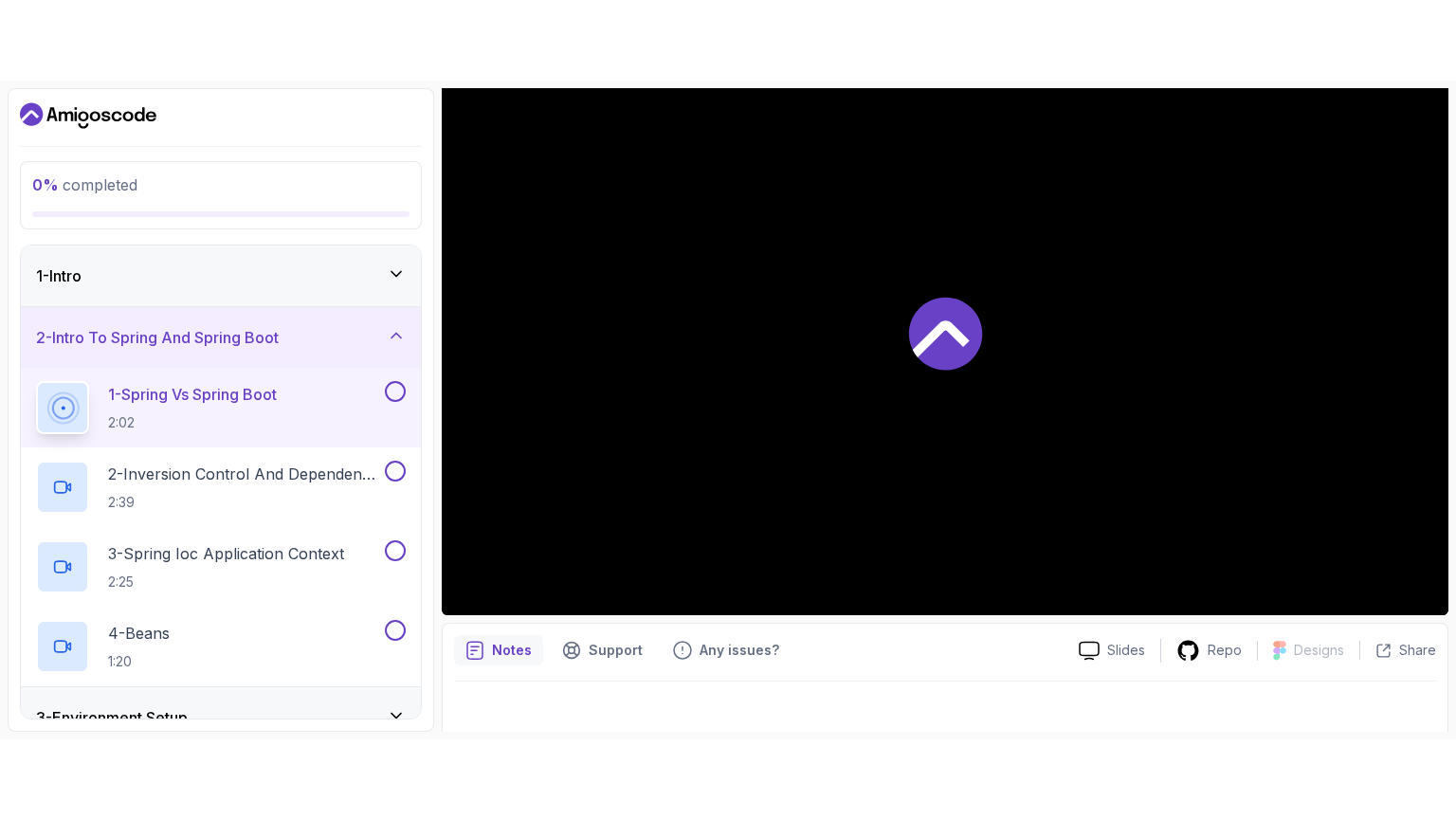 scroll, scrollTop: 214, scrollLeft: 0, axis: vertical 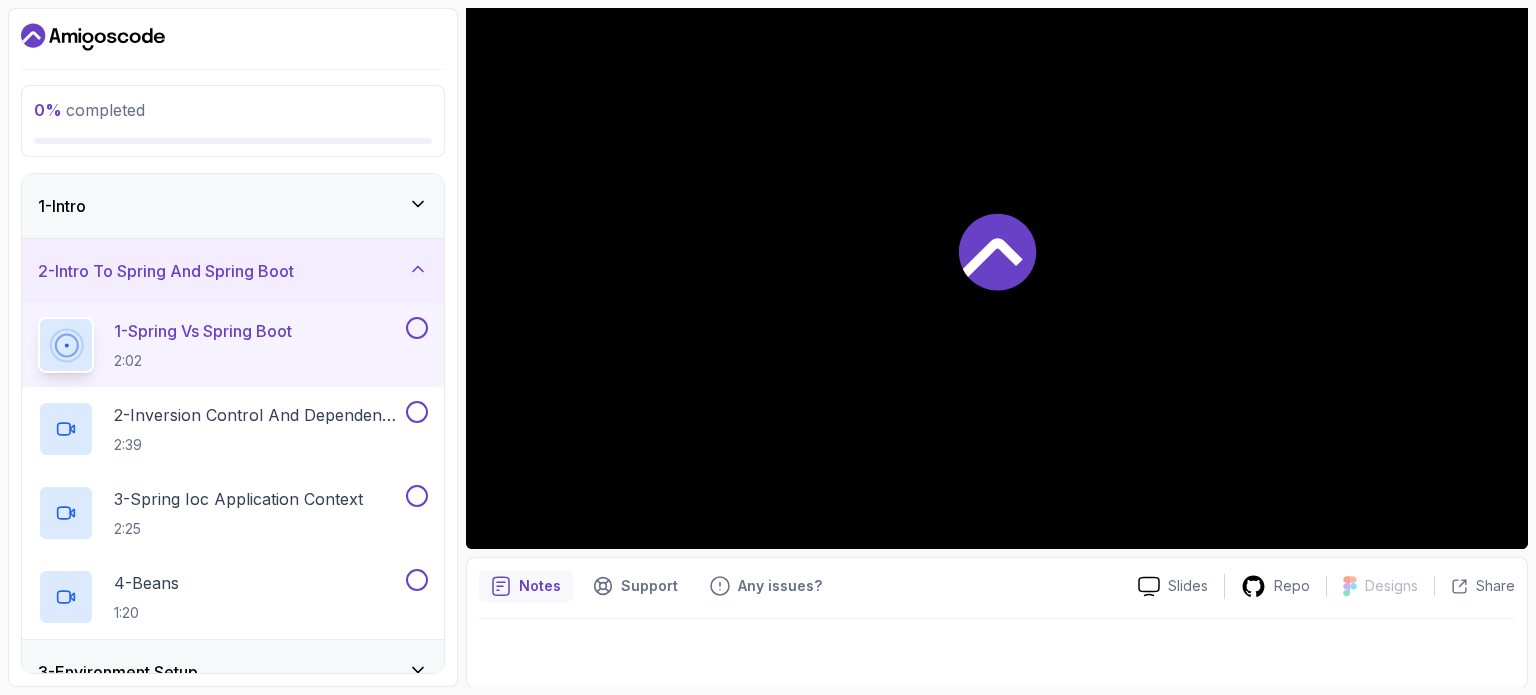 click at bounding box center (997, 250) 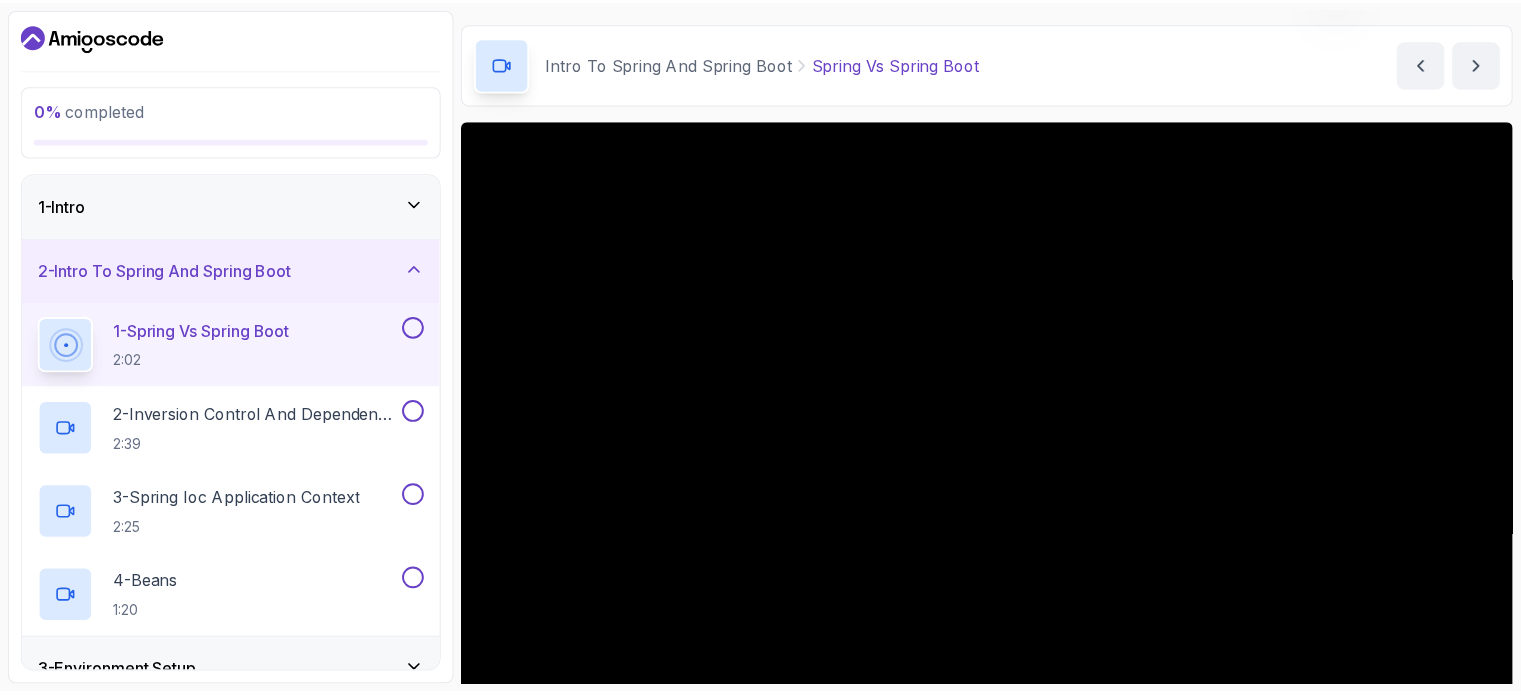 scroll, scrollTop: 226, scrollLeft: 0, axis: vertical 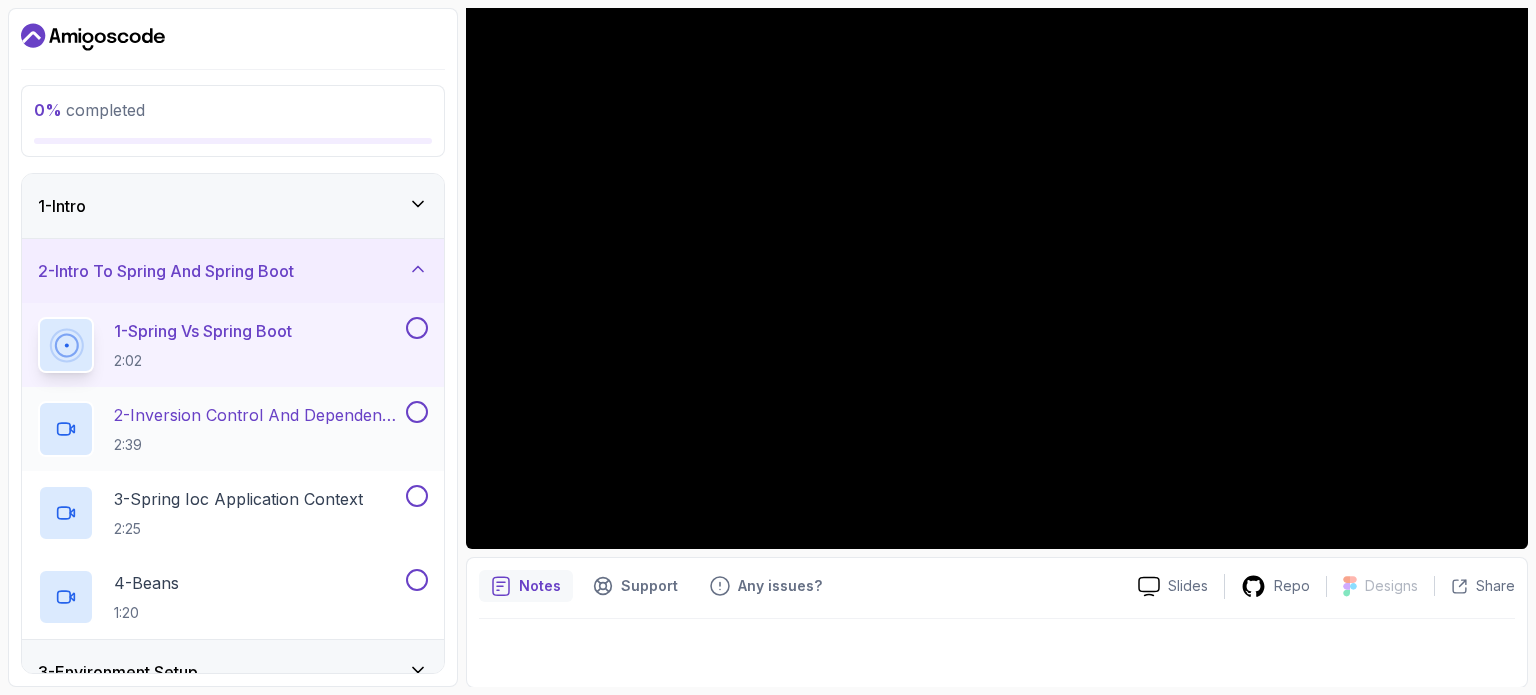 click on "2  -  Inversion Control And Dependency Injection" at bounding box center (258, 415) 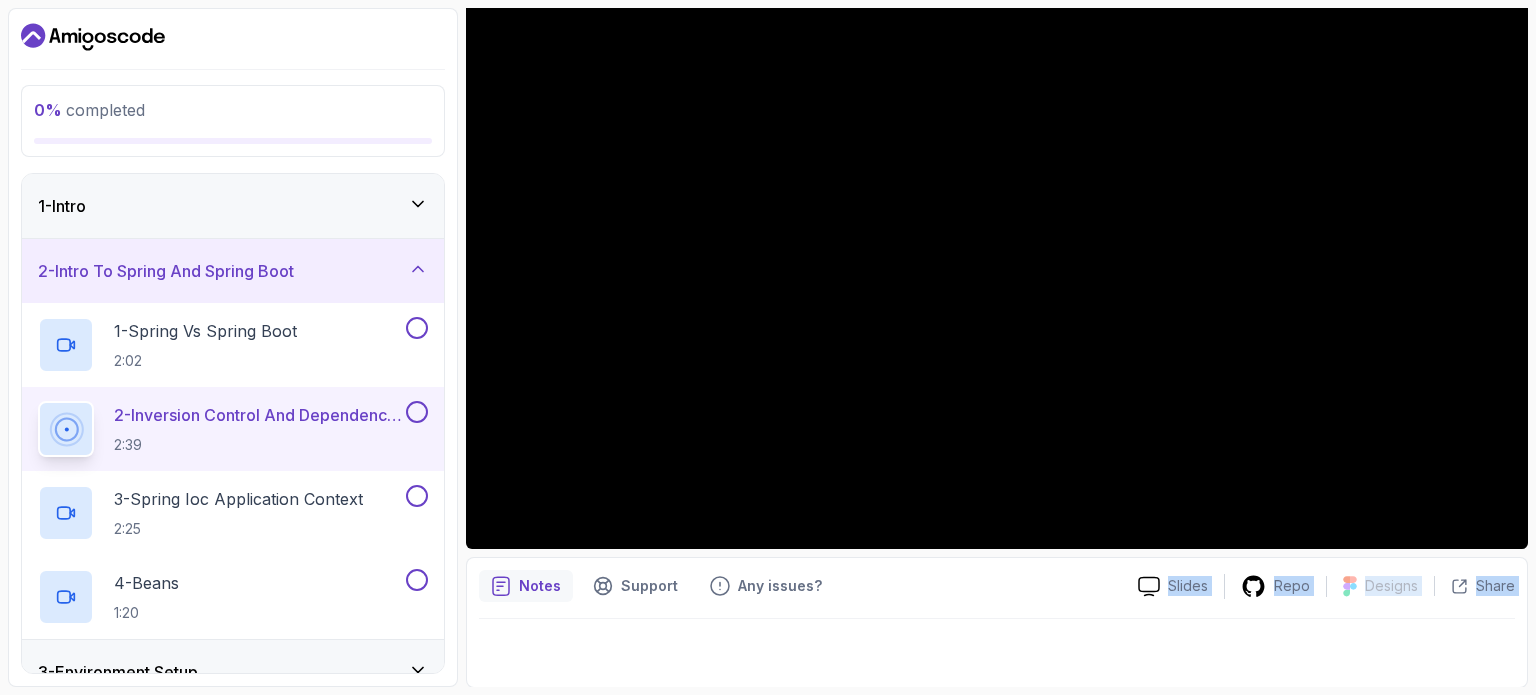 drag, startPoint x: 927, startPoint y: 626, endPoint x: 928, endPoint y: 572, distance: 54.00926 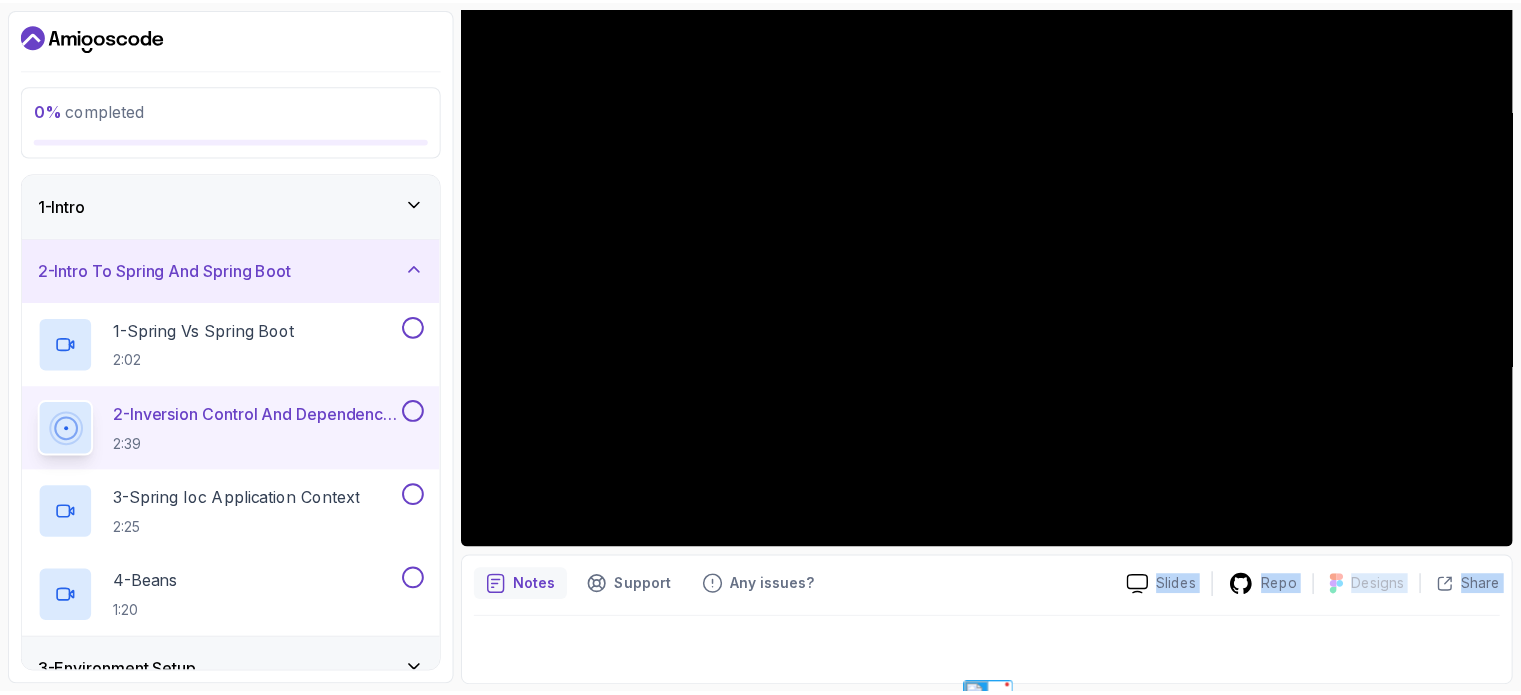 scroll, scrollTop: 217, scrollLeft: 0, axis: vertical 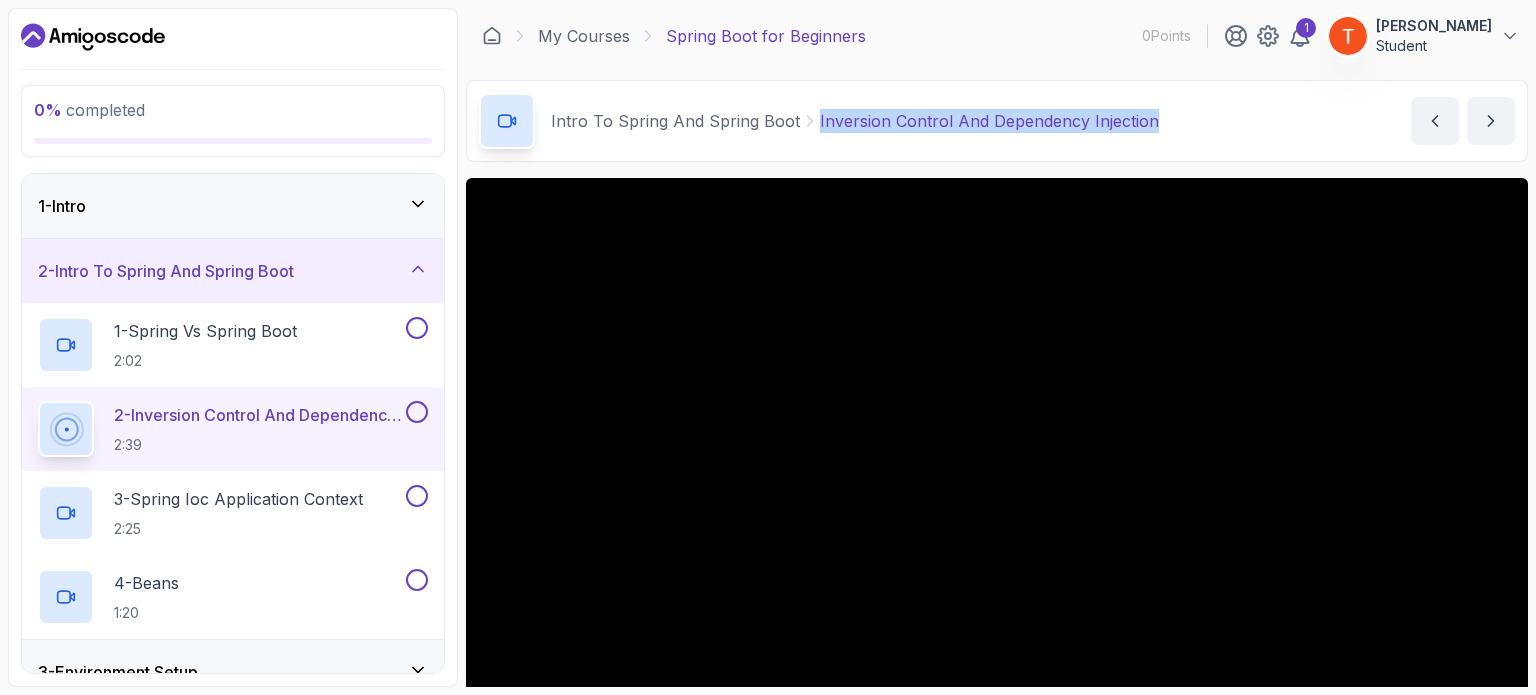 copy on "Inversion Control And Dependency Injection" 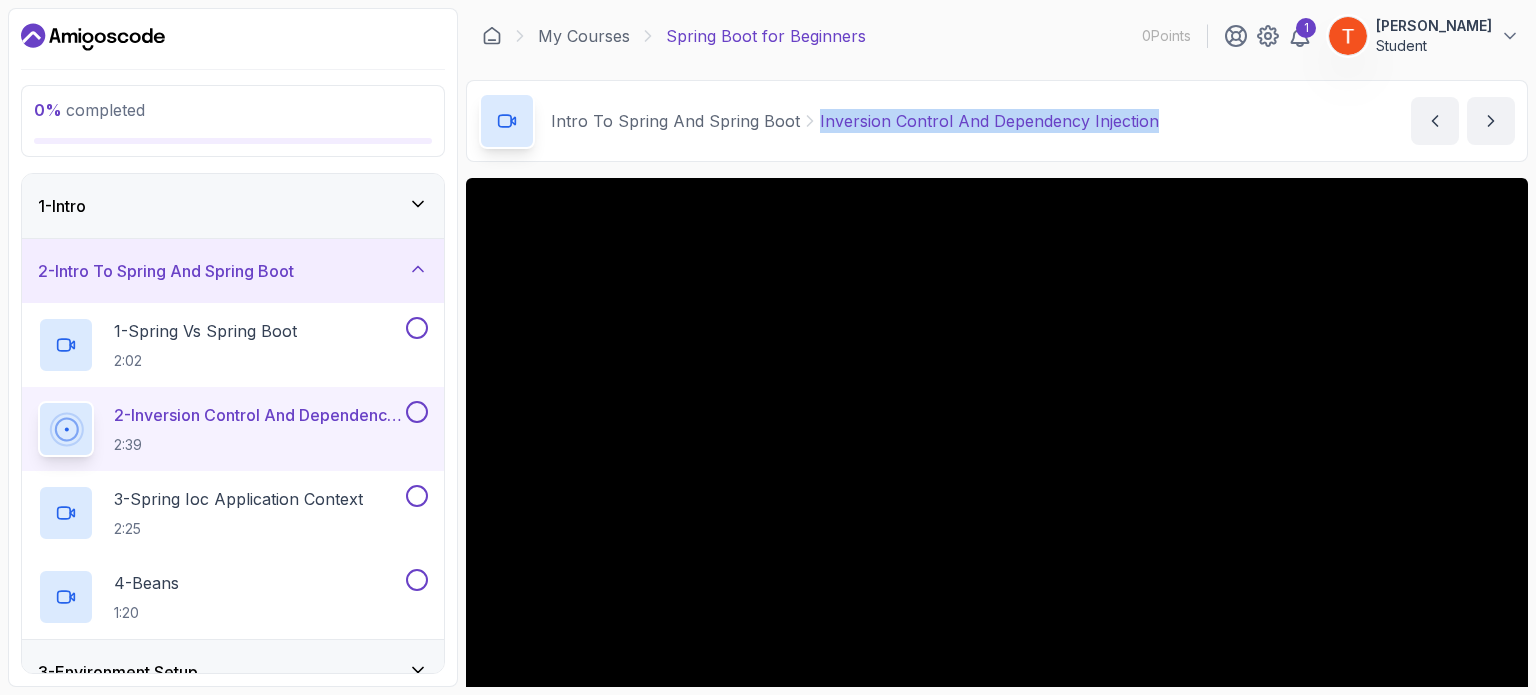 drag, startPoint x: 1166, startPoint y: 106, endPoint x: 793, endPoint y: 103, distance: 373.01205 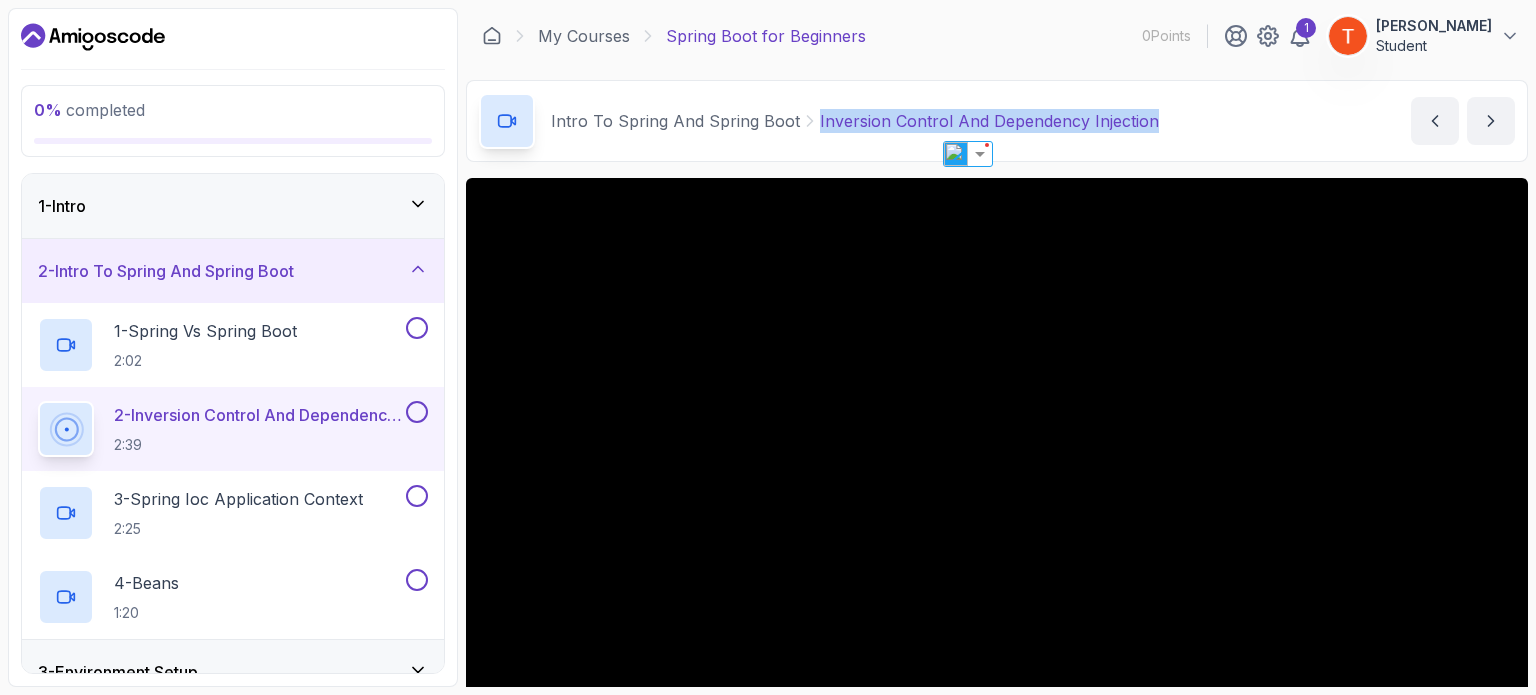 scroll, scrollTop: 226, scrollLeft: 0, axis: vertical 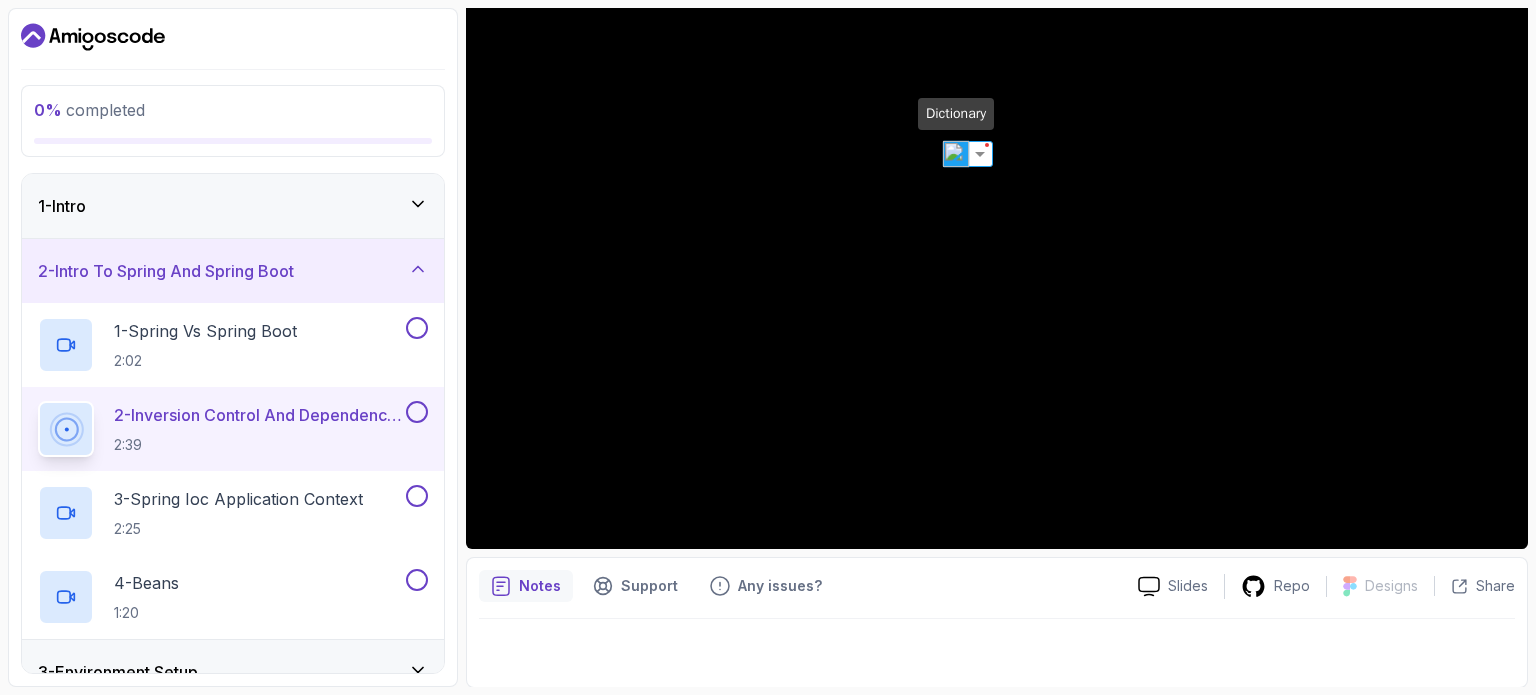 click at bounding box center [956, 154] 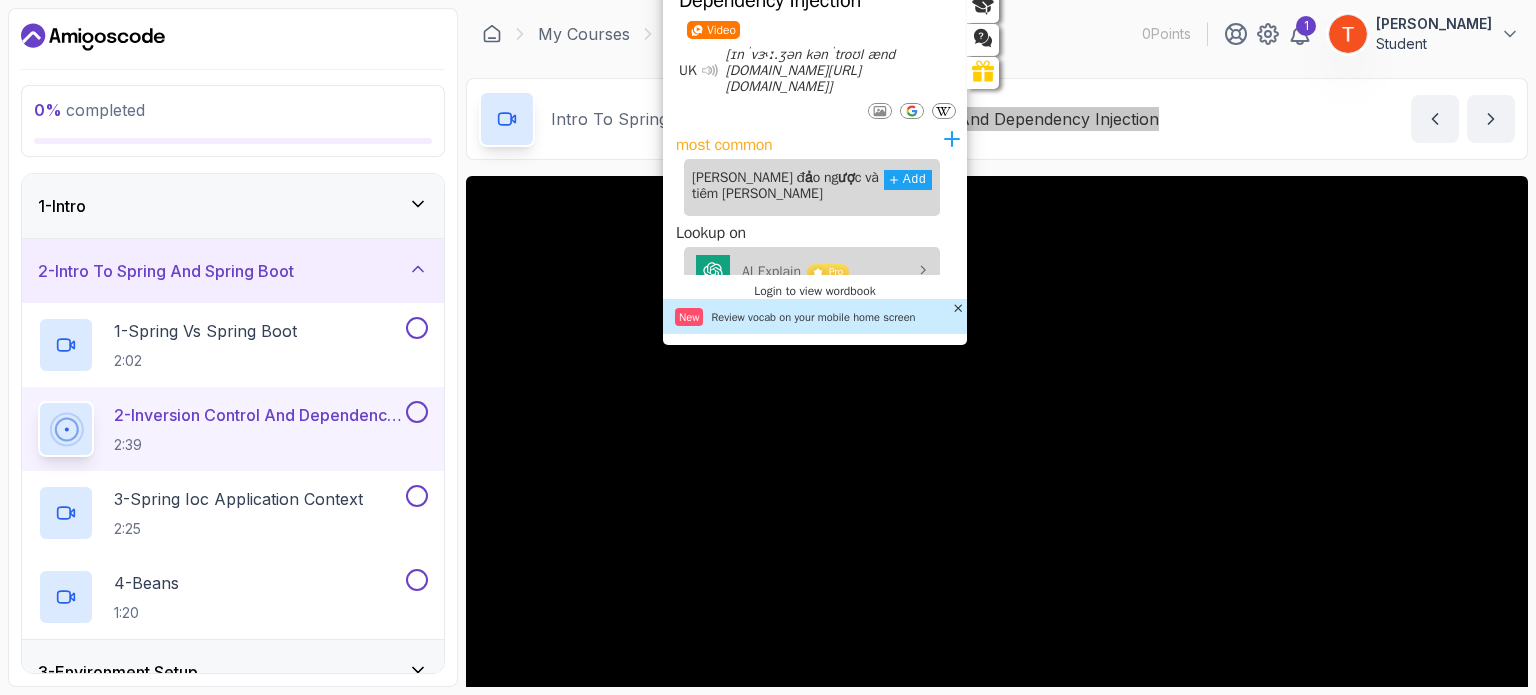 scroll, scrollTop: 0, scrollLeft: 0, axis: both 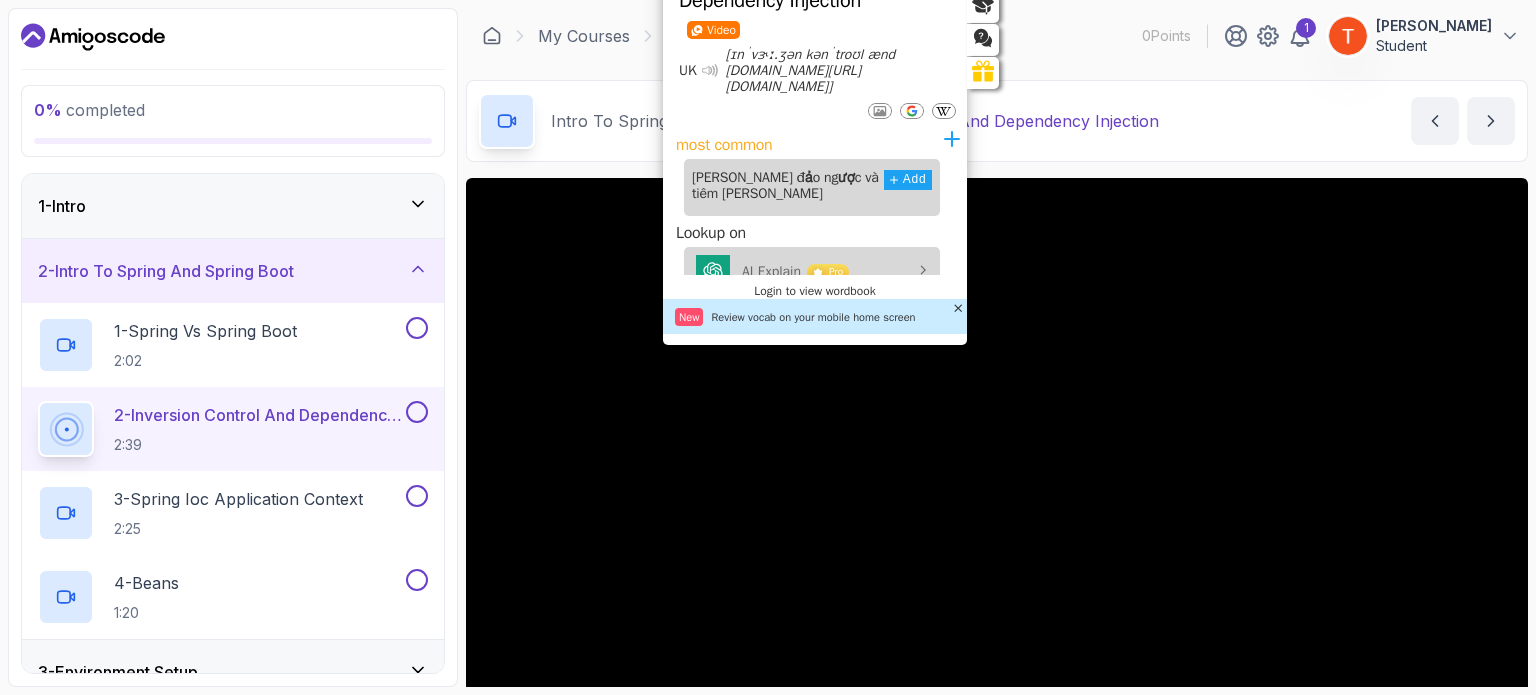 drag, startPoint x: 930, startPoint y: 79, endPoint x: 960, endPoint y: 188, distance: 113.053085 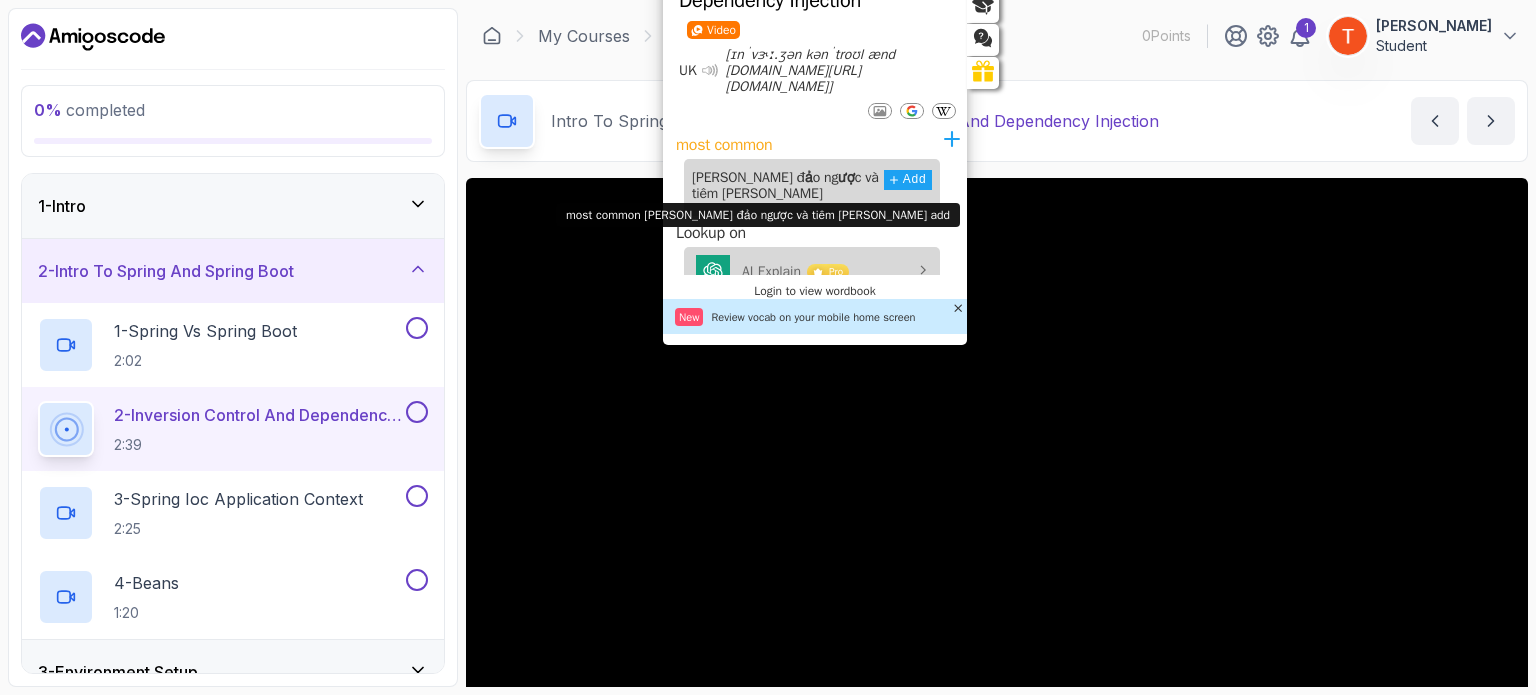 scroll, scrollTop: 24, scrollLeft: 0, axis: vertical 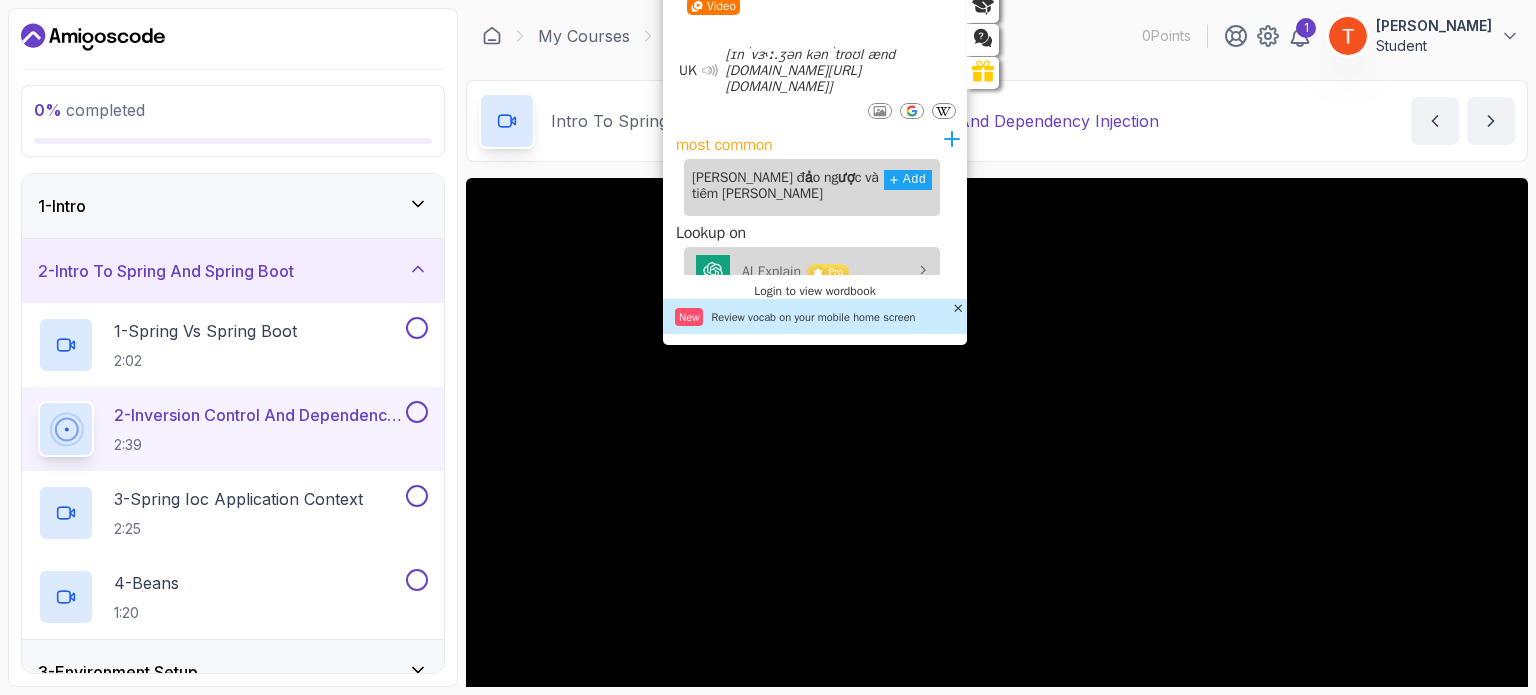 drag, startPoint x: 927, startPoint y: 16, endPoint x: 943, endPoint y: 97, distance: 82.565125 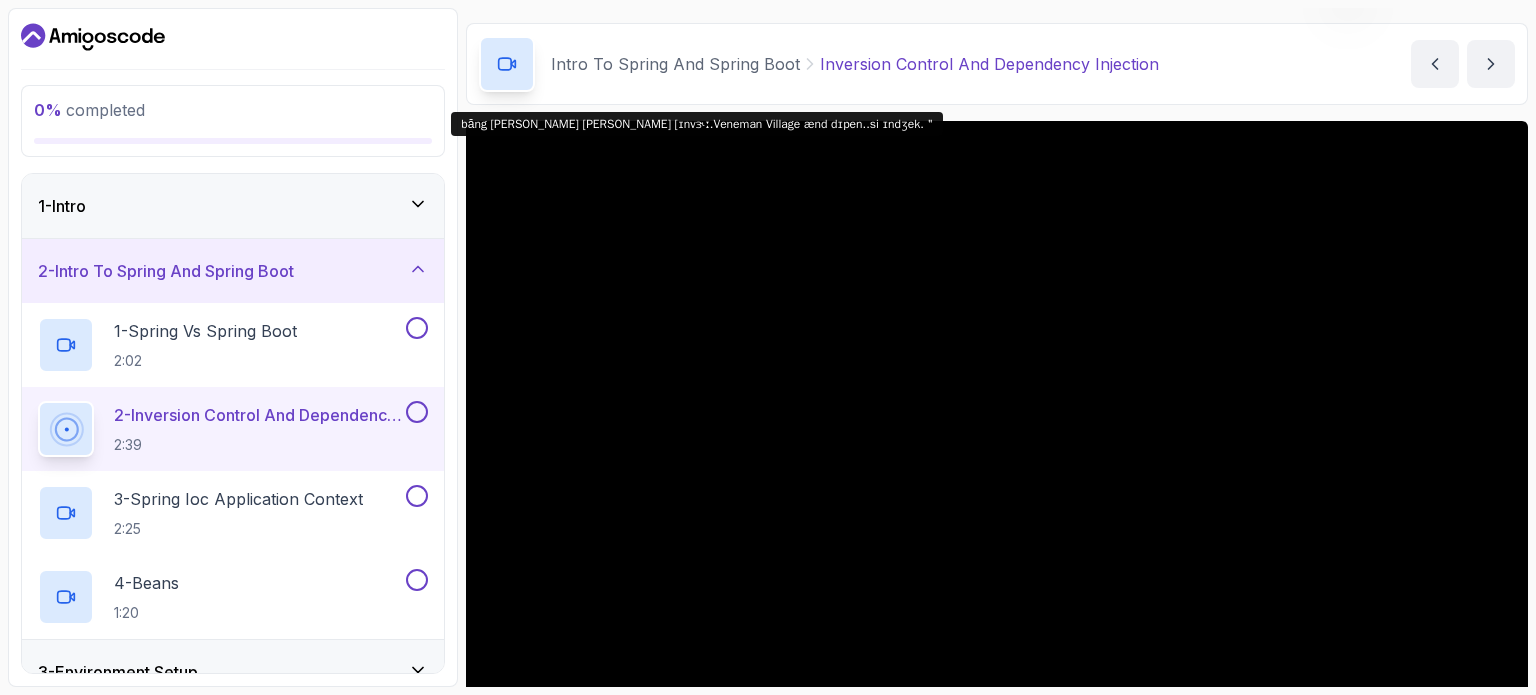 scroll, scrollTop: 126, scrollLeft: 0, axis: vertical 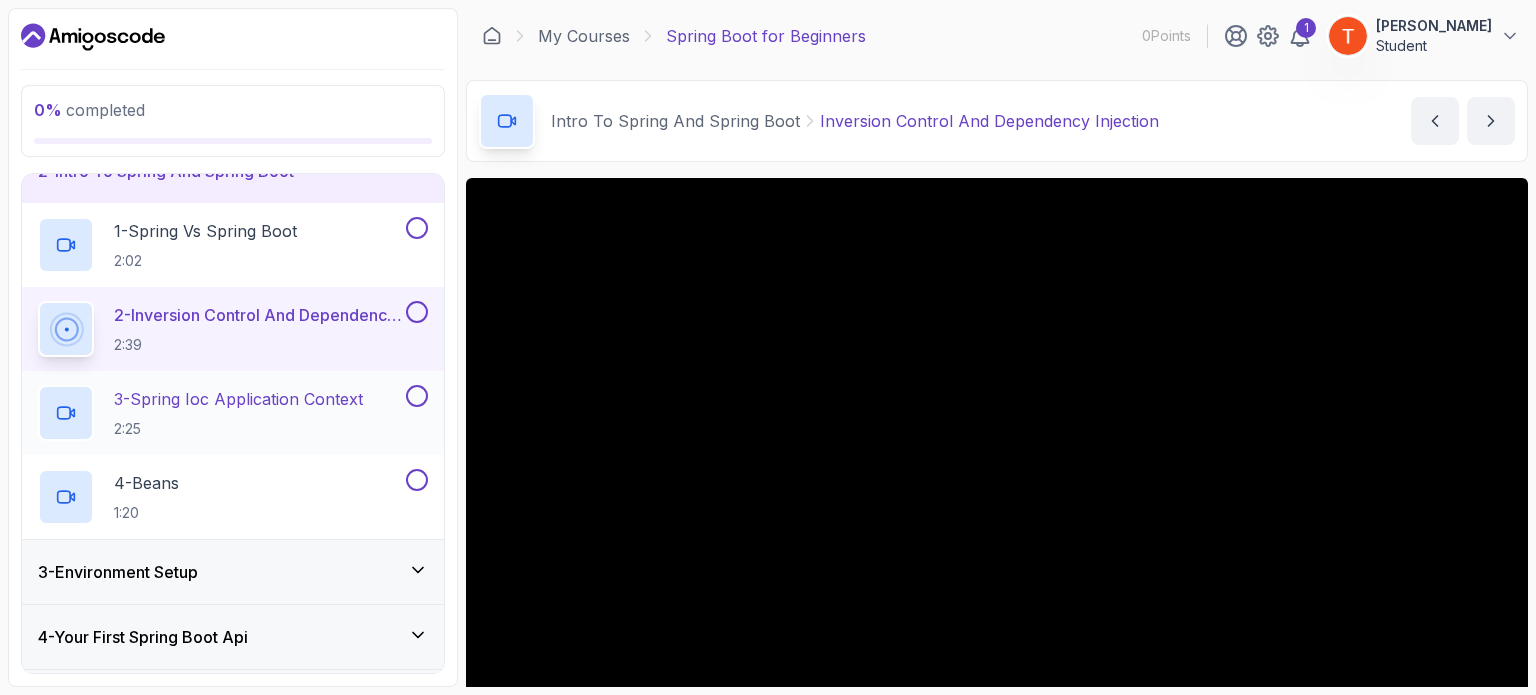 click on "3  -  Spring Ioc Application Context" at bounding box center [238, 399] 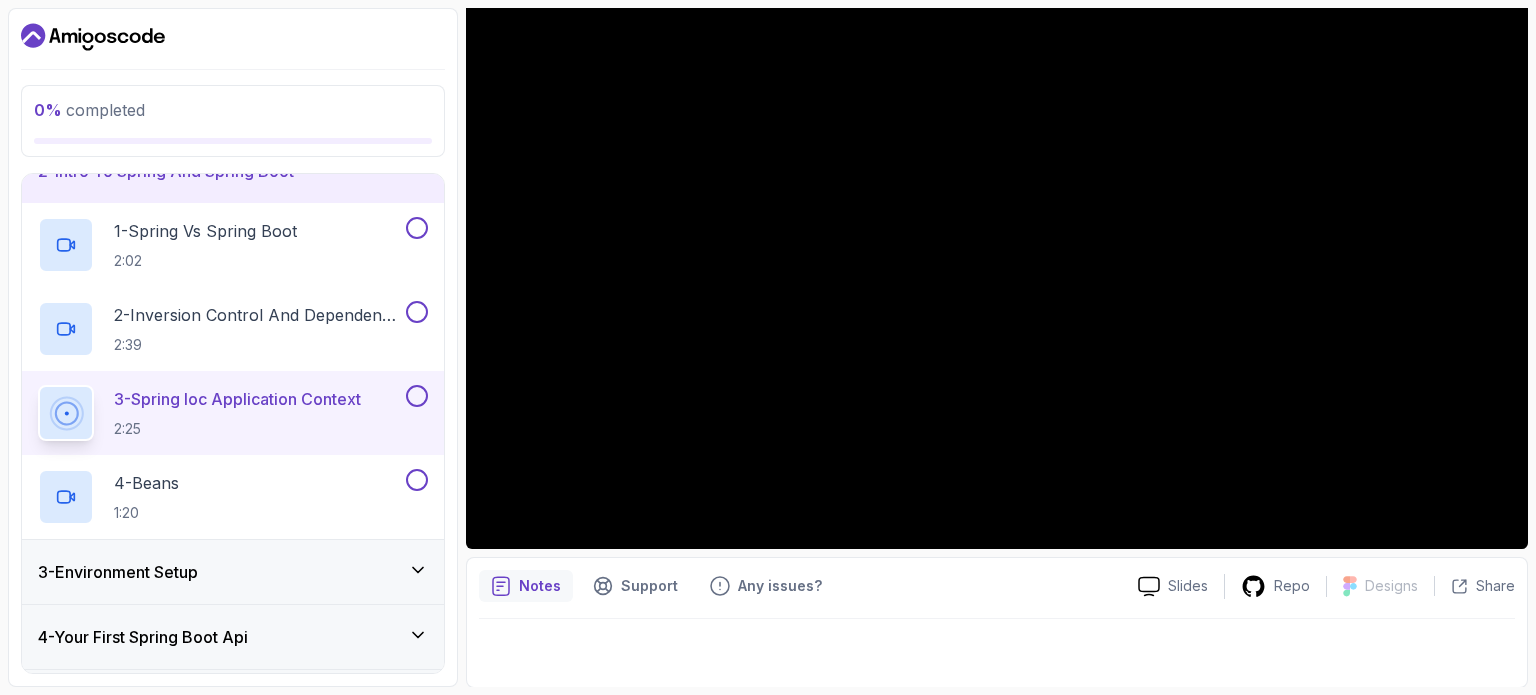 scroll, scrollTop: 0, scrollLeft: 0, axis: both 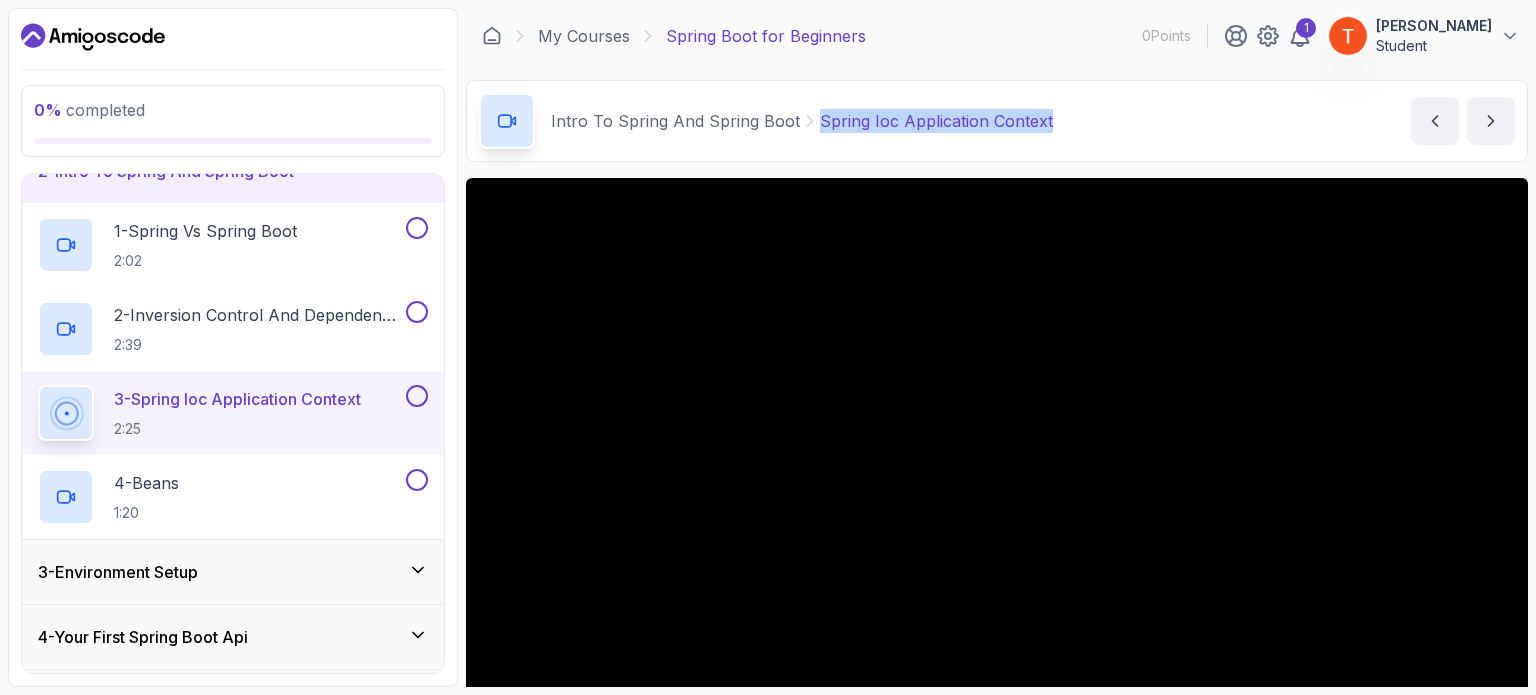 copy on "Spring Ioc Application Context" 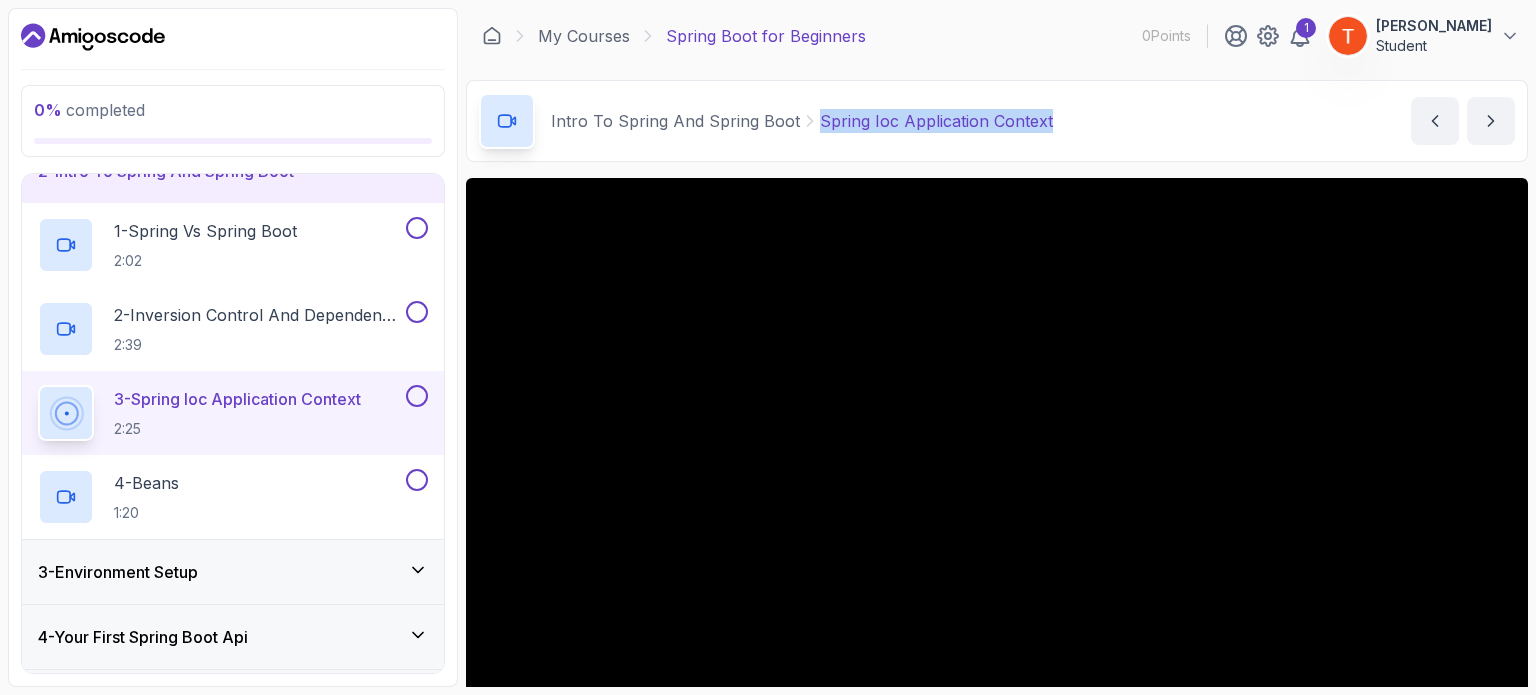drag, startPoint x: 1054, startPoint y: 126, endPoint x: 812, endPoint y: 135, distance: 242.1673 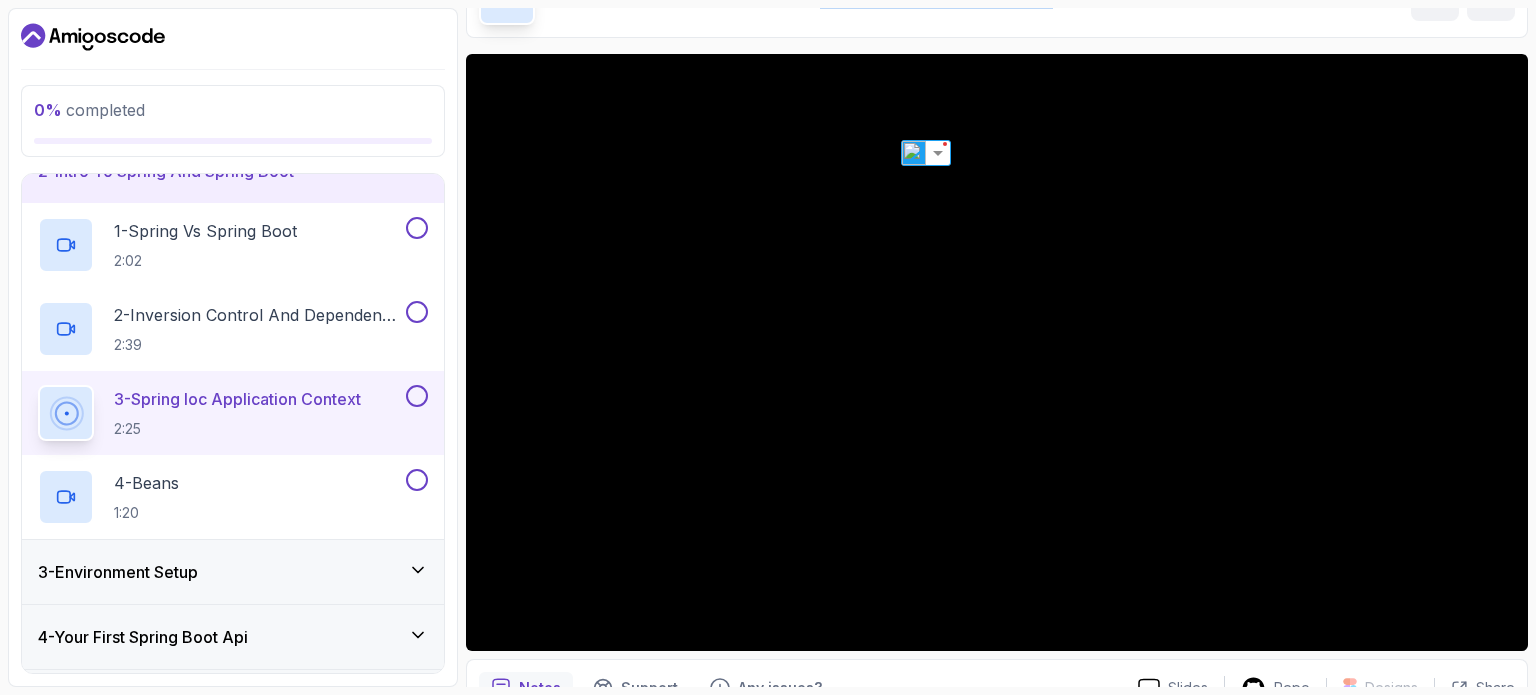scroll, scrollTop: 126, scrollLeft: 0, axis: vertical 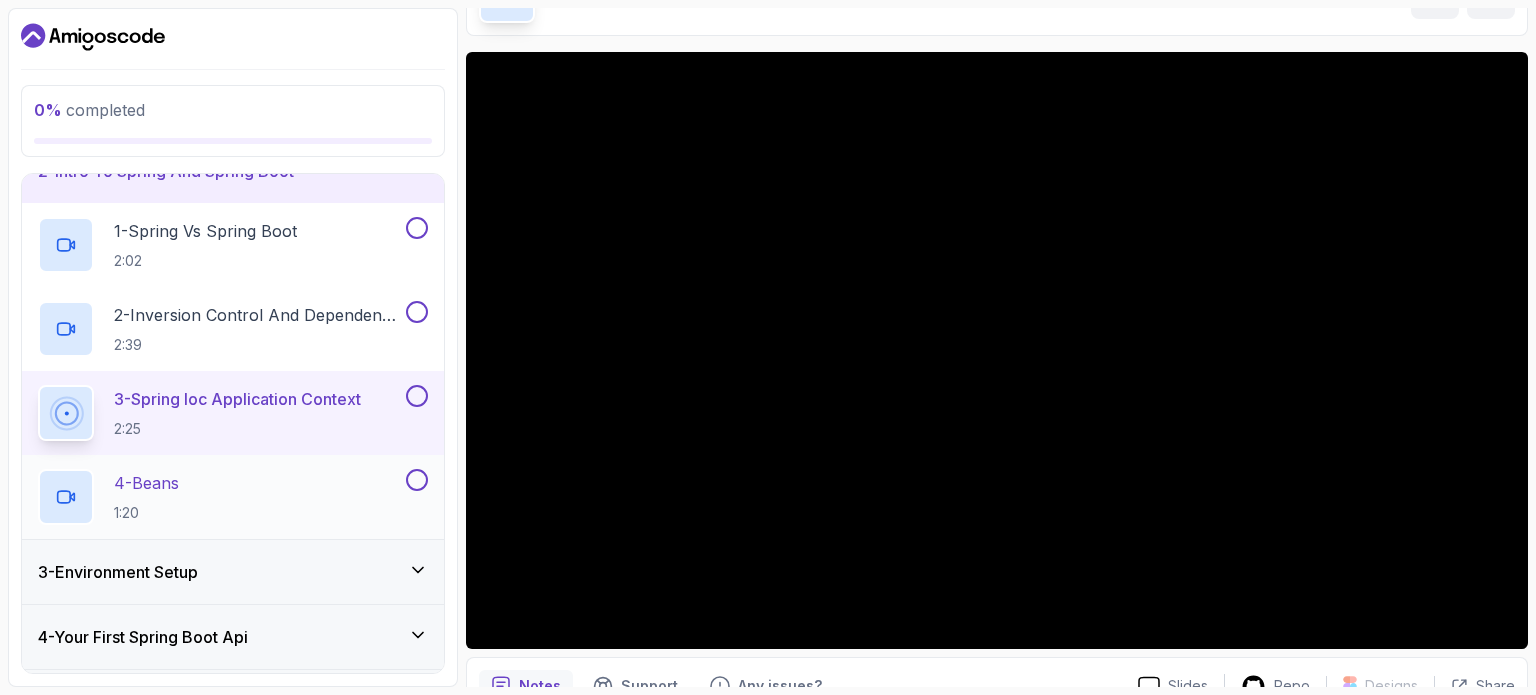 click on "4  -  Beans" at bounding box center [146, 483] 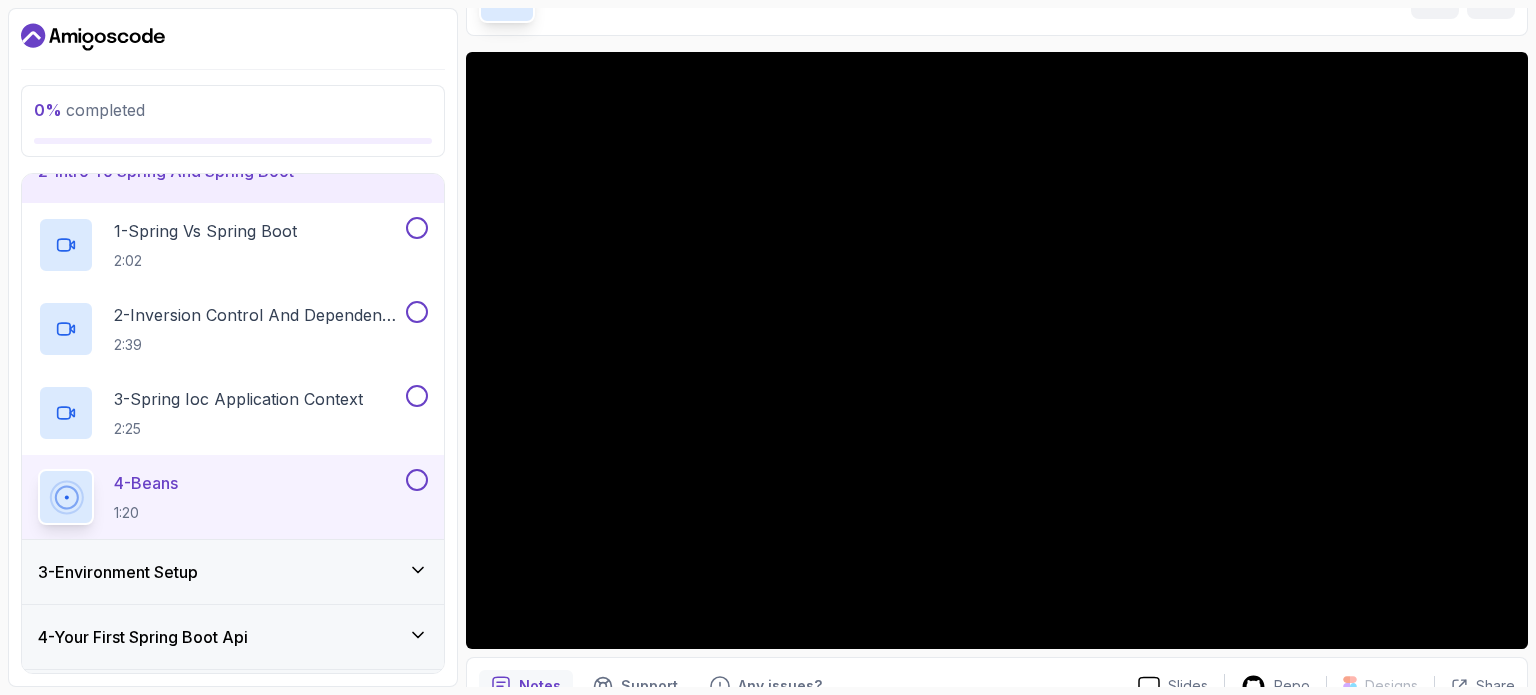 scroll, scrollTop: 0, scrollLeft: 0, axis: both 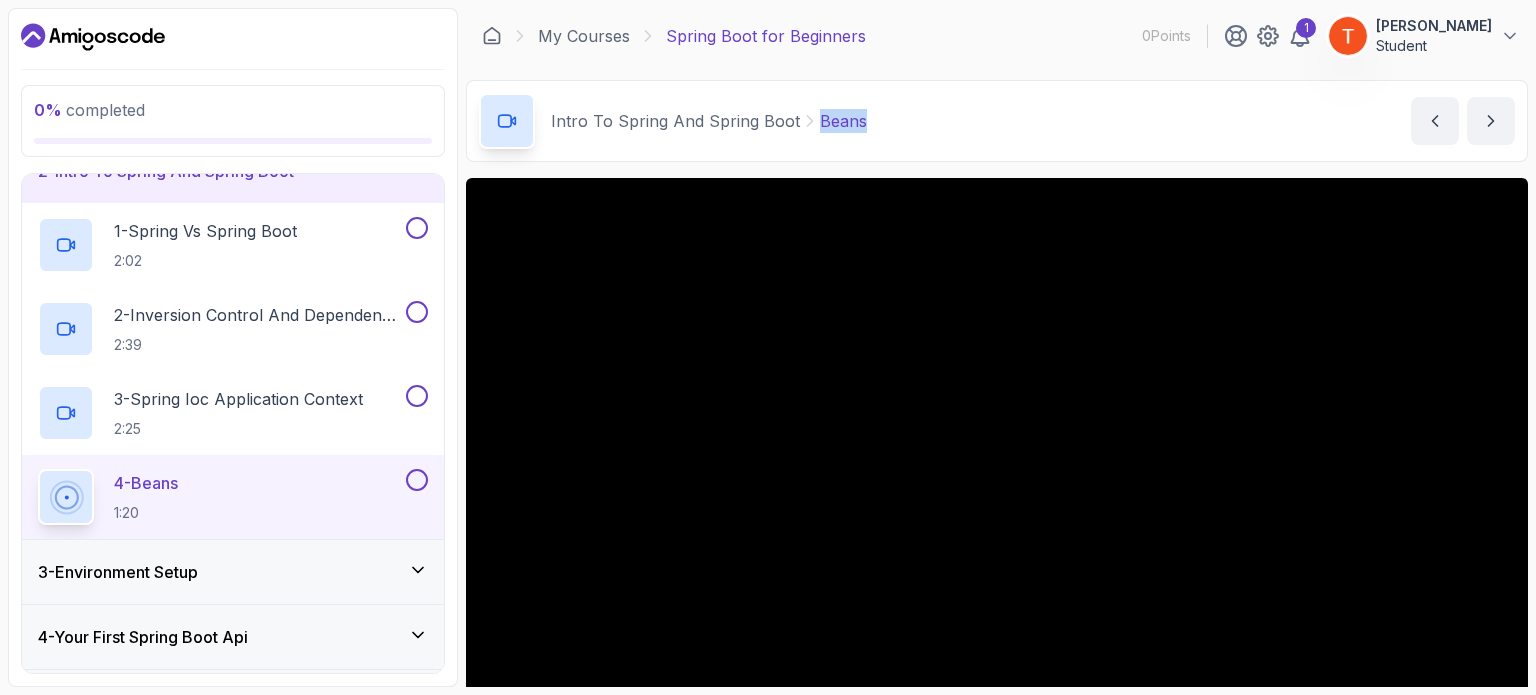 copy on "Beans" 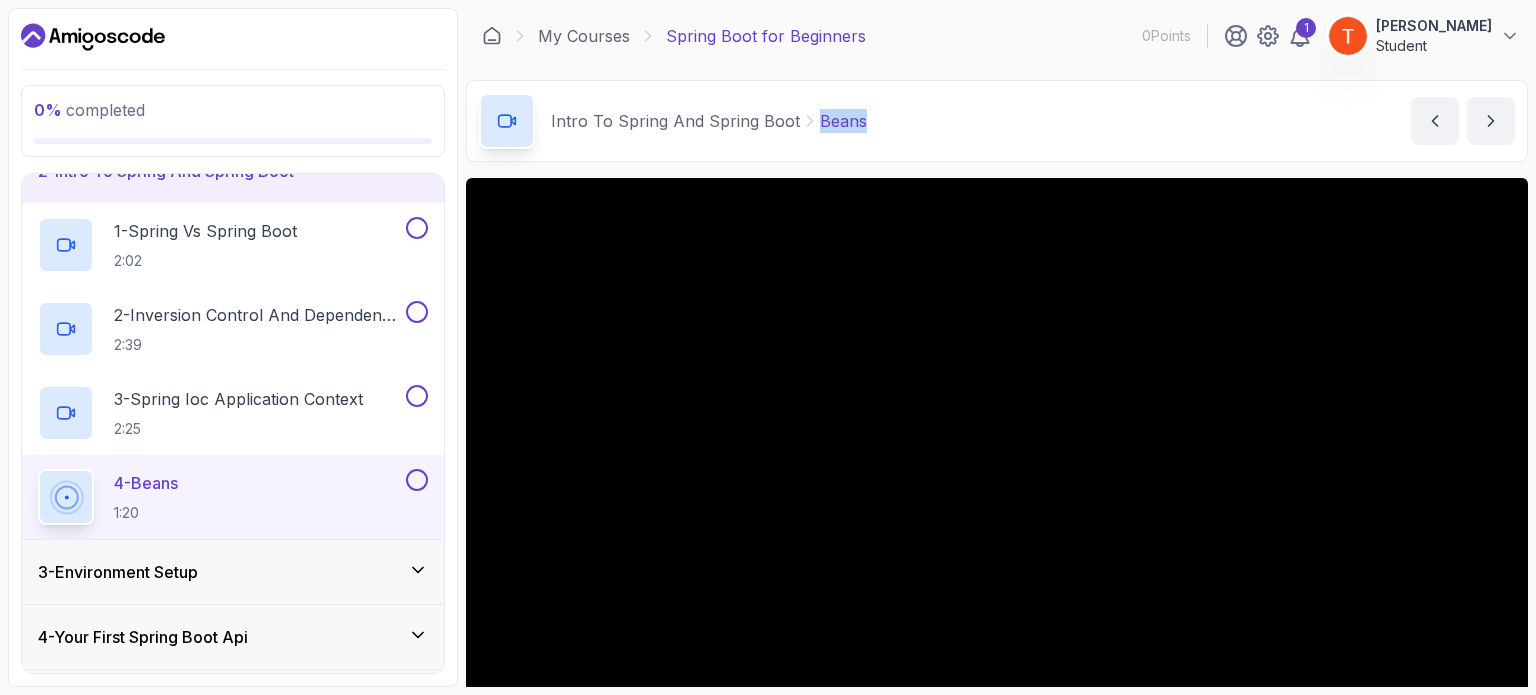drag, startPoint x: 809, startPoint y: 115, endPoint x: 880, endPoint y: 129, distance: 72.36712 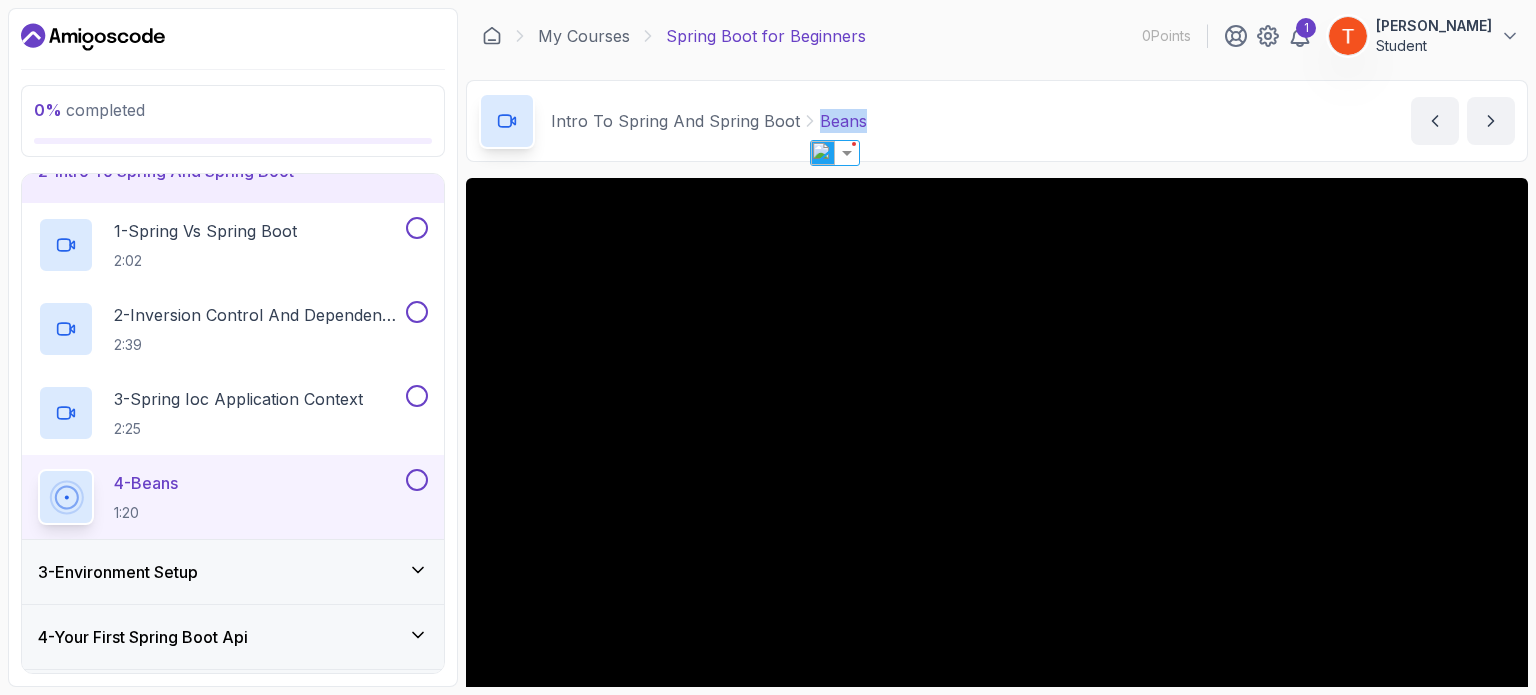 click on "Intro To Spring And Spring Boot Beans Beans by  [PERSON_NAME]" at bounding box center (997, 121) 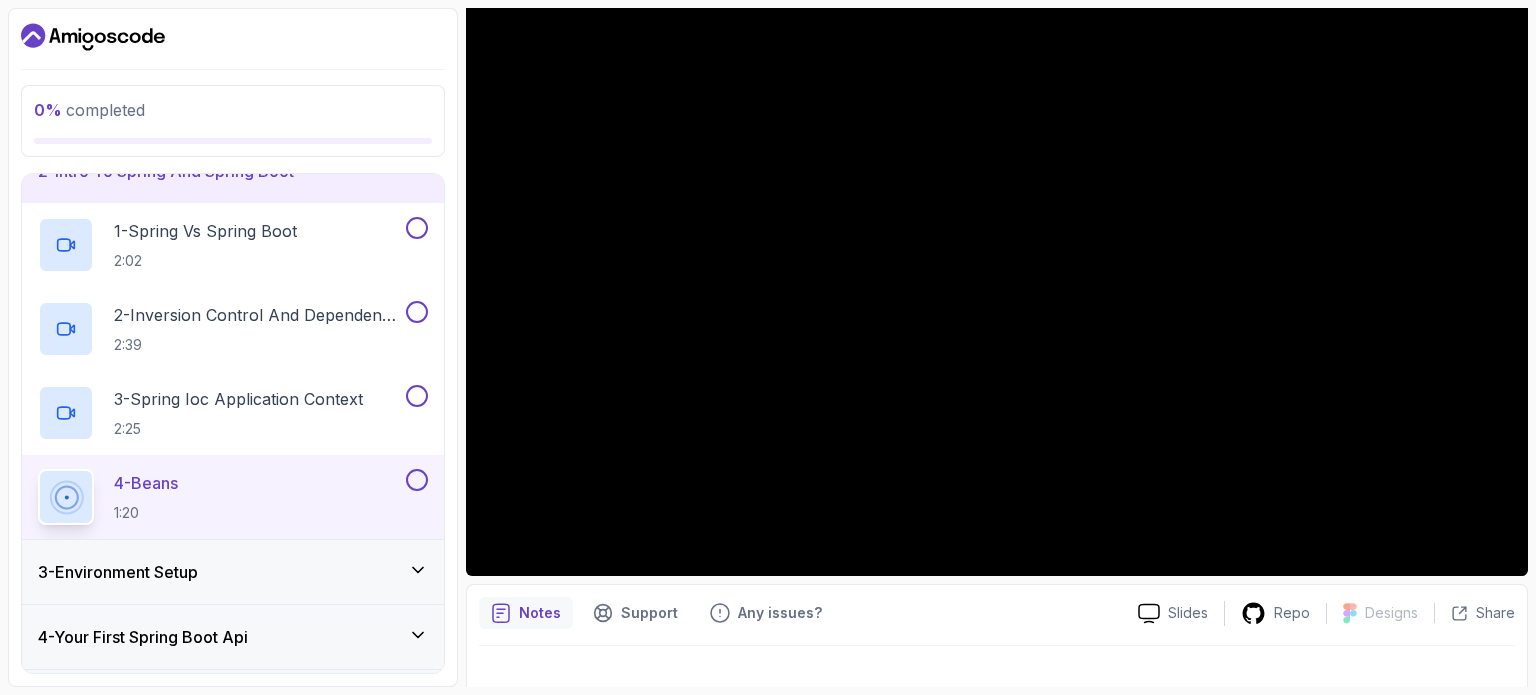scroll, scrollTop: 200, scrollLeft: 0, axis: vertical 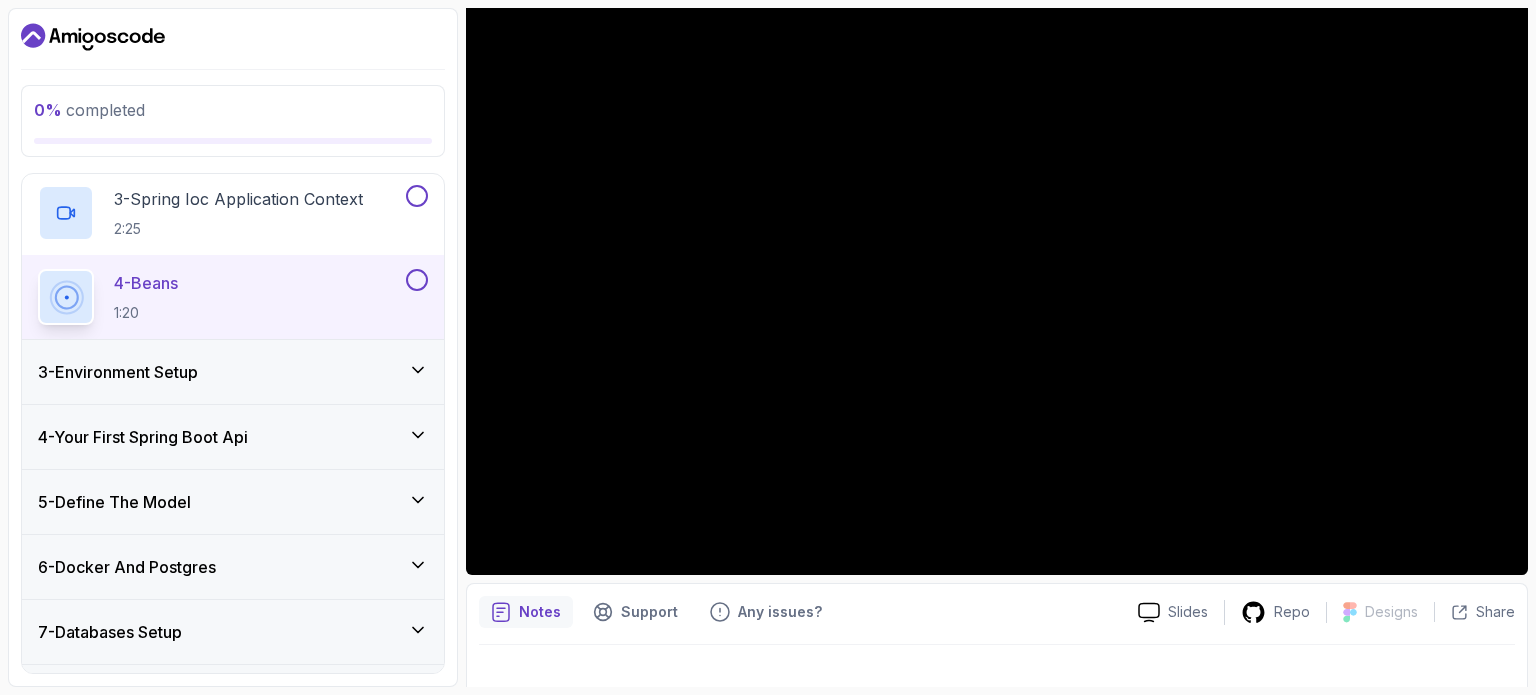 click on "3  -  Environment Setup" at bounding box center (233, 372) 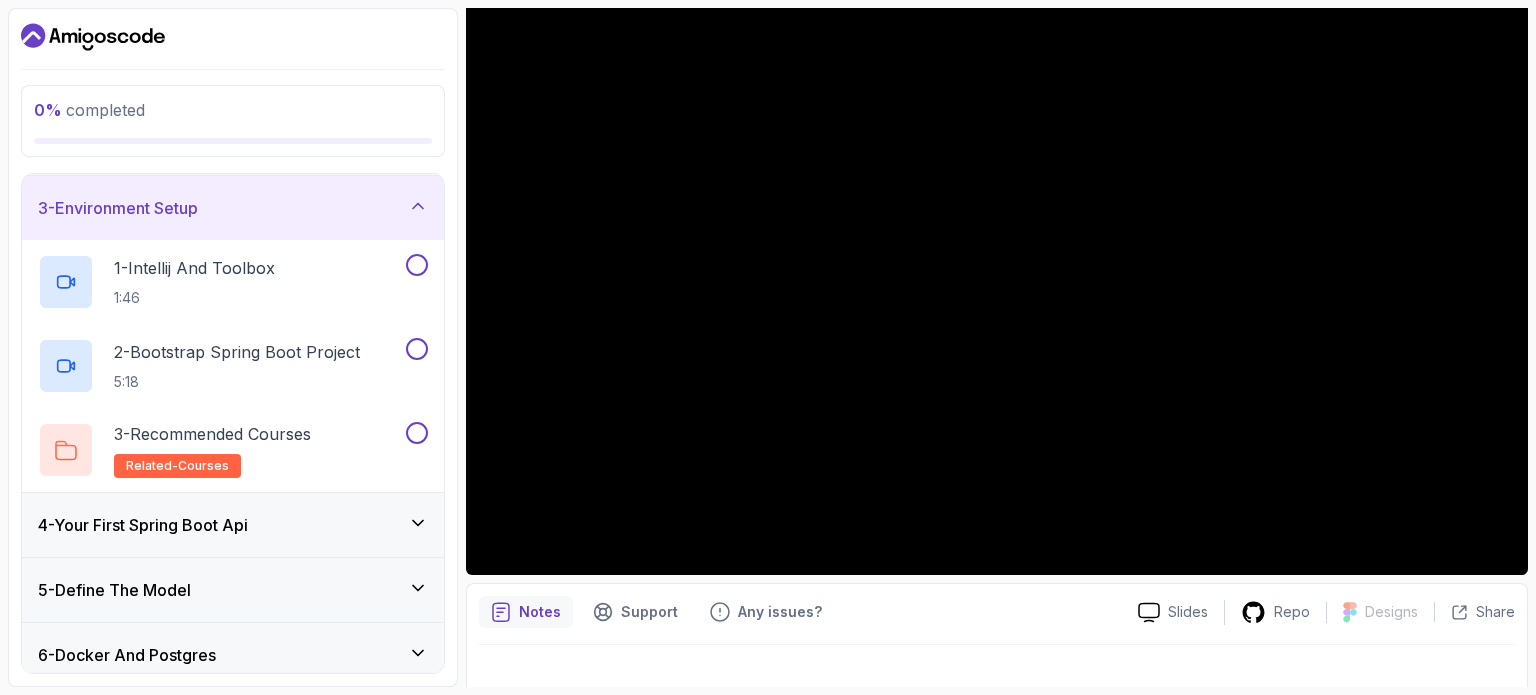 scroll, scrollTop: 0, scrollLeft: 0, axis: both 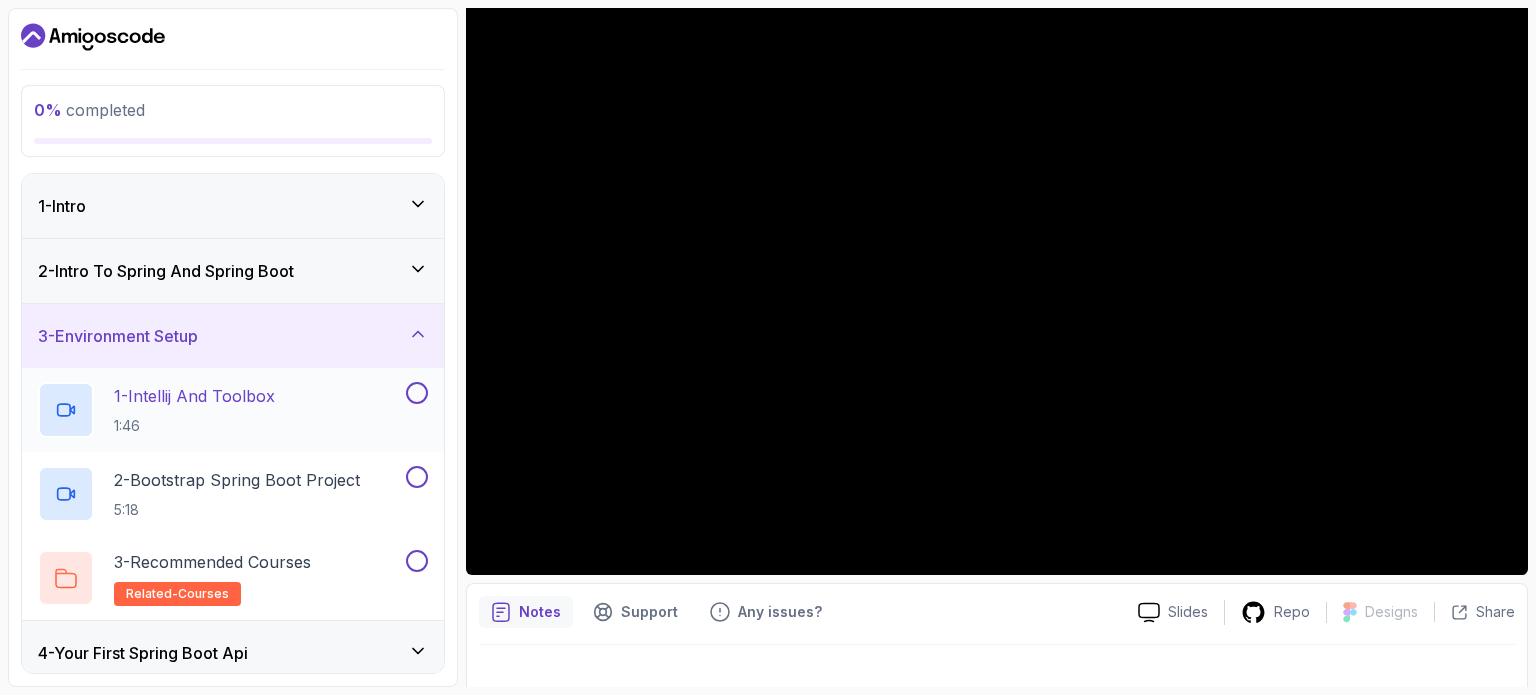 click on "1  -  Intellij And Toolbox" at bounding box center (194, 396) 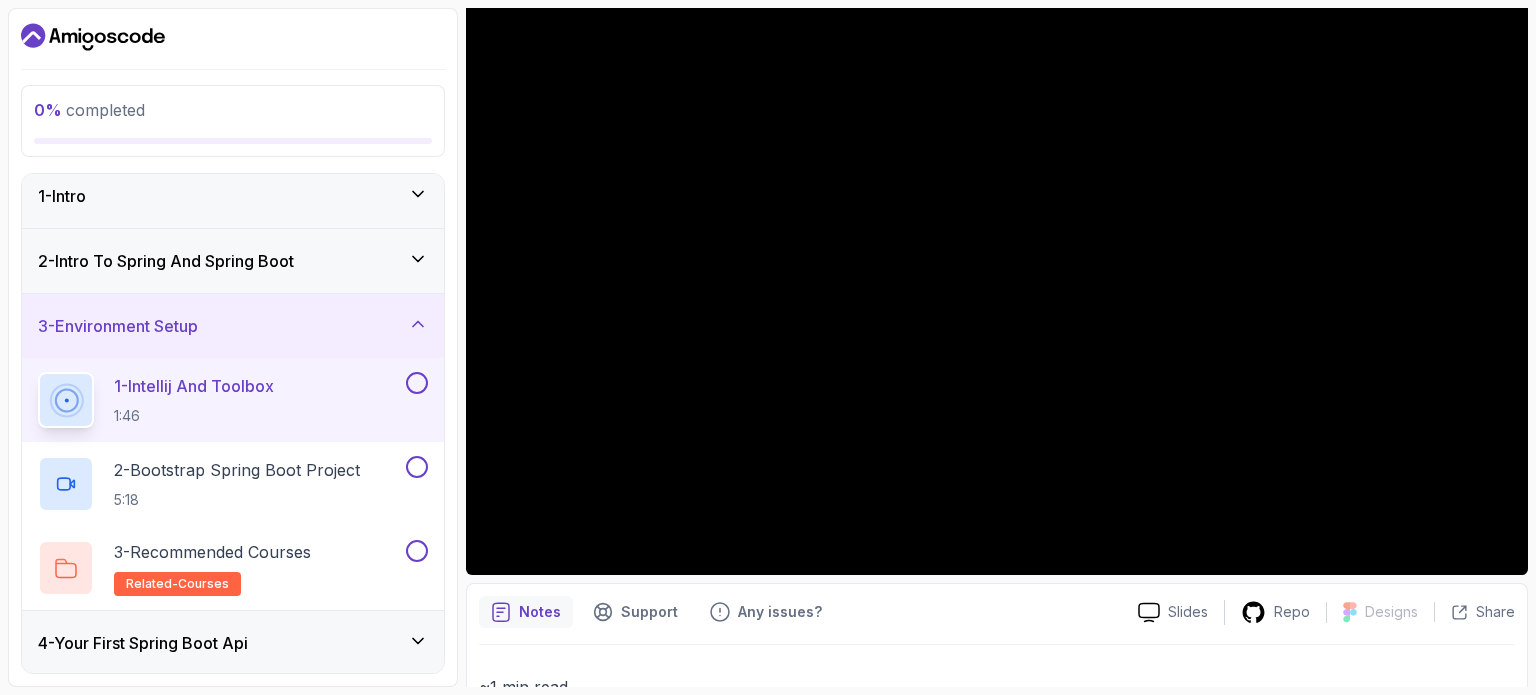 scroll, scrollTop: 0, scrollLeft: 0, axis: both 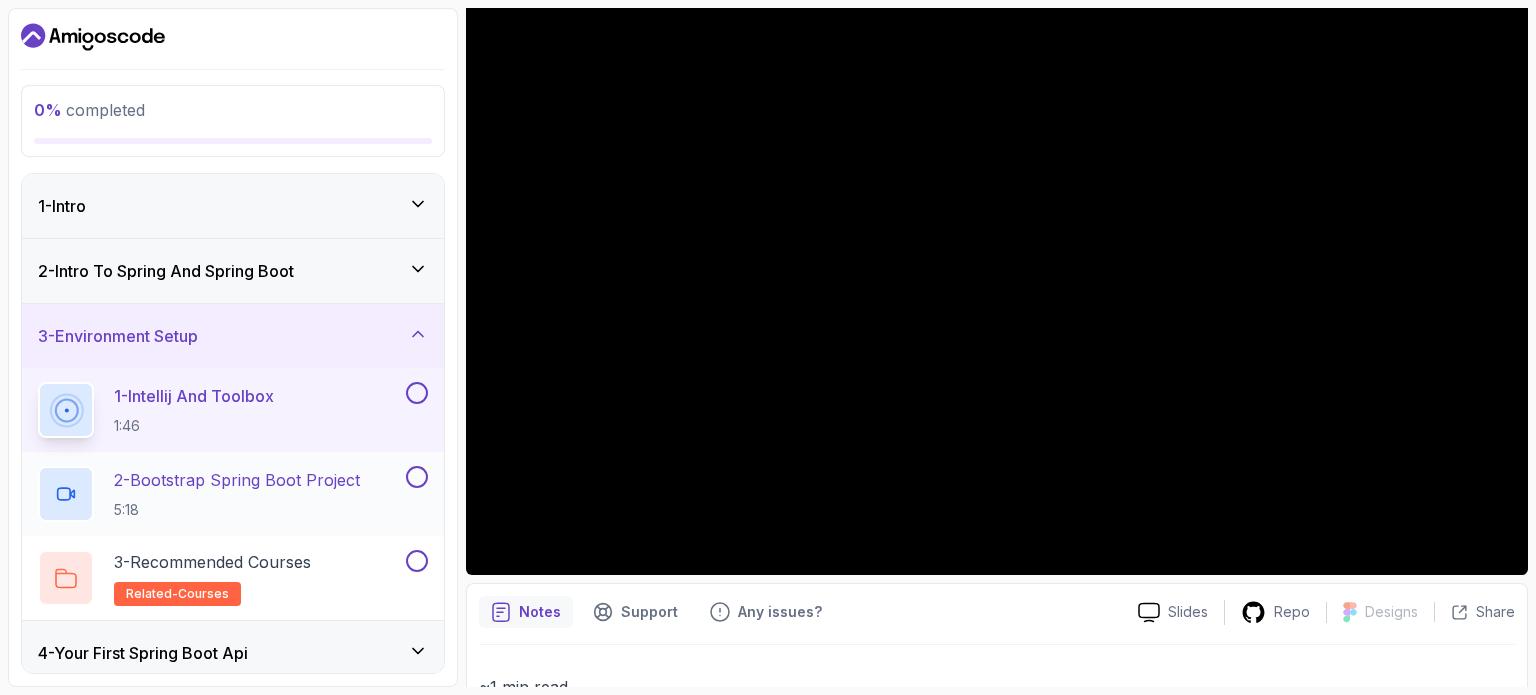 click on "2  -  Bootstrap Spring Boot Project" at bounding box center (237, 480) 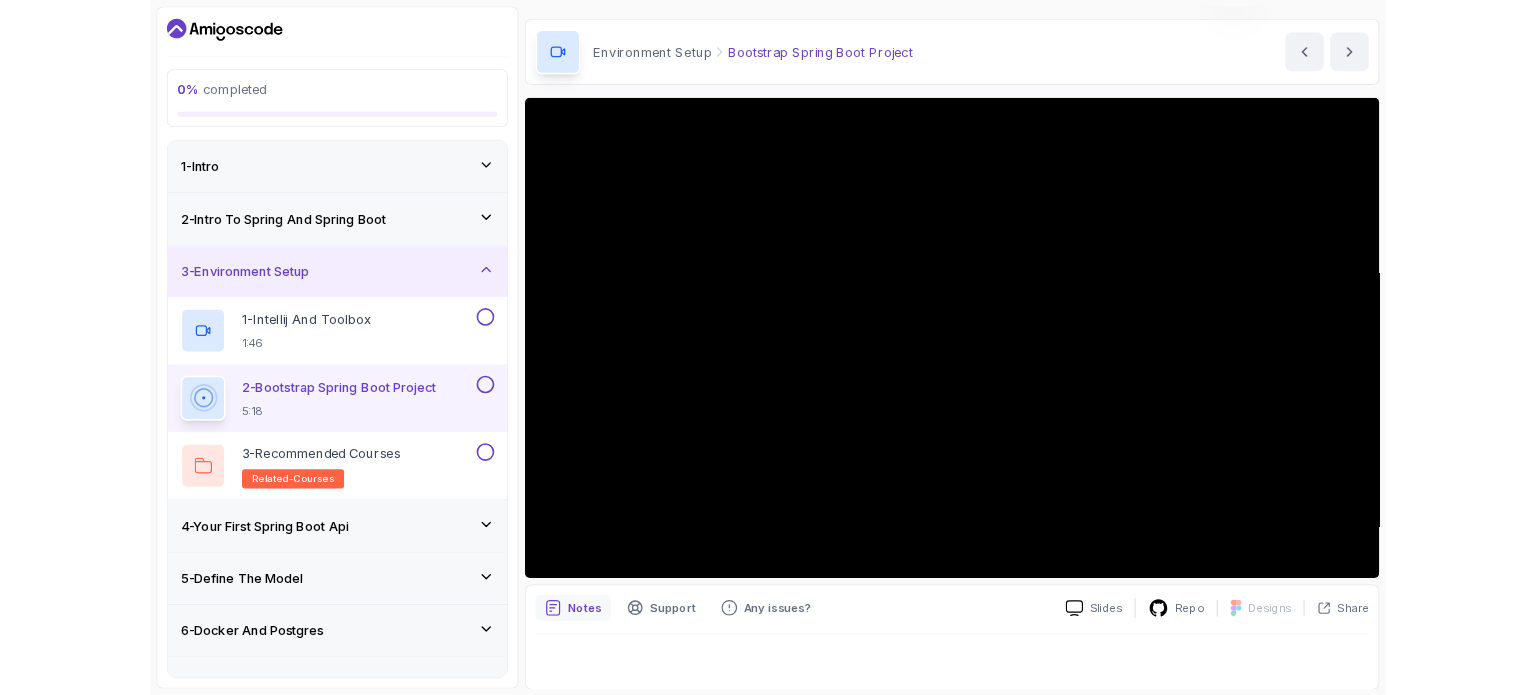 scroll, scrollTop: 226, scrollLeft: 0, axis: vertical 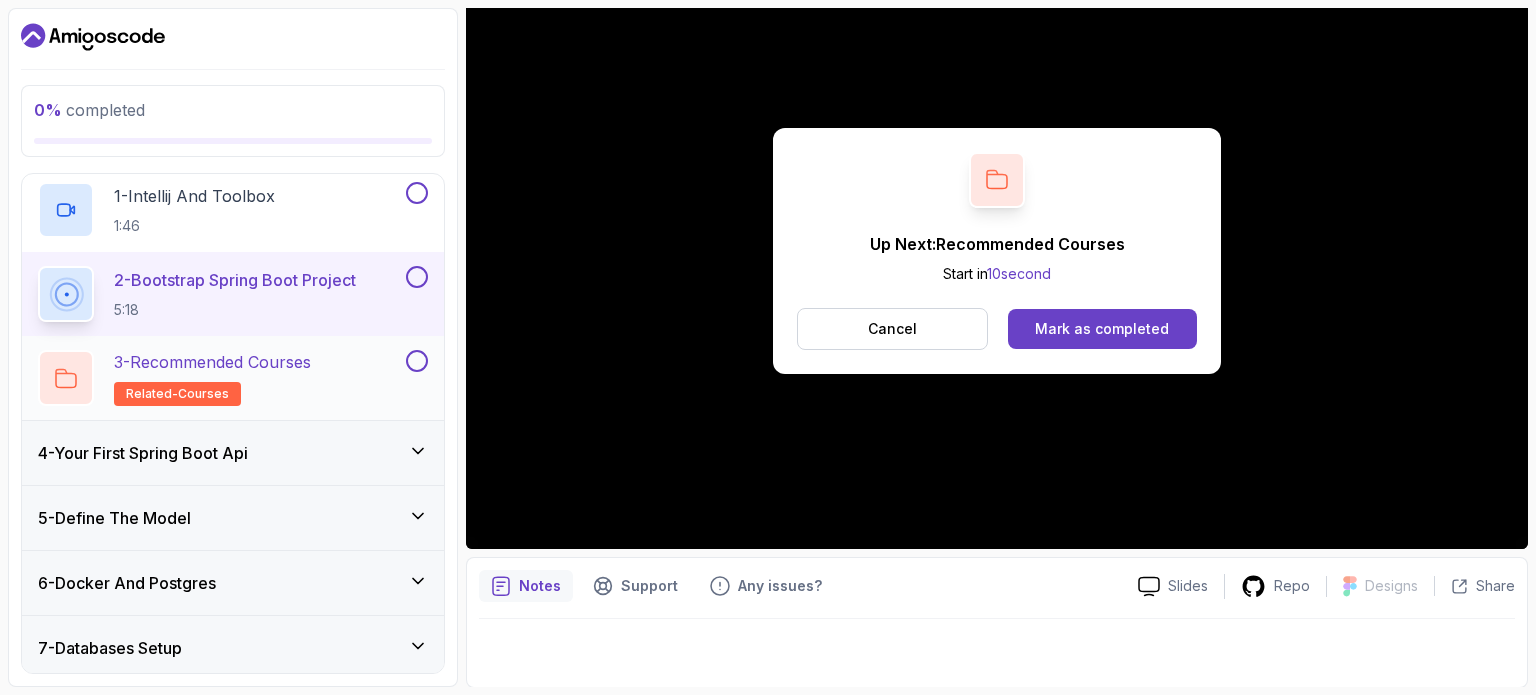 click on "3  -  Recommended Courses" at bounding box center [212, 362] 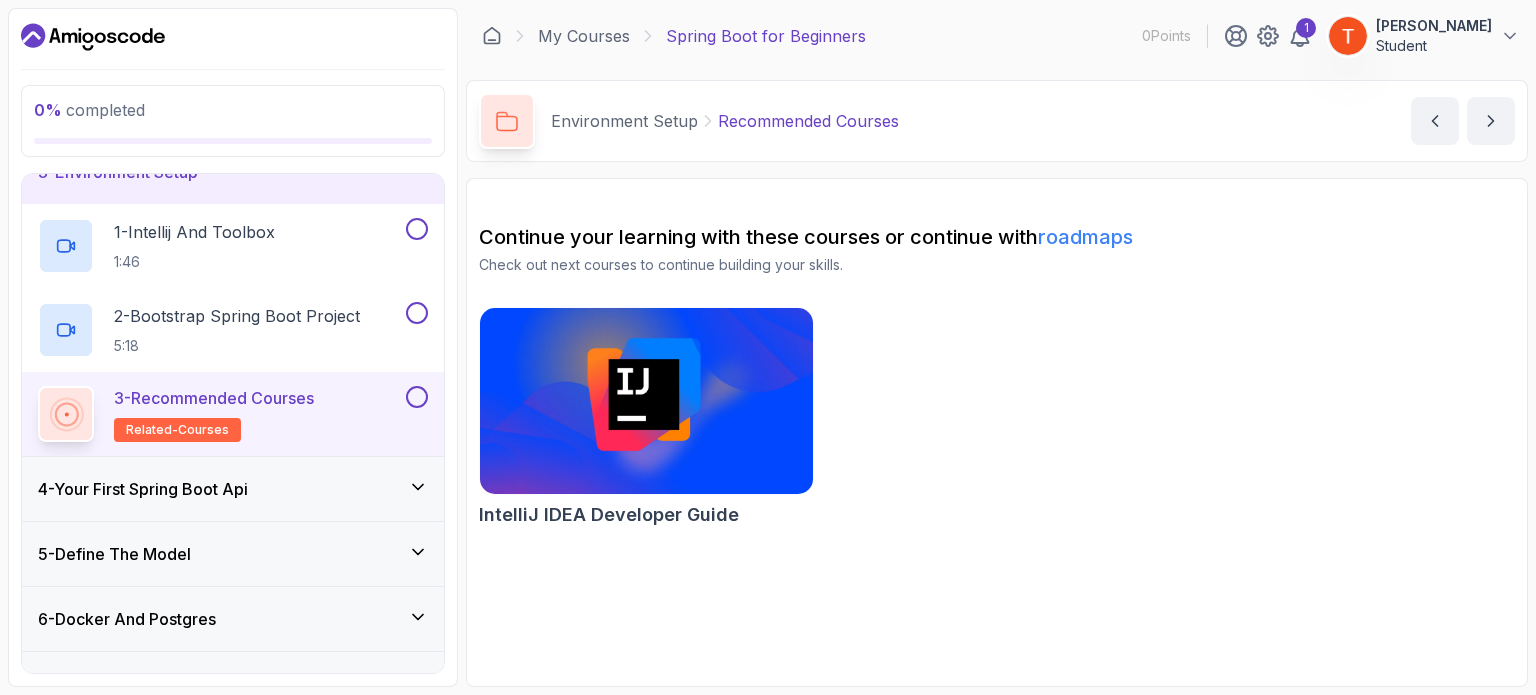 scroll, scrollTop: 200, scrollLeft: 0, axis: vertical 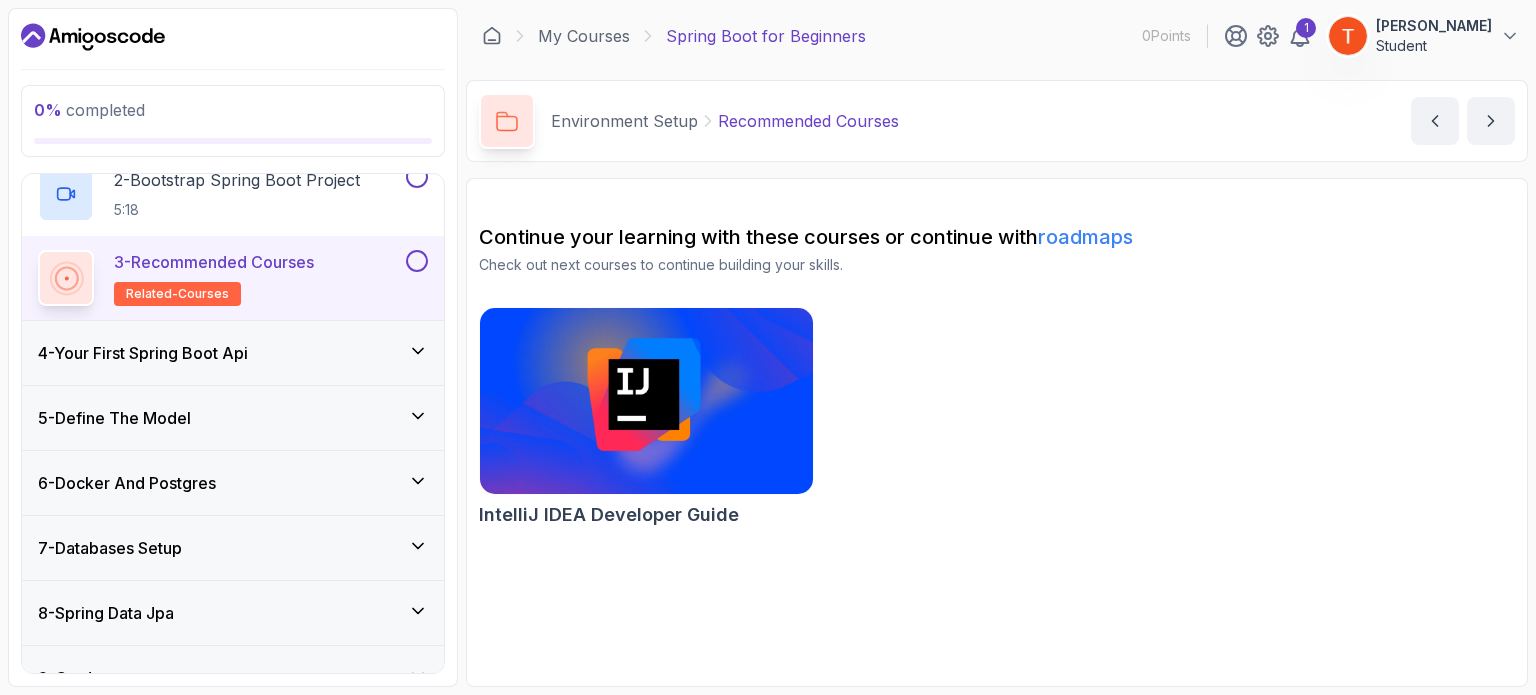 click on "4  -  Your First Spring Boot Api" at bounding box center (233, 353) 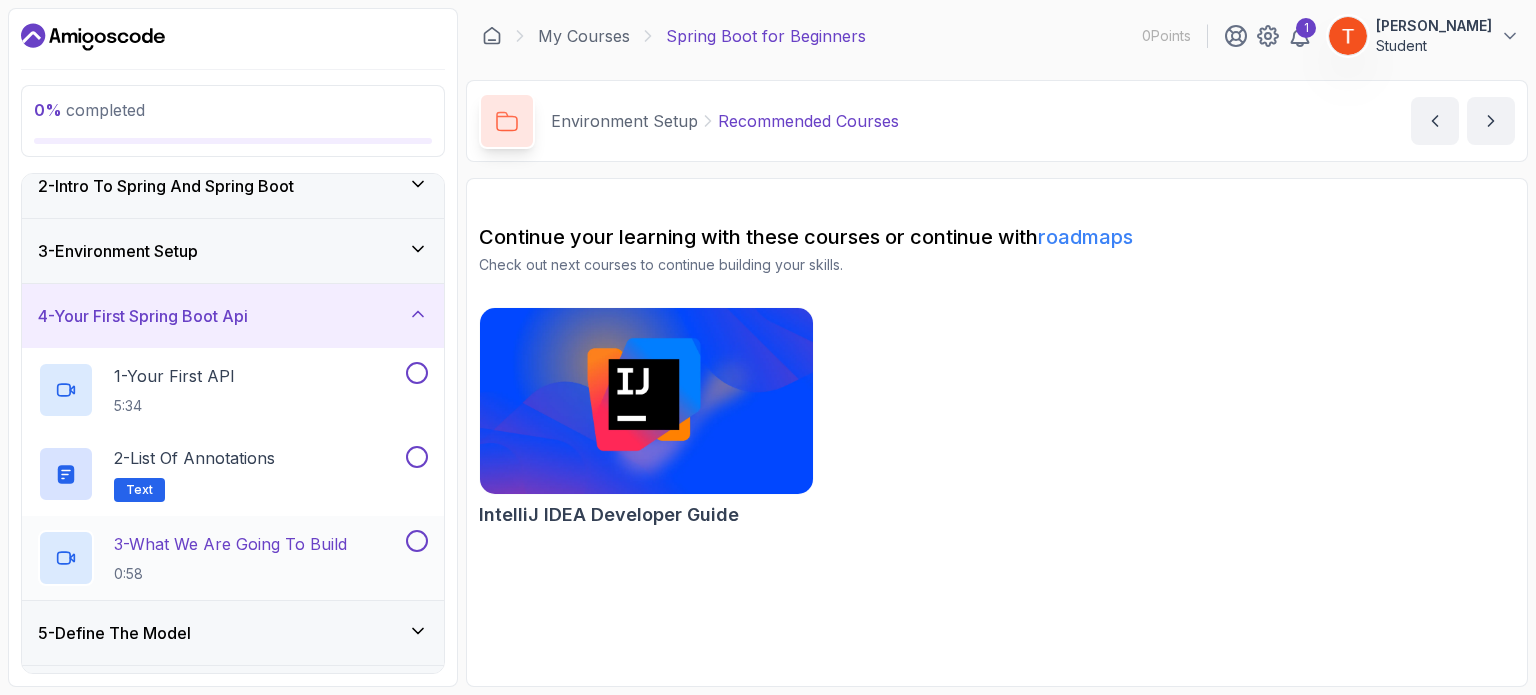 scroll, scrollTop: 0, scrollLeft: 0, axis: both 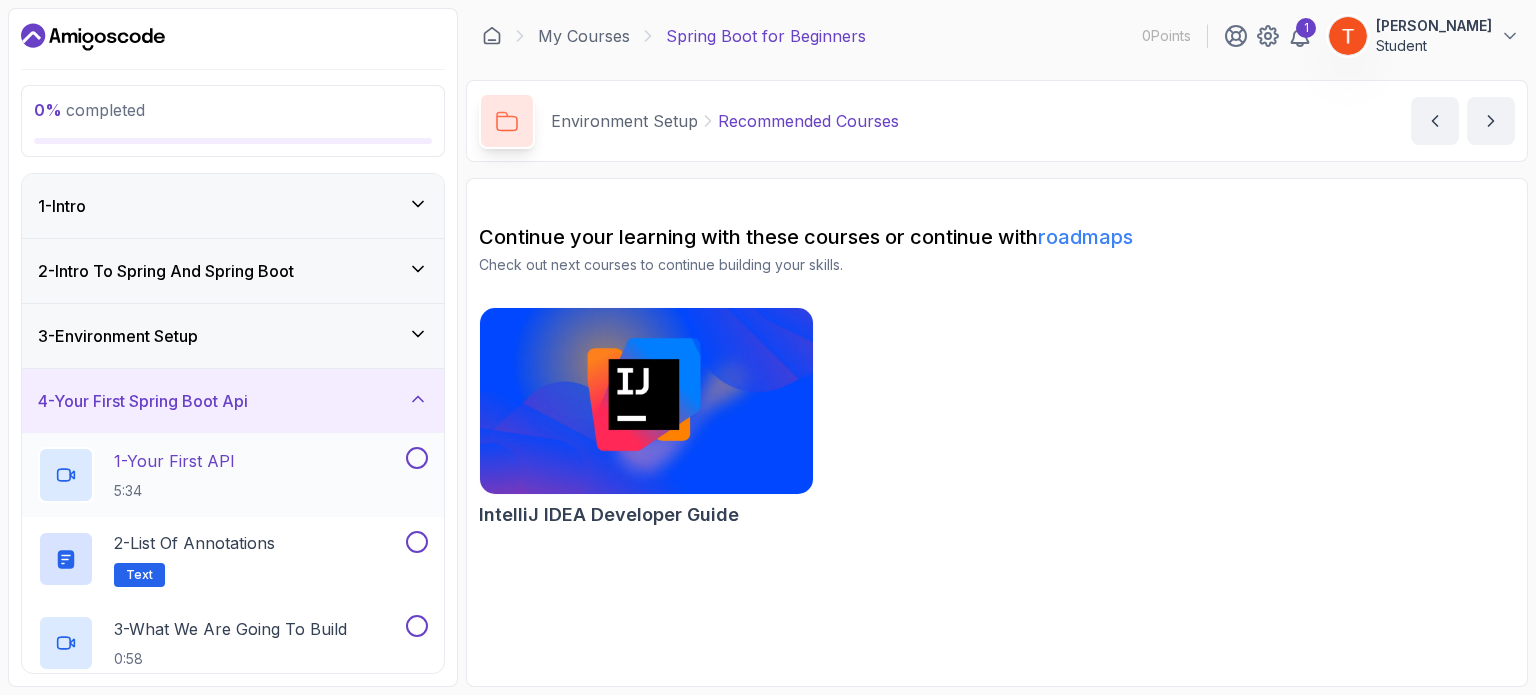 click on "1  -  Your First API" at bounding box center (174, 461) 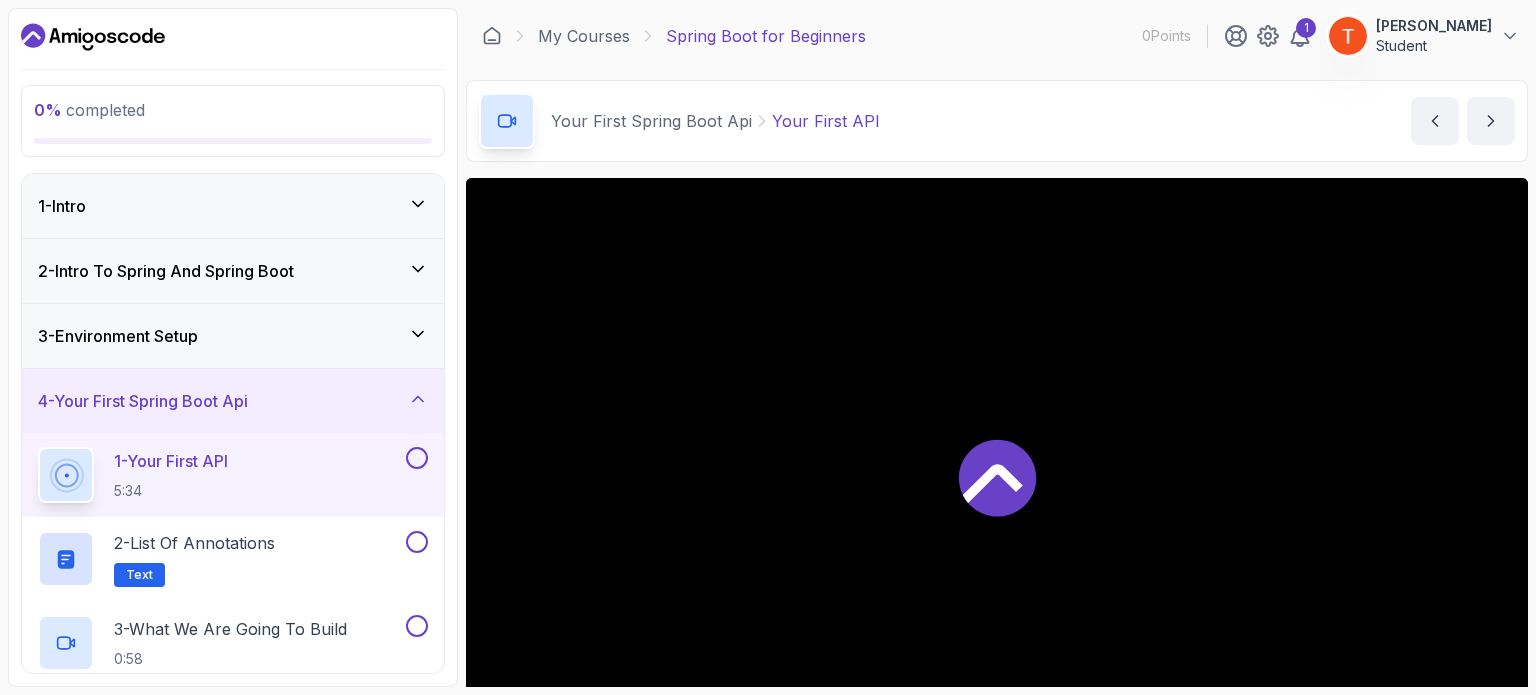 click 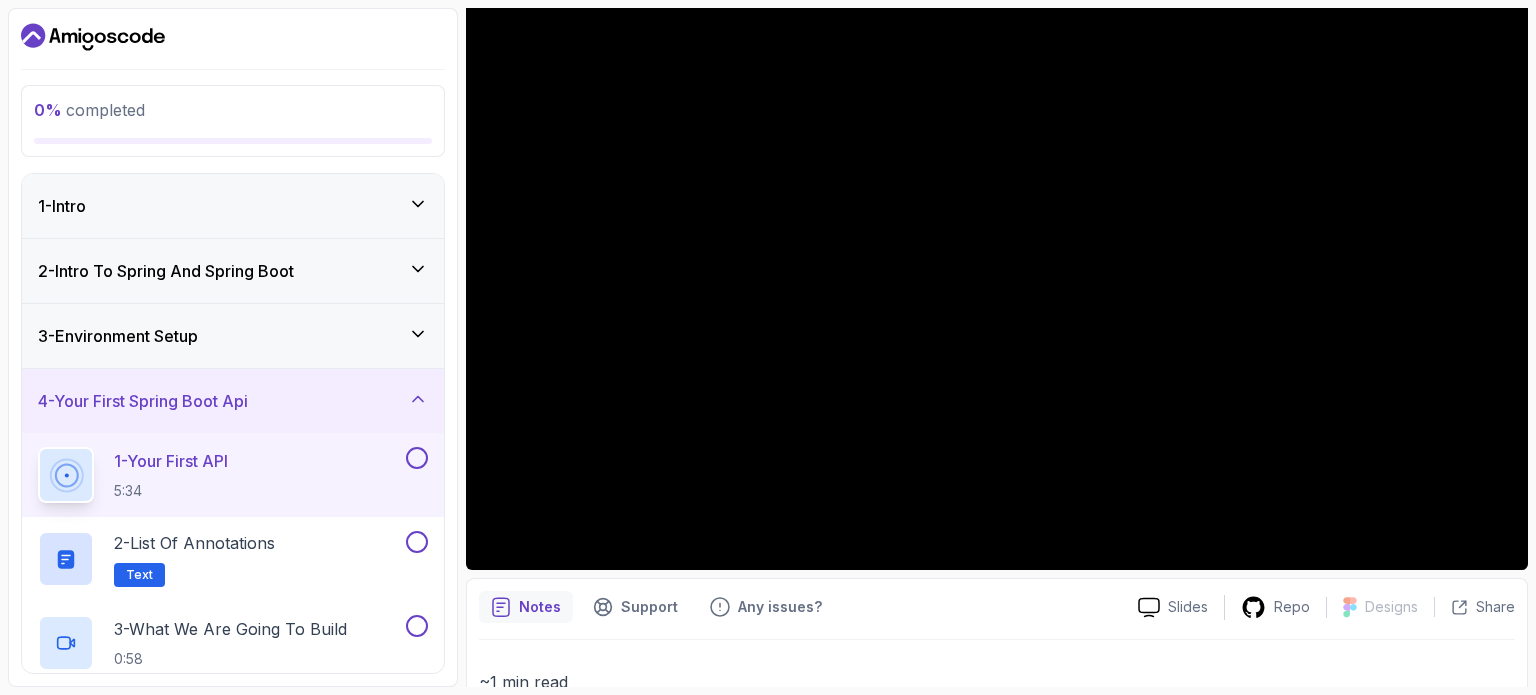scroll, scrollTop: 100, scrollLeft: 0, axis: vertical 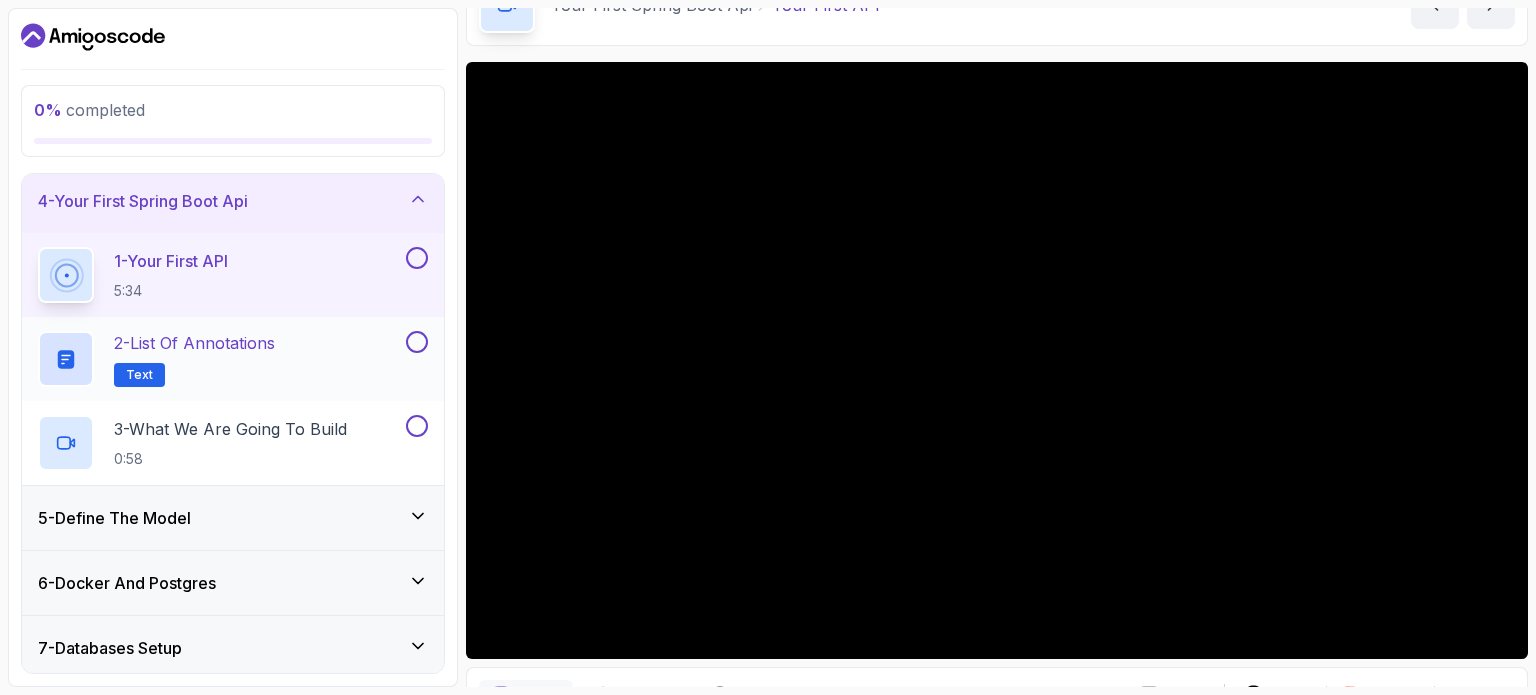 click on "2  -  List of Annotations" at bounding box center [194, 343] 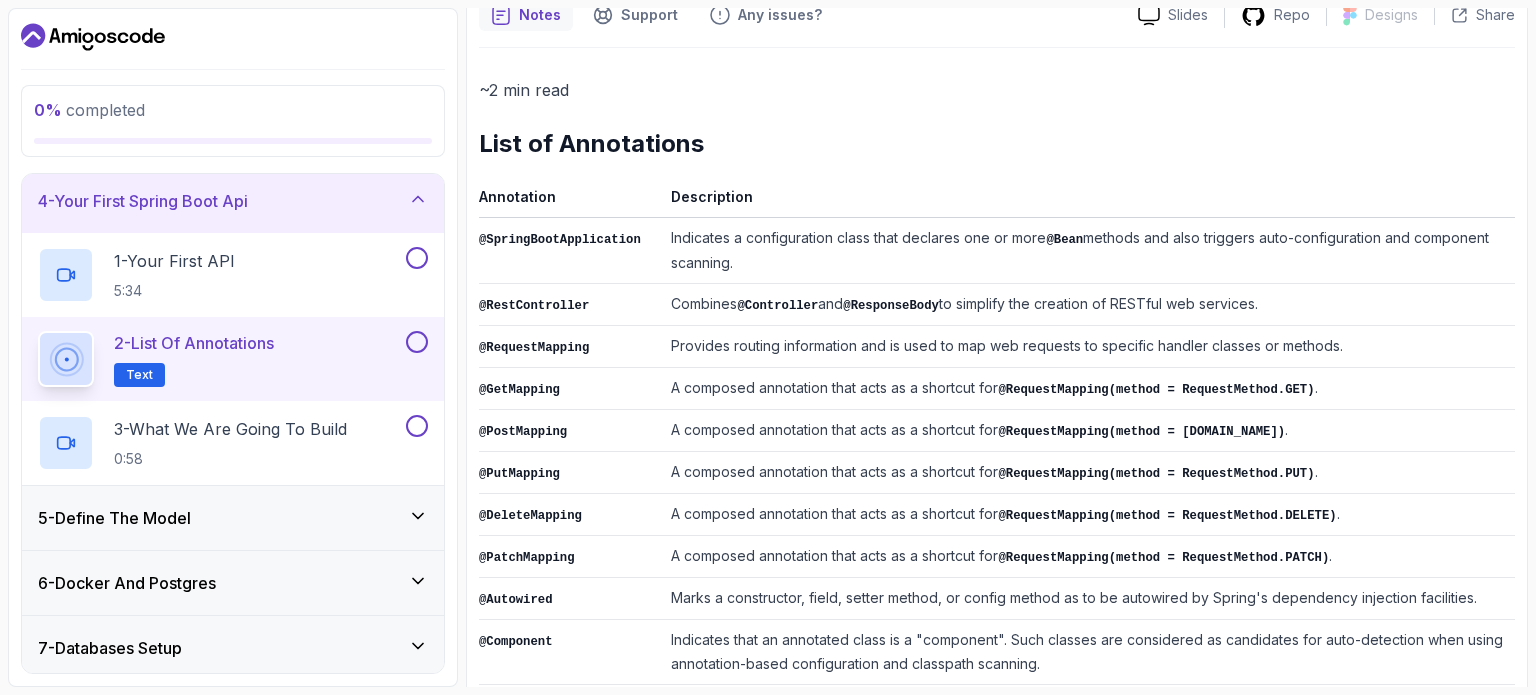 scroll, scrollTop: 227, scrollLeft: 0, axis: vertical 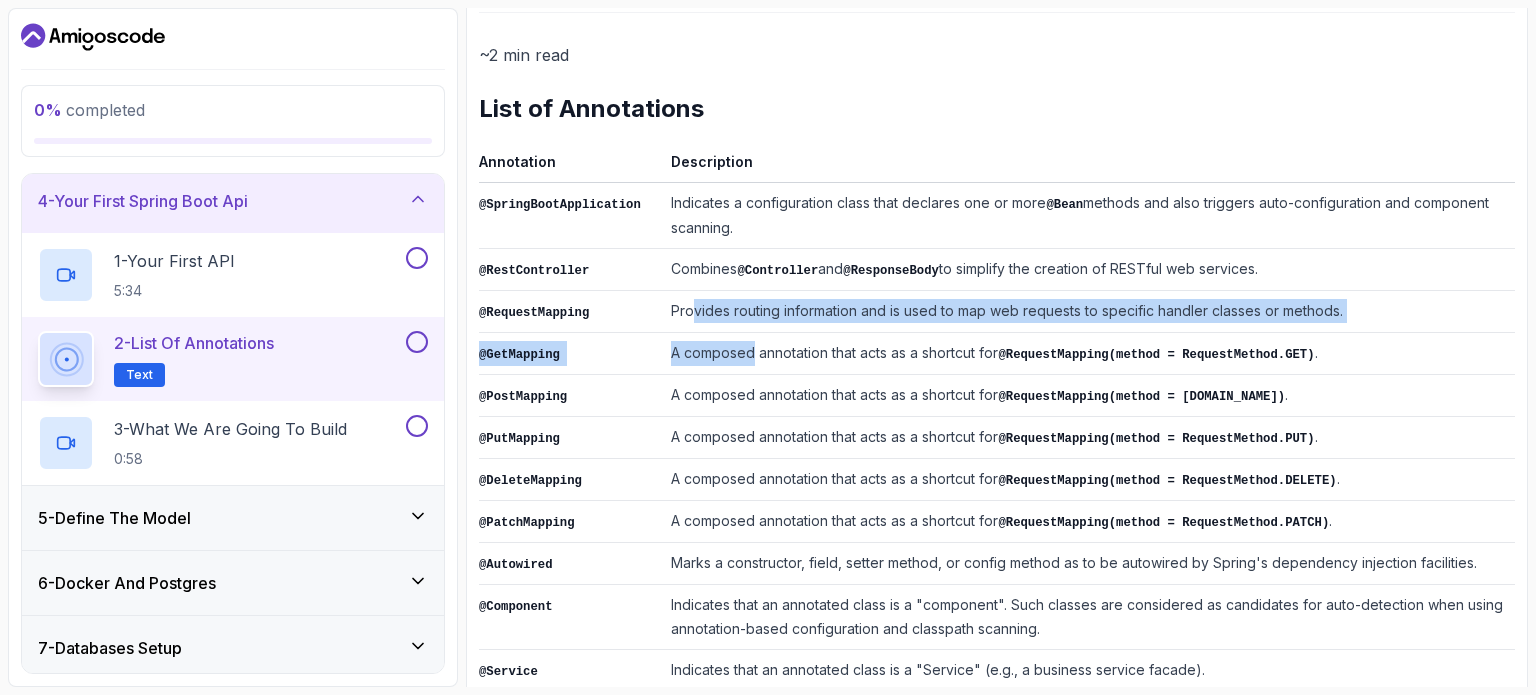 drag, startPoint x: 675, startPoint y: 299, endPoint x: 736, endPoint y: 331, distance: 68.88396 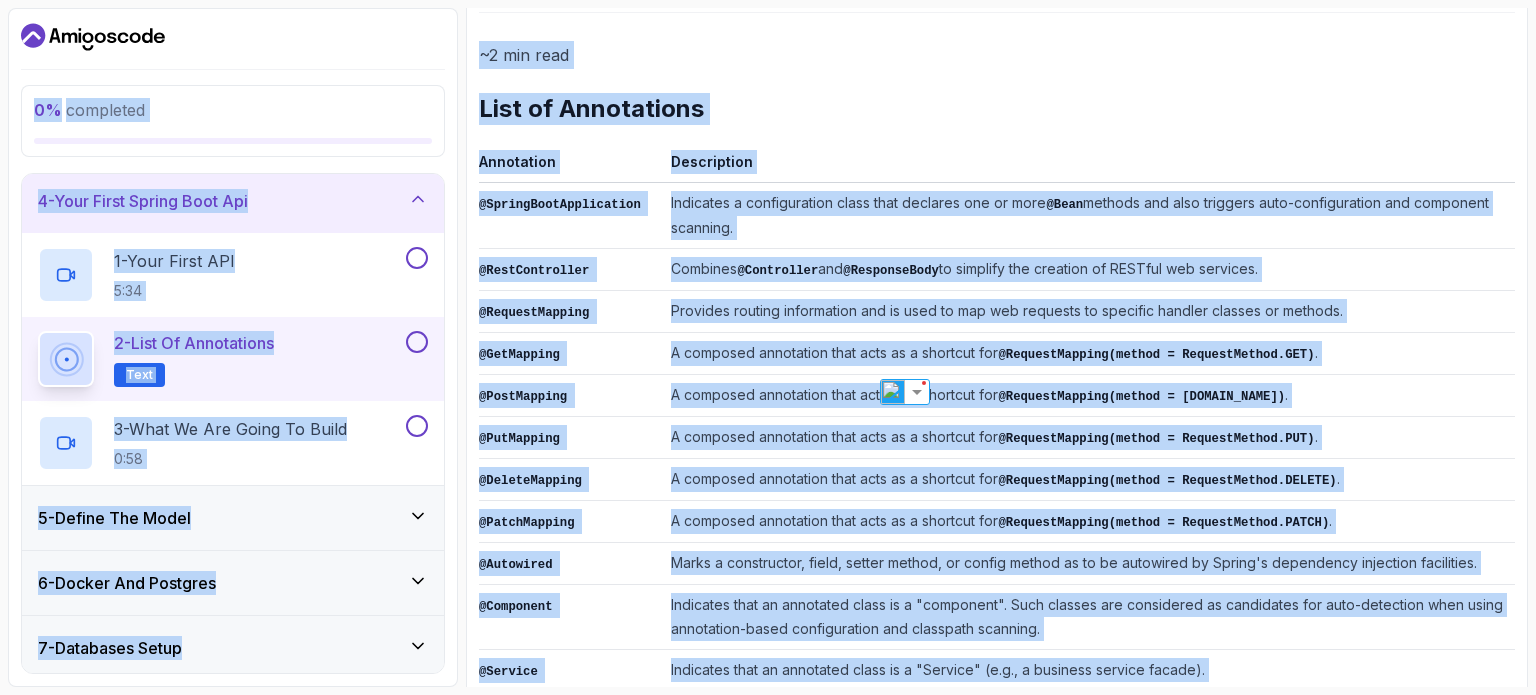 click on "A composed annotation that acts as a shortcut for  @RequestMapping(method = RequestMethod.GET) ." at bounding box center (1089, 354) 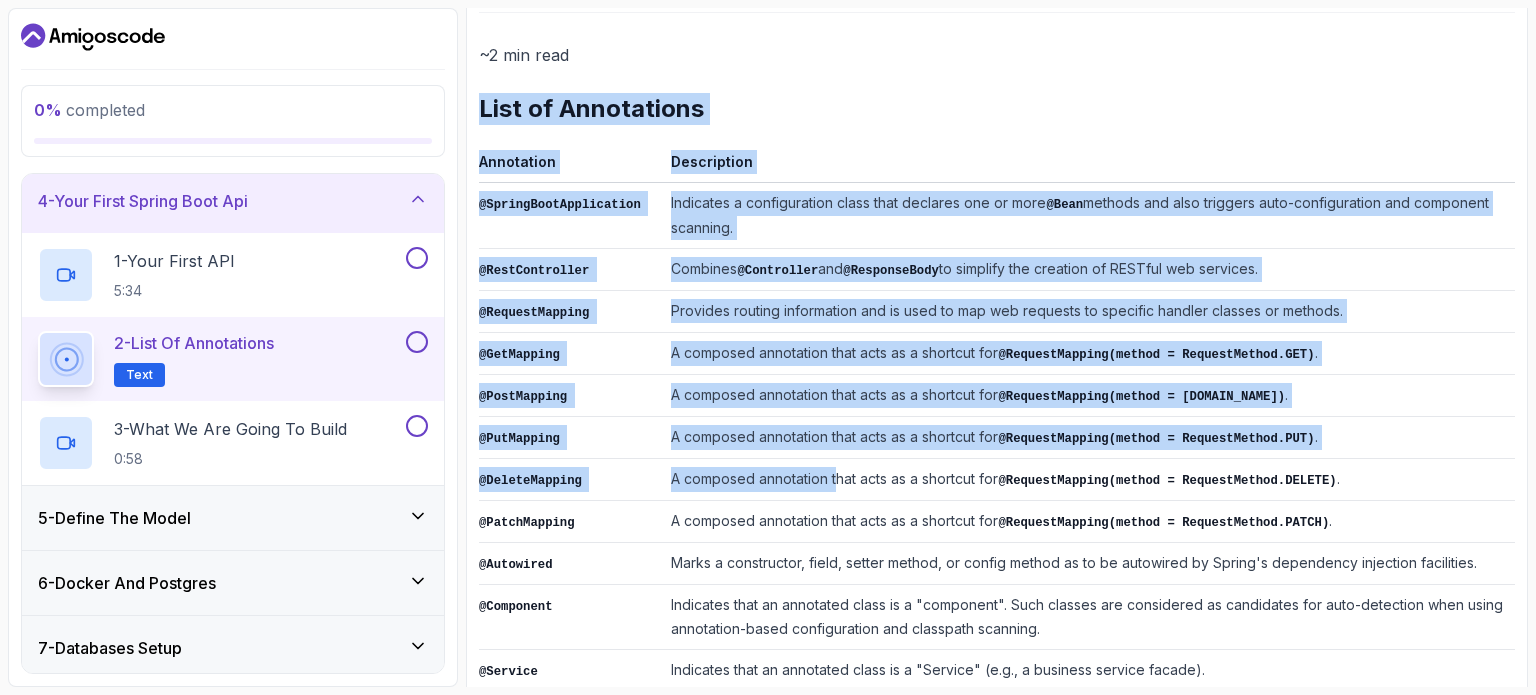 scroll, scrollTop: 527, scrollLeft: 0, axis: vertical 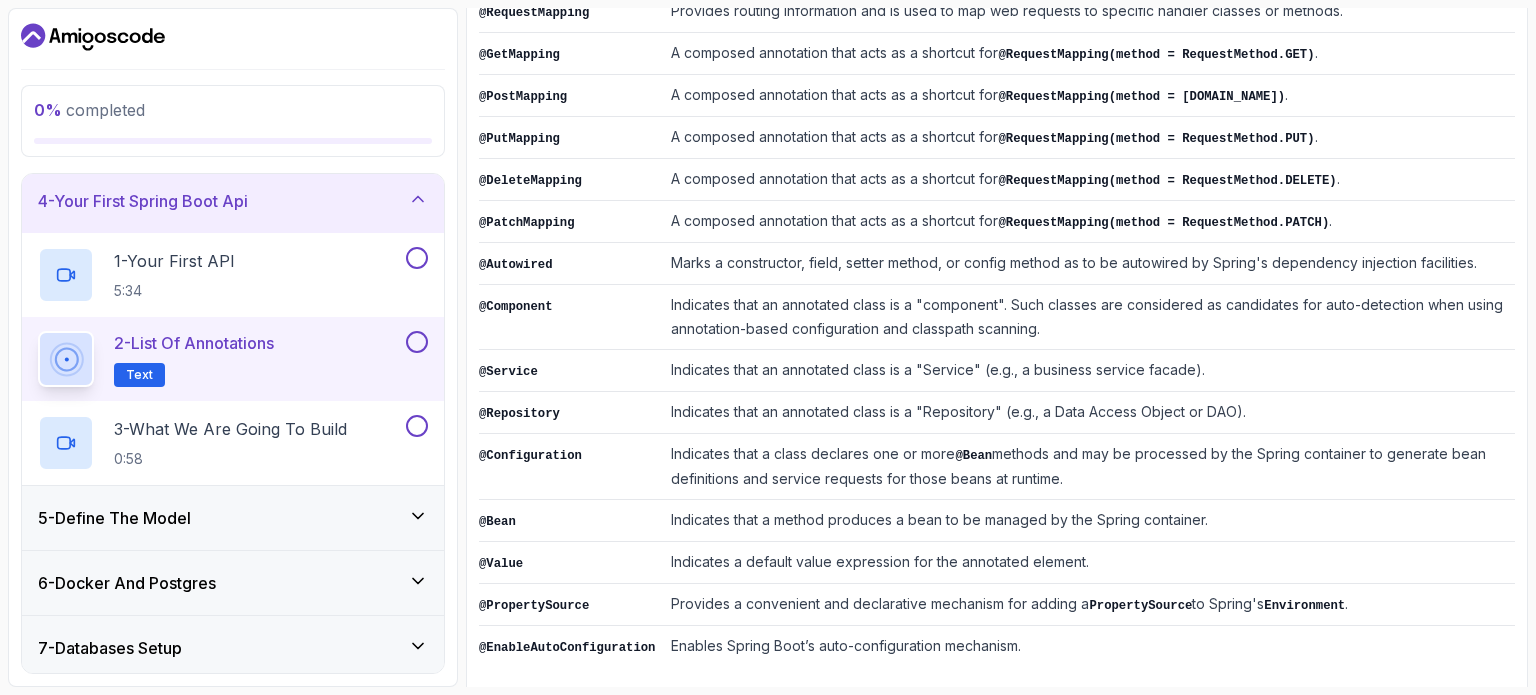 copy on "List of Annotations" 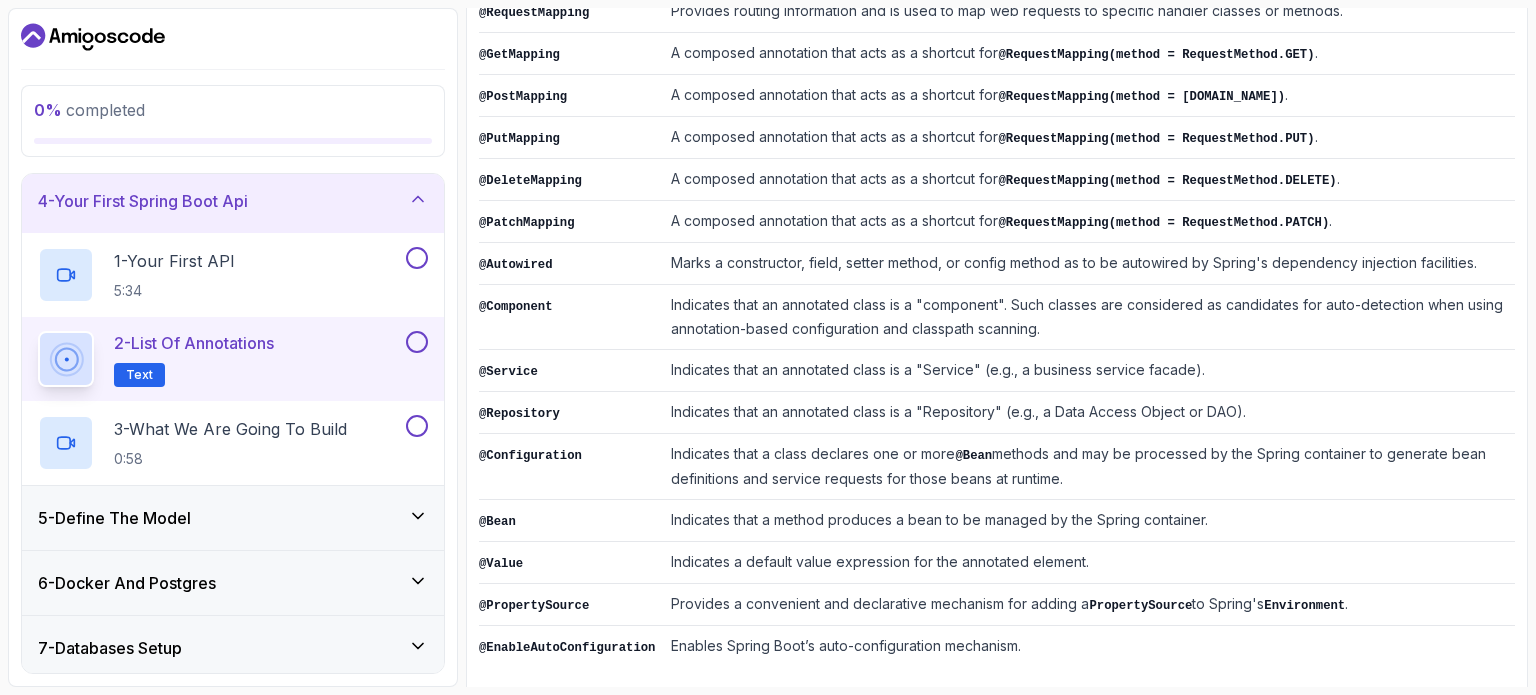 drag, startPoint x: 493, startPoint y: 130, endPoint x: 1180, endPoint y: 648, distance: 860.40283 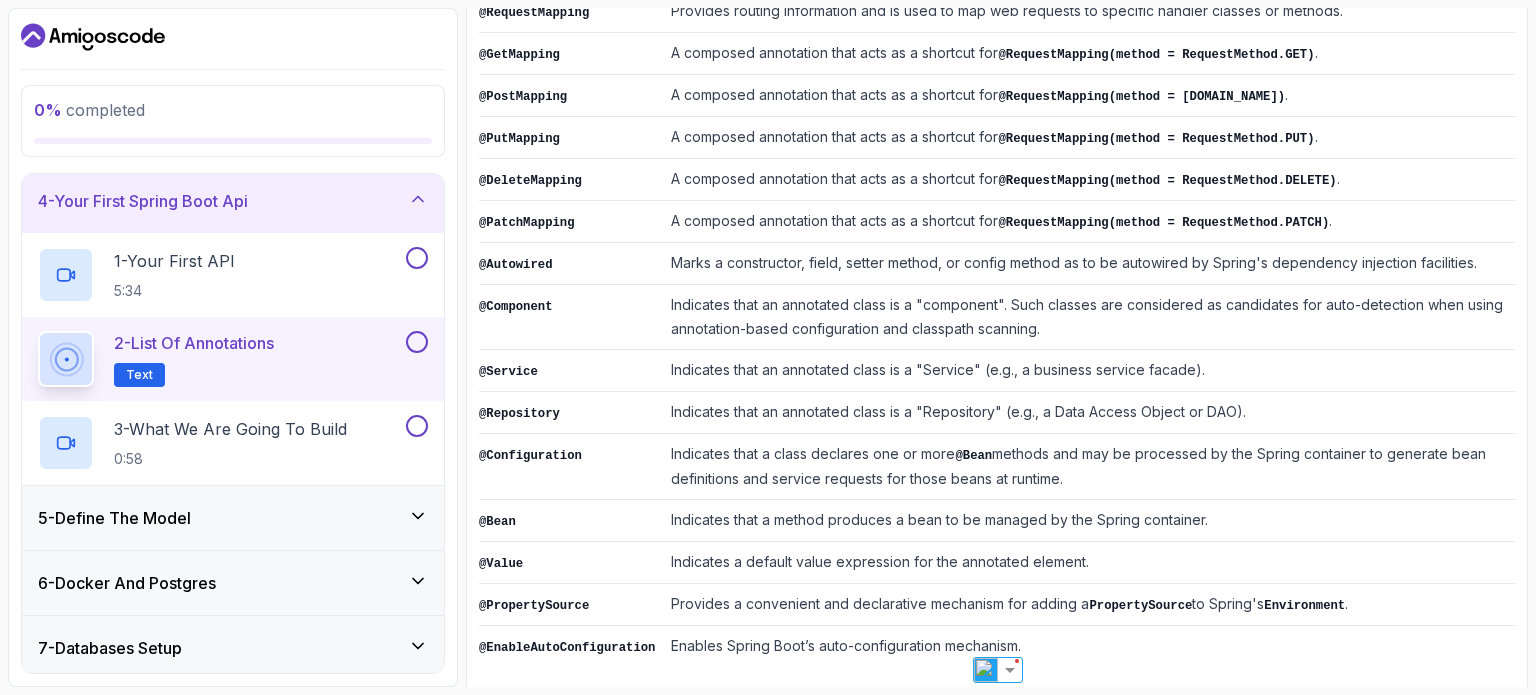 click on "@Autowired" at bounding box center [571, 264] 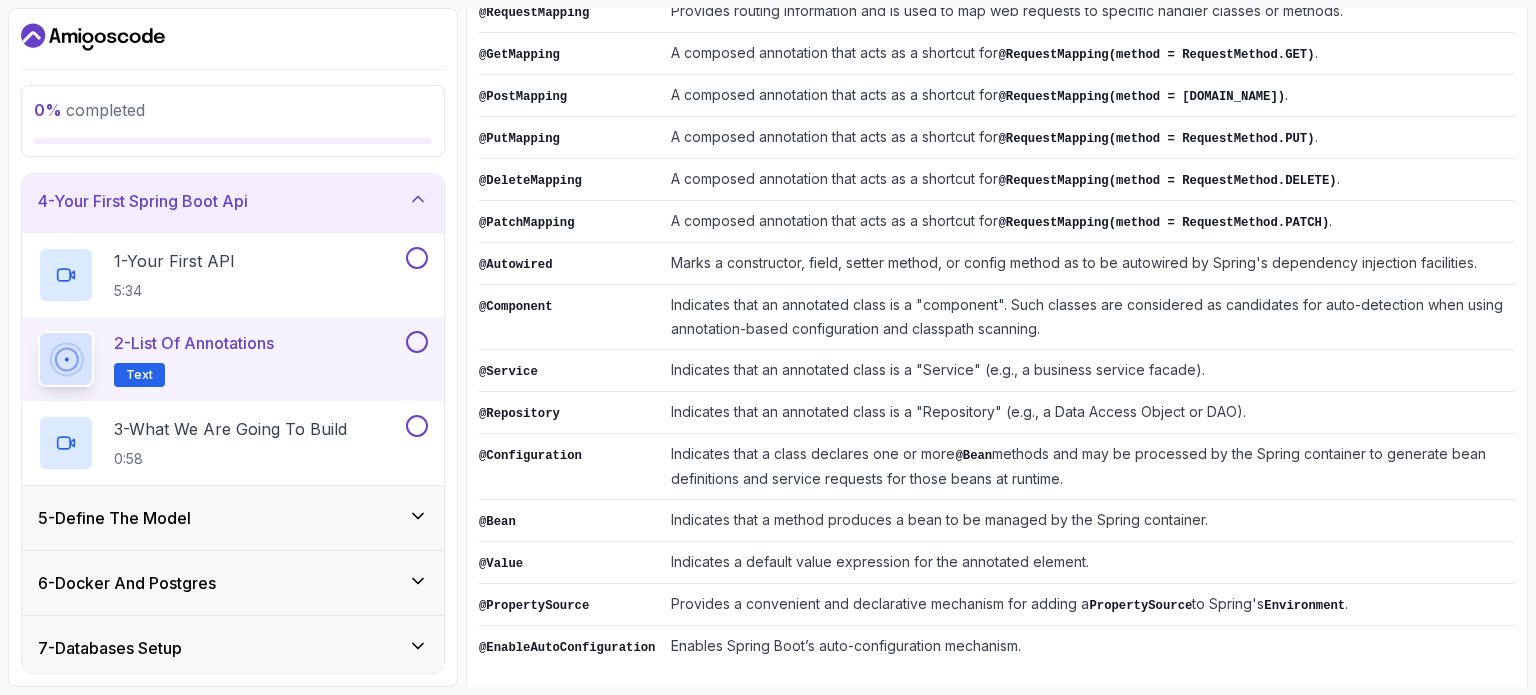 scroll, scrollTop: 300, scrollLeft: 0, axis: vertical 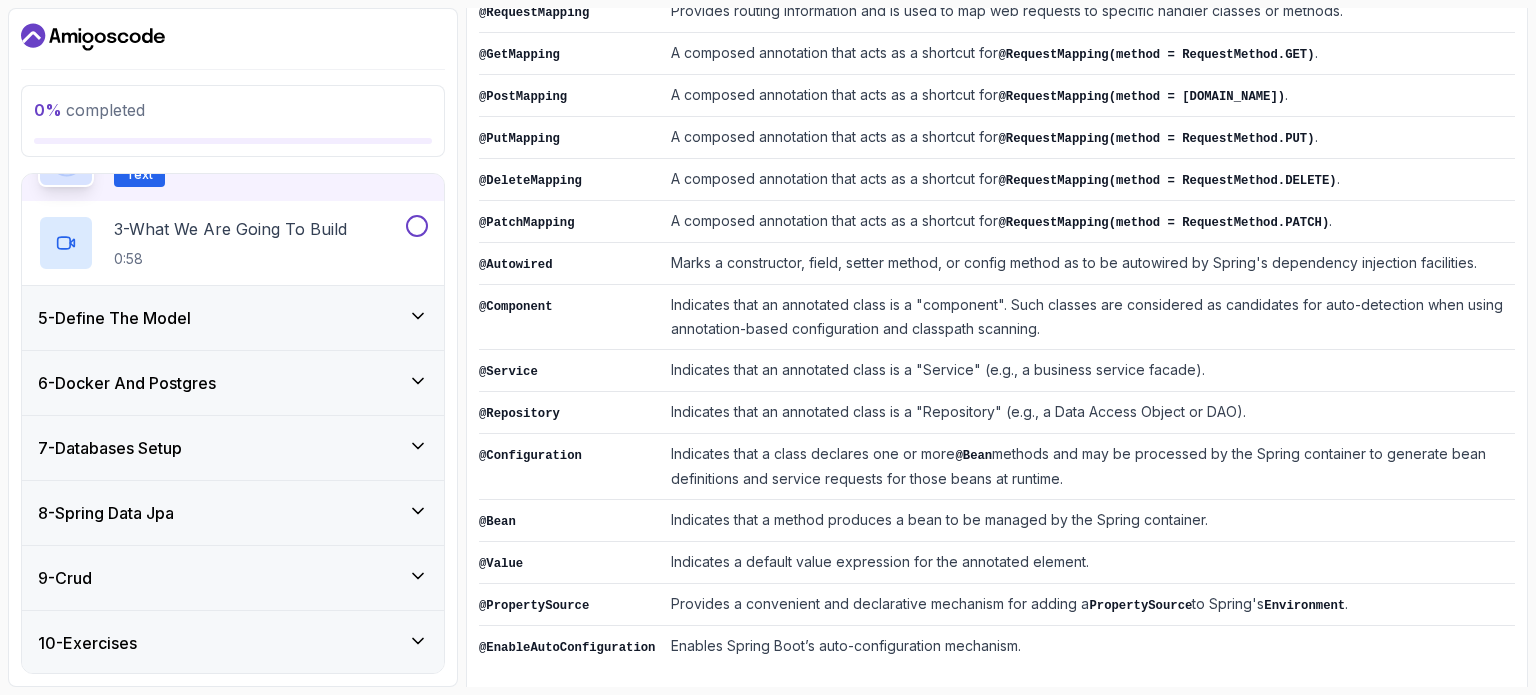 click on "5  -  Define The Model" at bounding box center [233, 318] 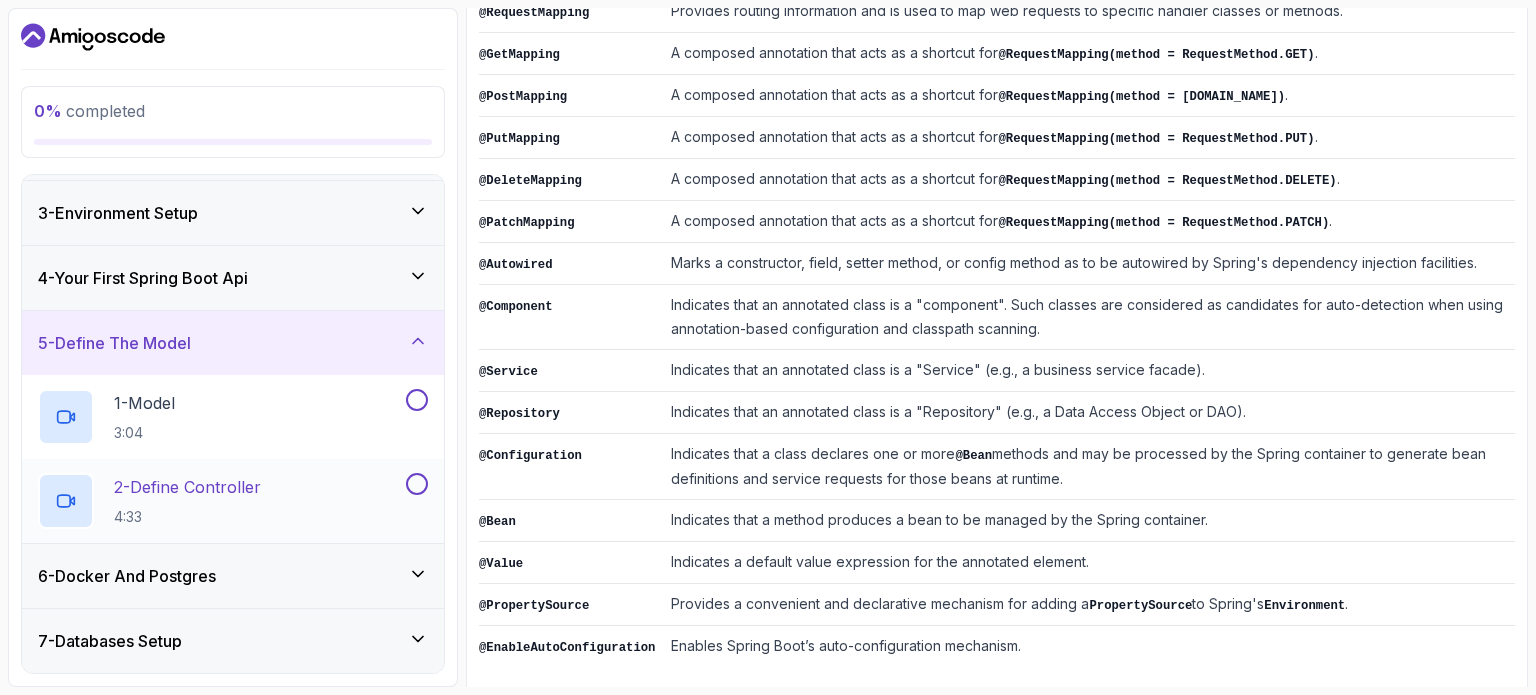scroll, scrollTop: 244, scrollLeft: 0, axis: vertical 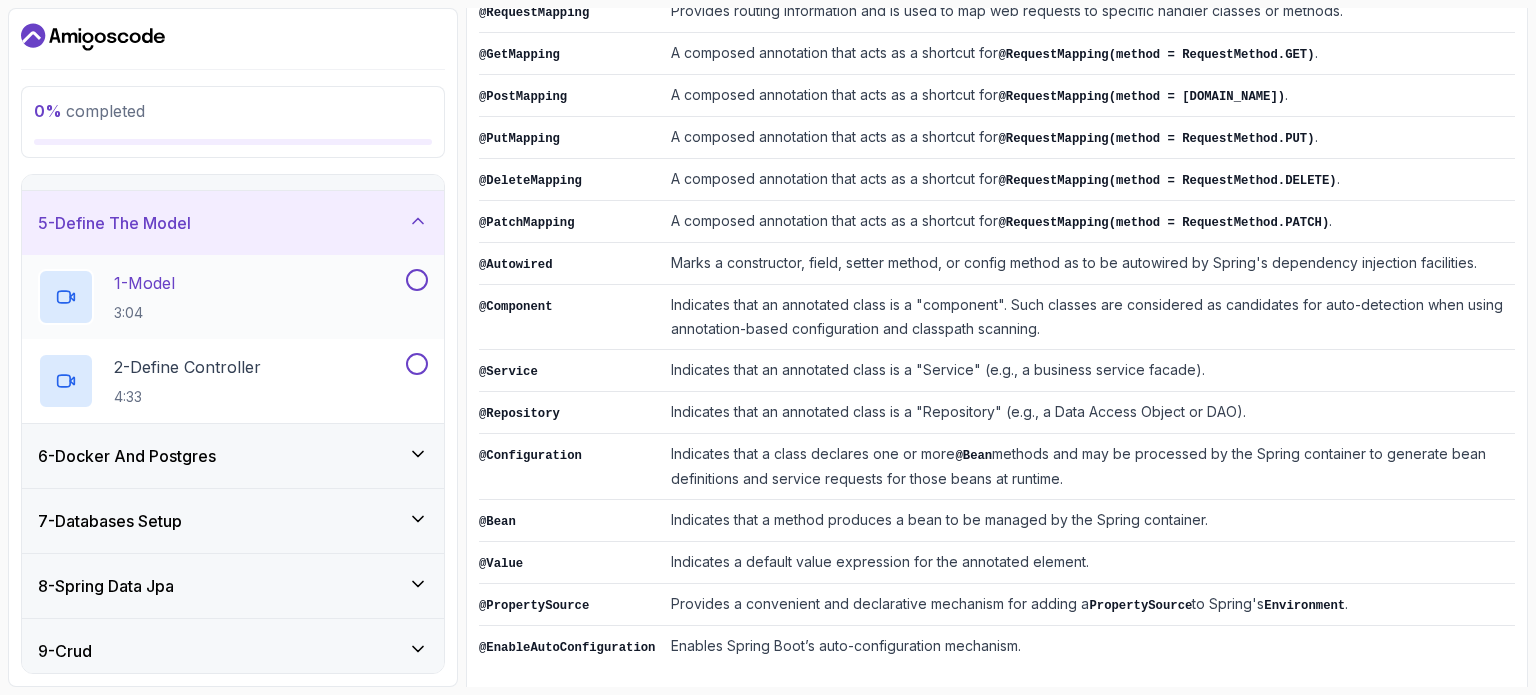 click on "1  -  Model" at bounding box center (144, 283) 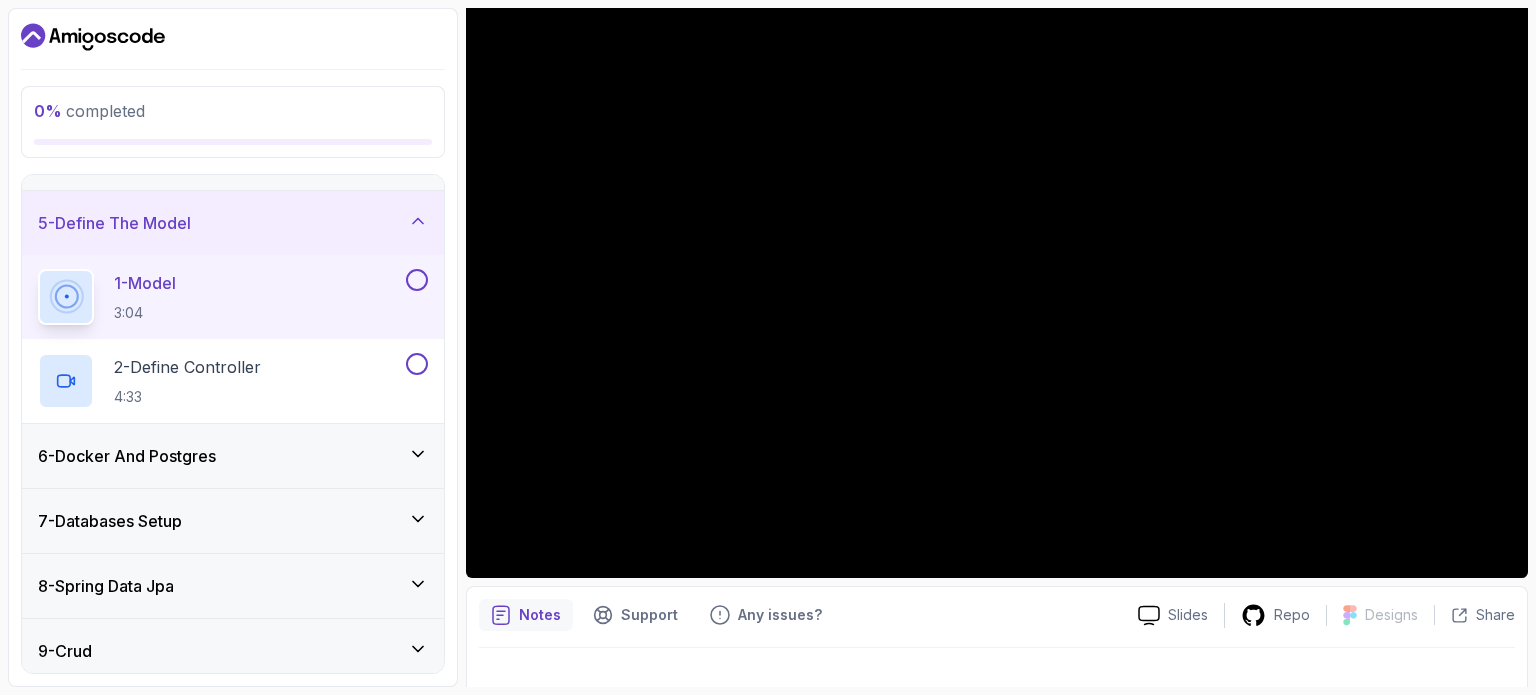scroll, scrollTop: 200, scrollLeft: 0, axis: vertical 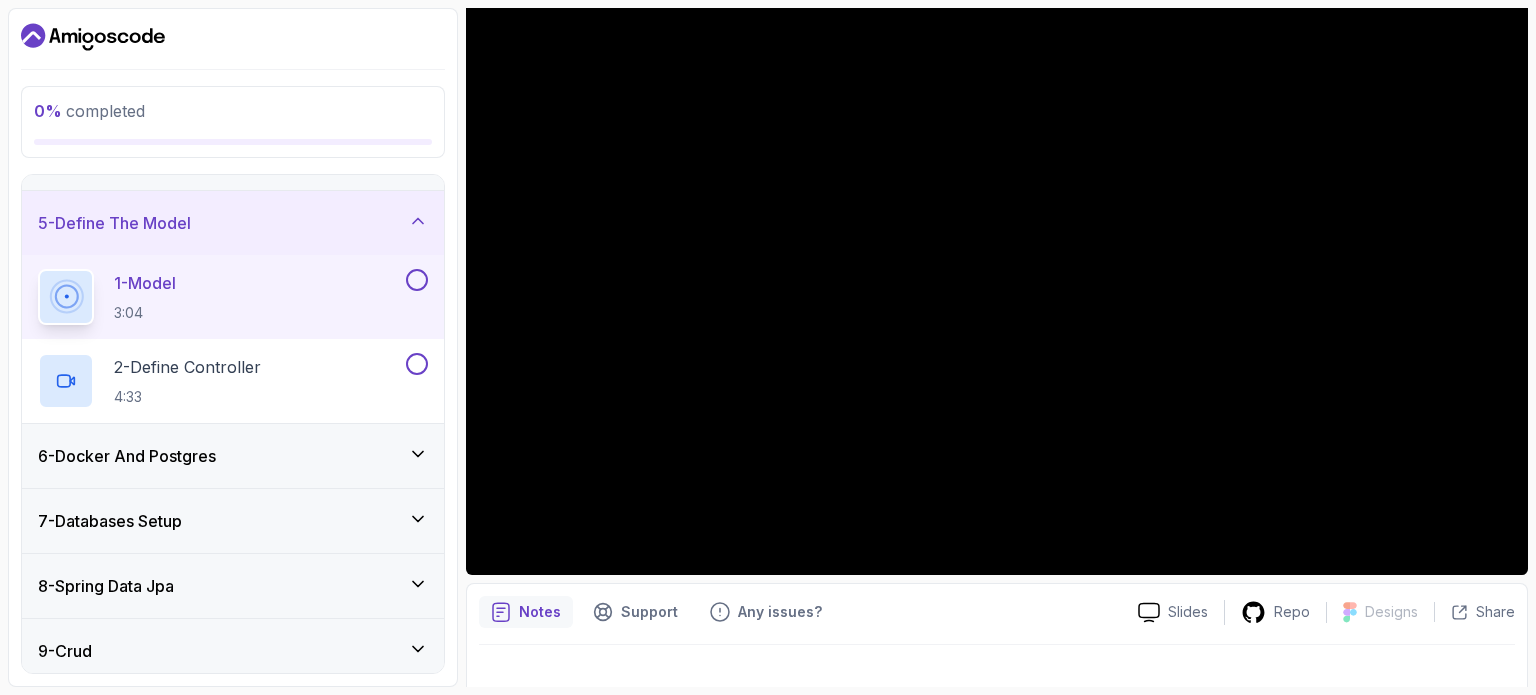 drag, startPoint x: 215, startPoint y: 225, endPoint x: 80, endPoint y: 219, distance: 135.13327 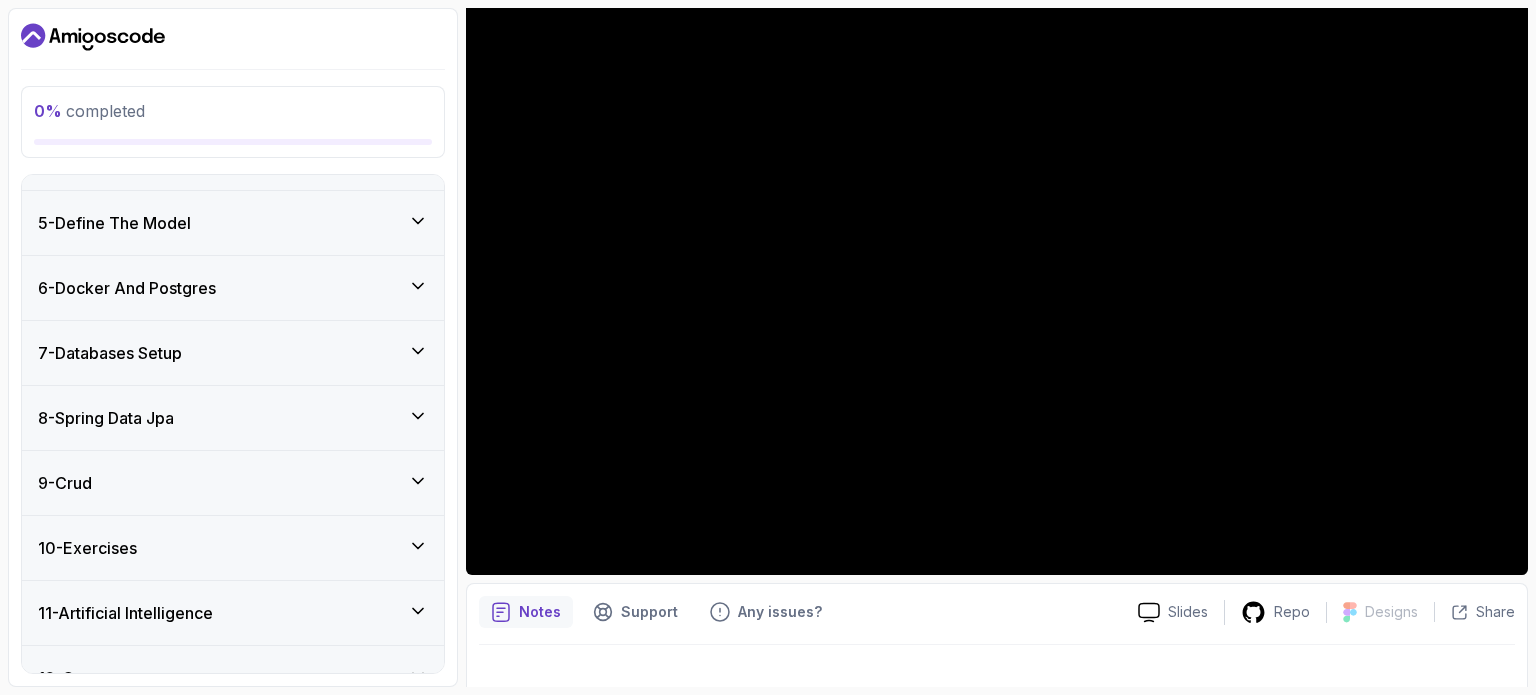 click on "5  -  Define The Model" at bounding box center [114, 223] 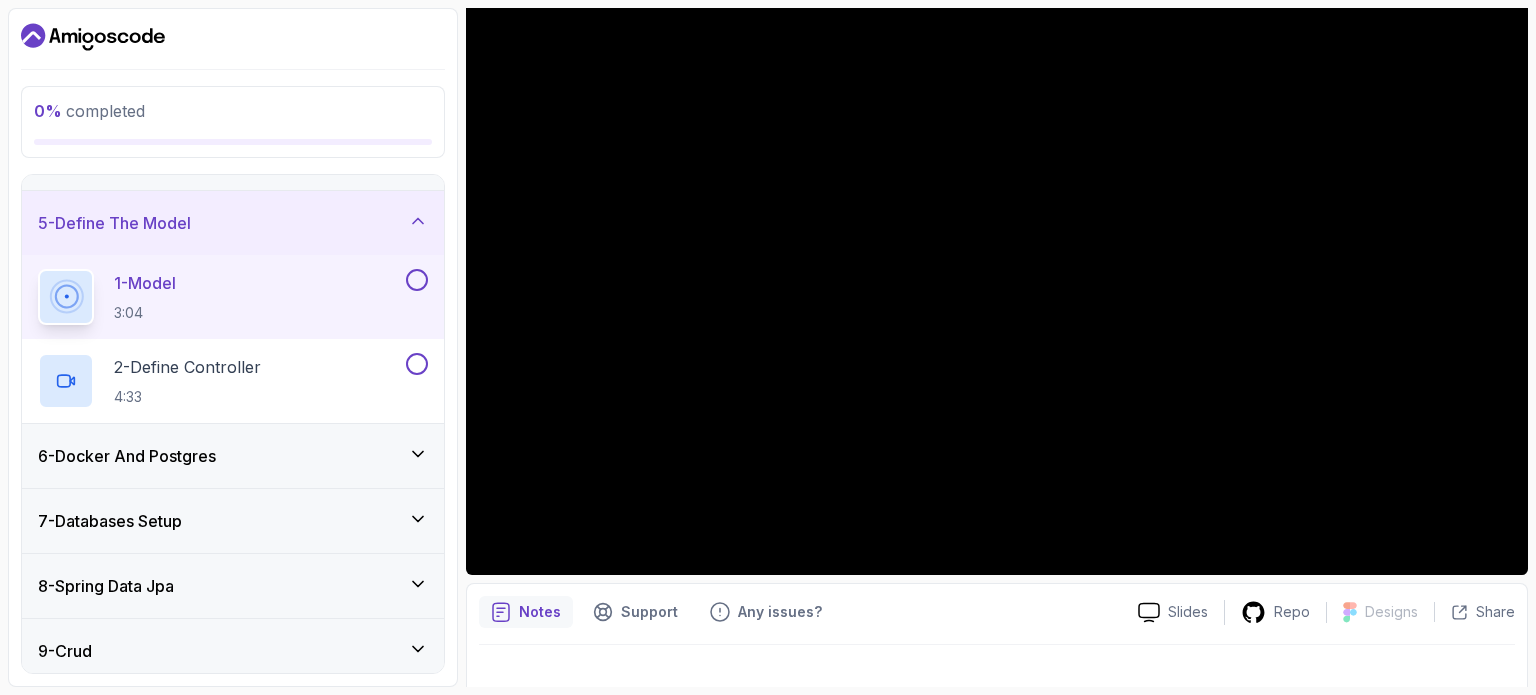 scroll, scrollTop: 0, scrollLeft: 0, axis: both 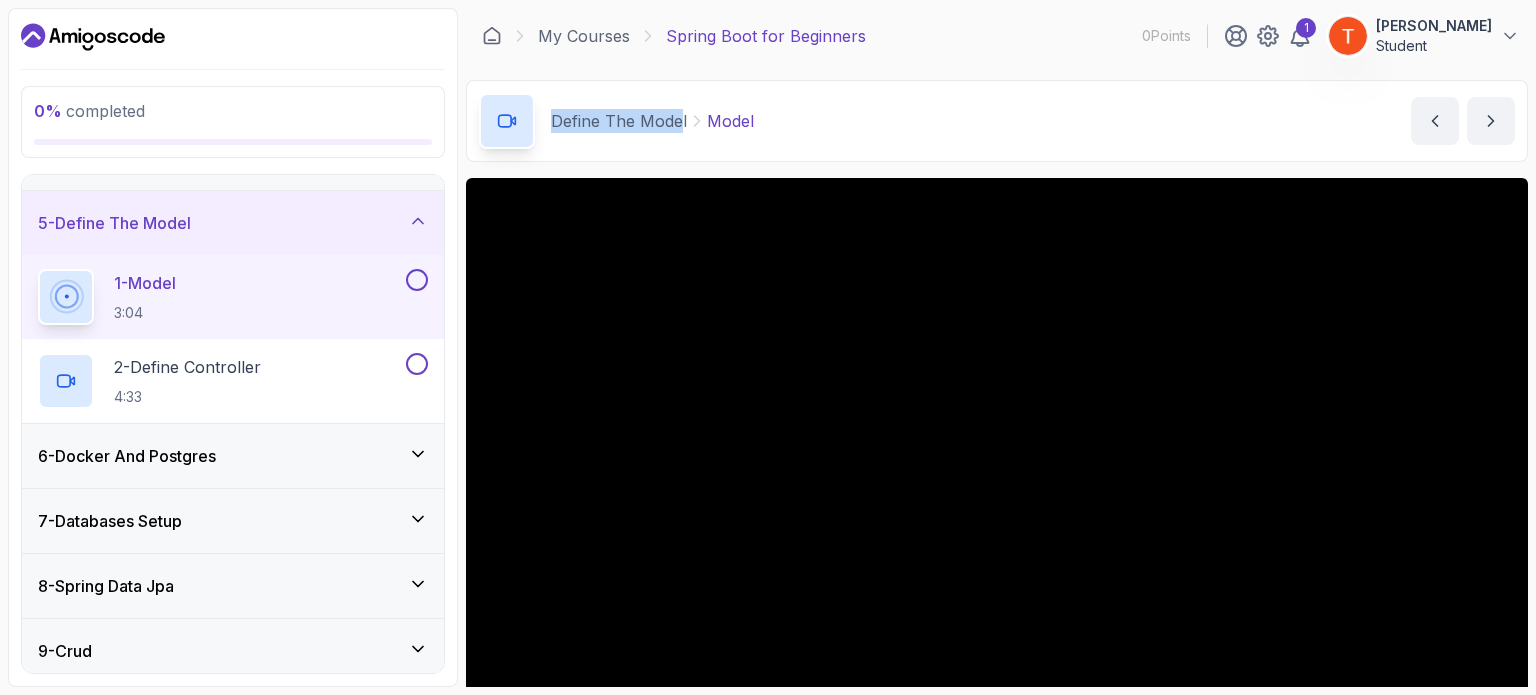 copy on "Define The Mode" 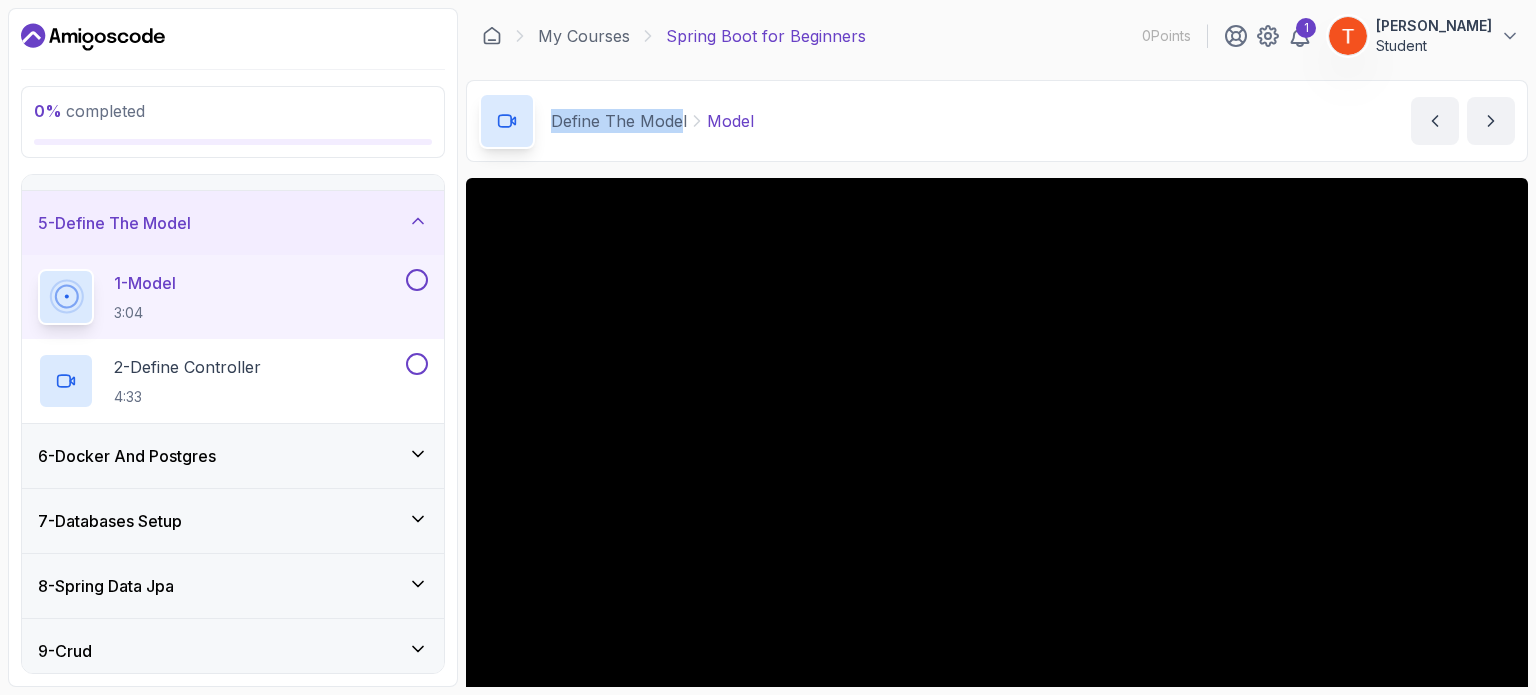 drag, startPoint x: 683, startPoint y: 122, endPoint x: 512, endPoint y: 127, distance: 171.07309 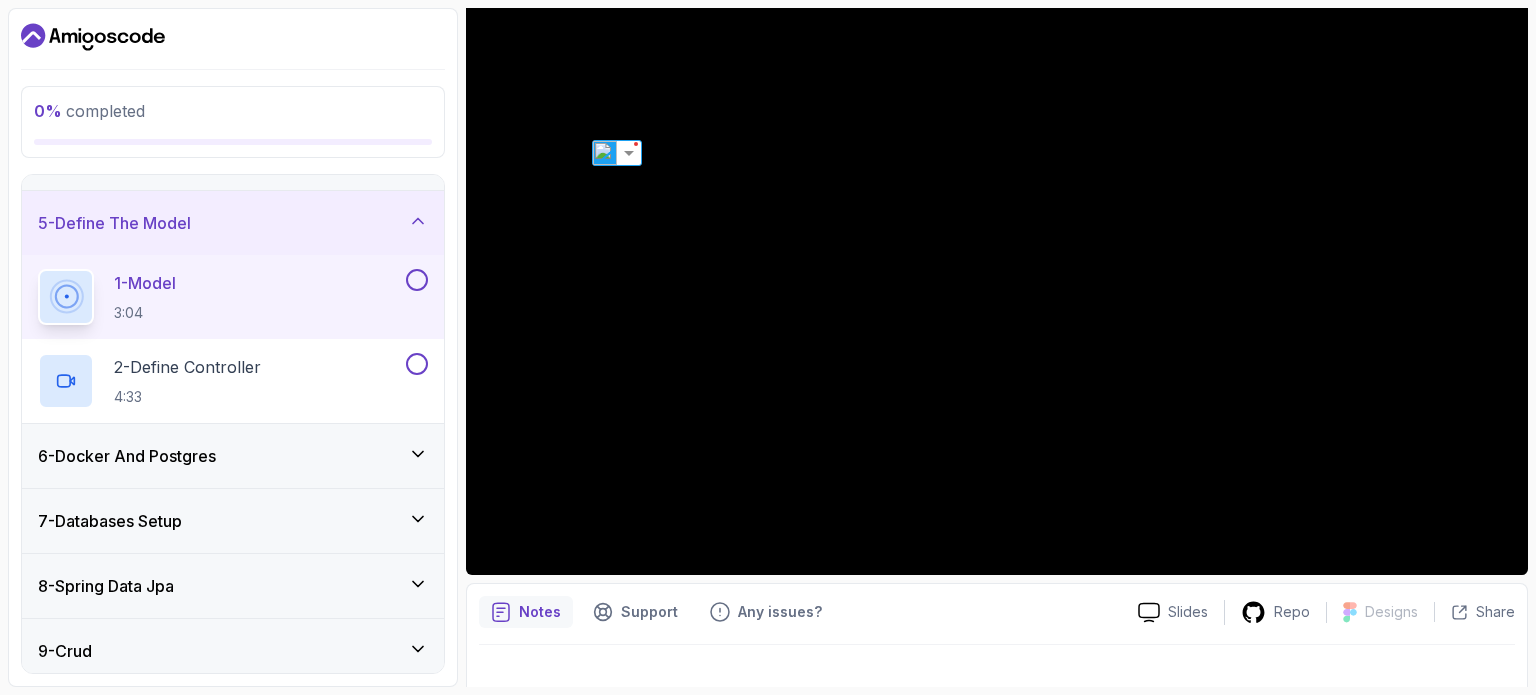 scroll, scrollTop: 100, scrollLeft: 0, axis: vertical 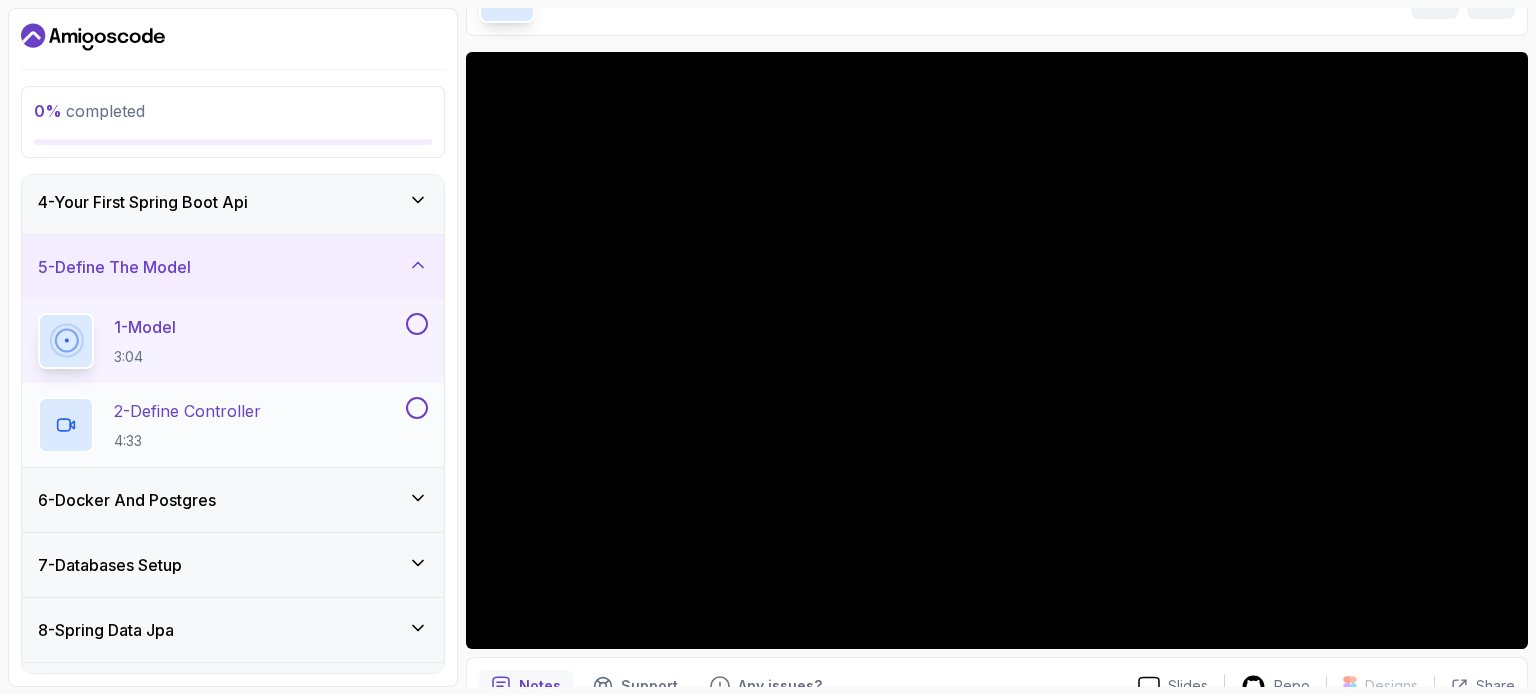 click on "2  -  Define Controller" at bounding box center (187, 411) 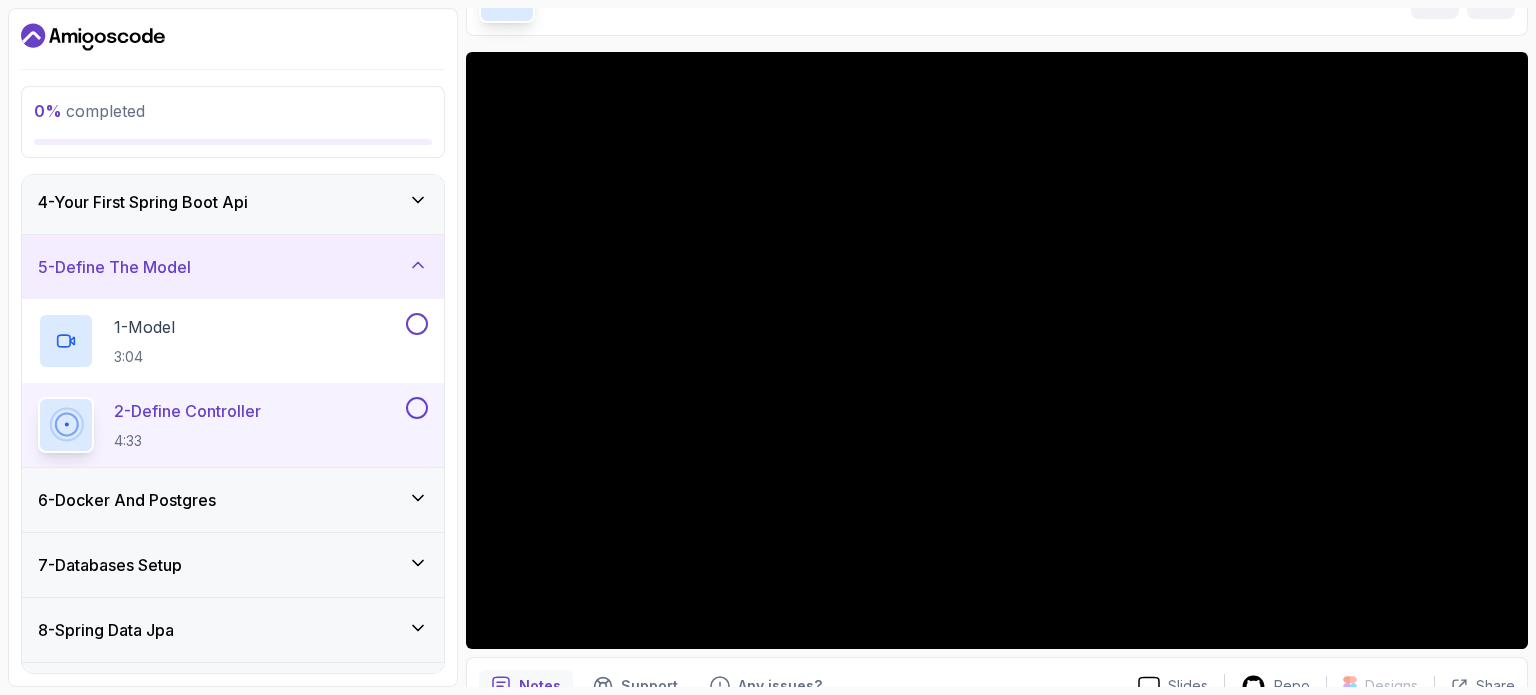 scroll, scrollTop: 226, scrollLeft: 0, axis: vertical 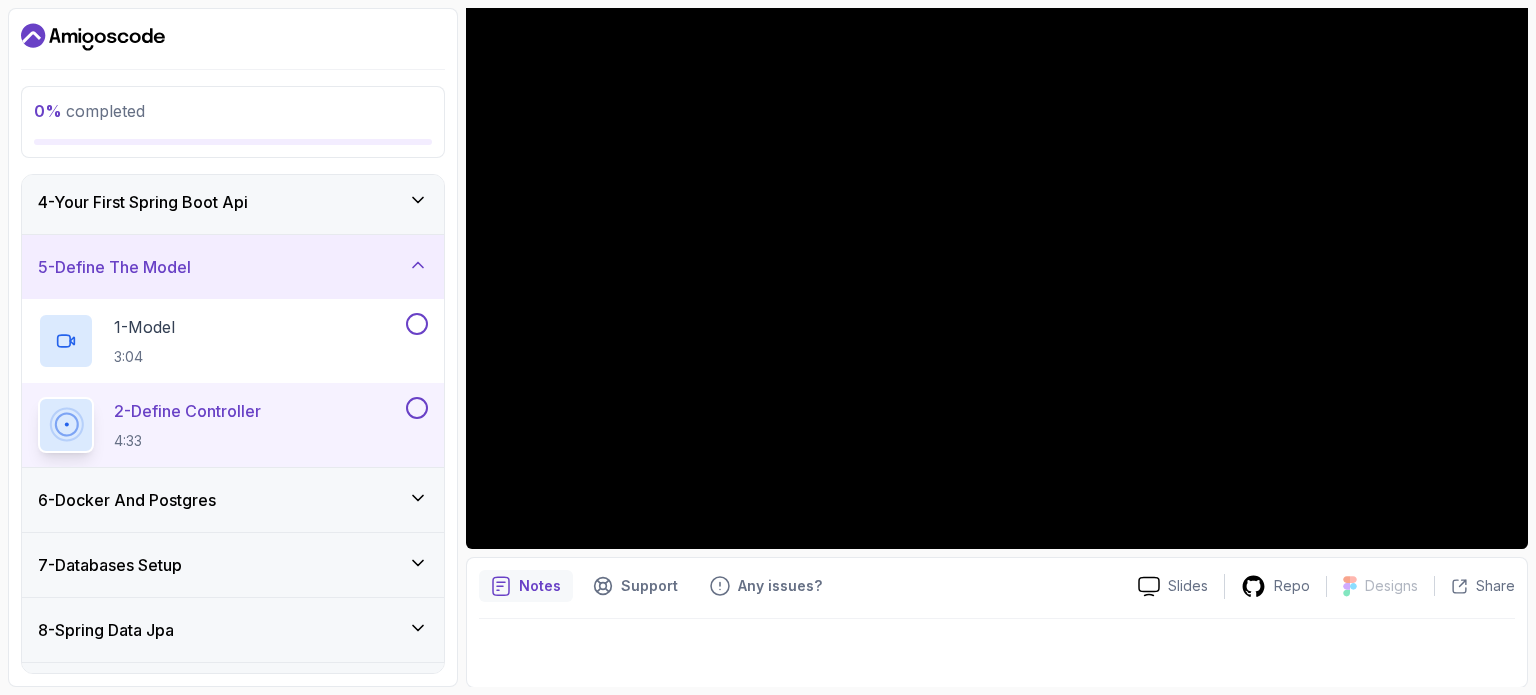 click on "6  -  Docker And Postgres" at bounding box center (127, 500) 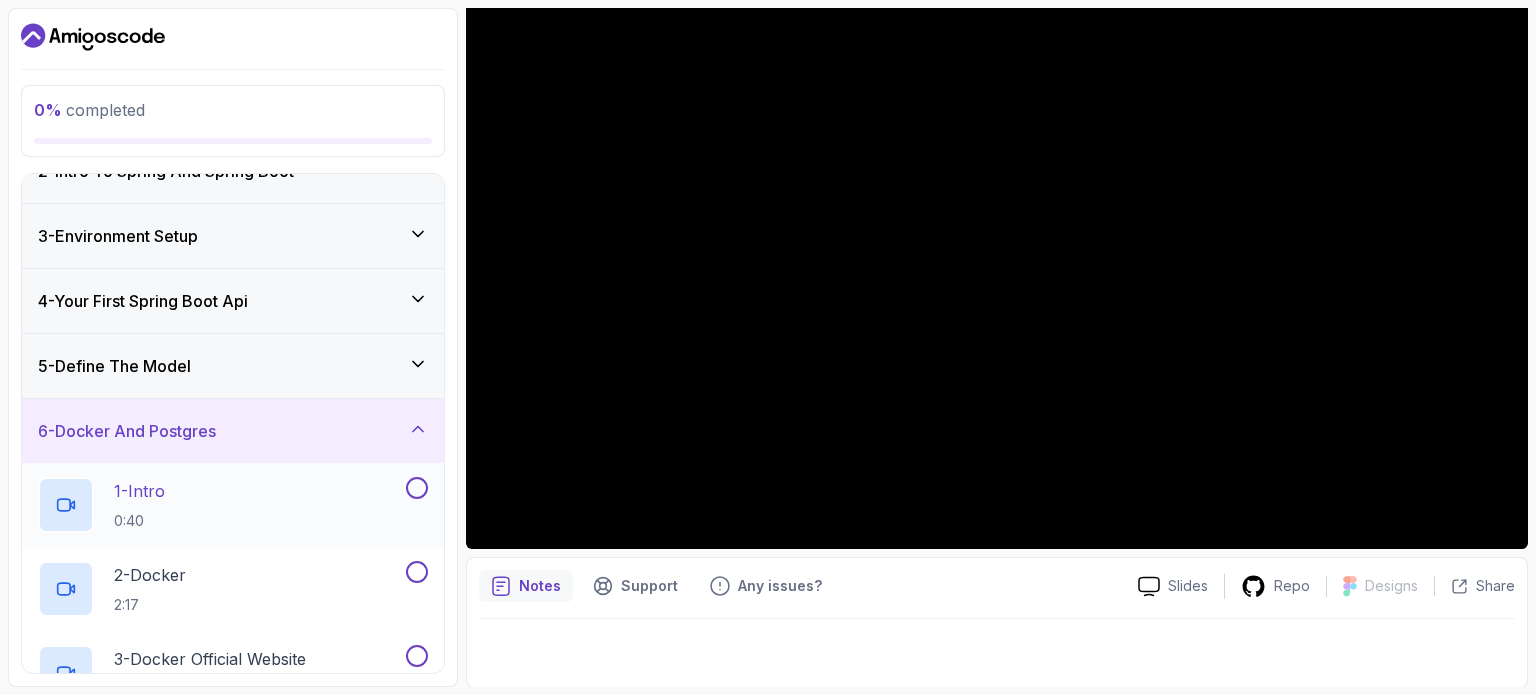 scroll, scrollTop: 200, scrollLeft: 0, axis: vertical 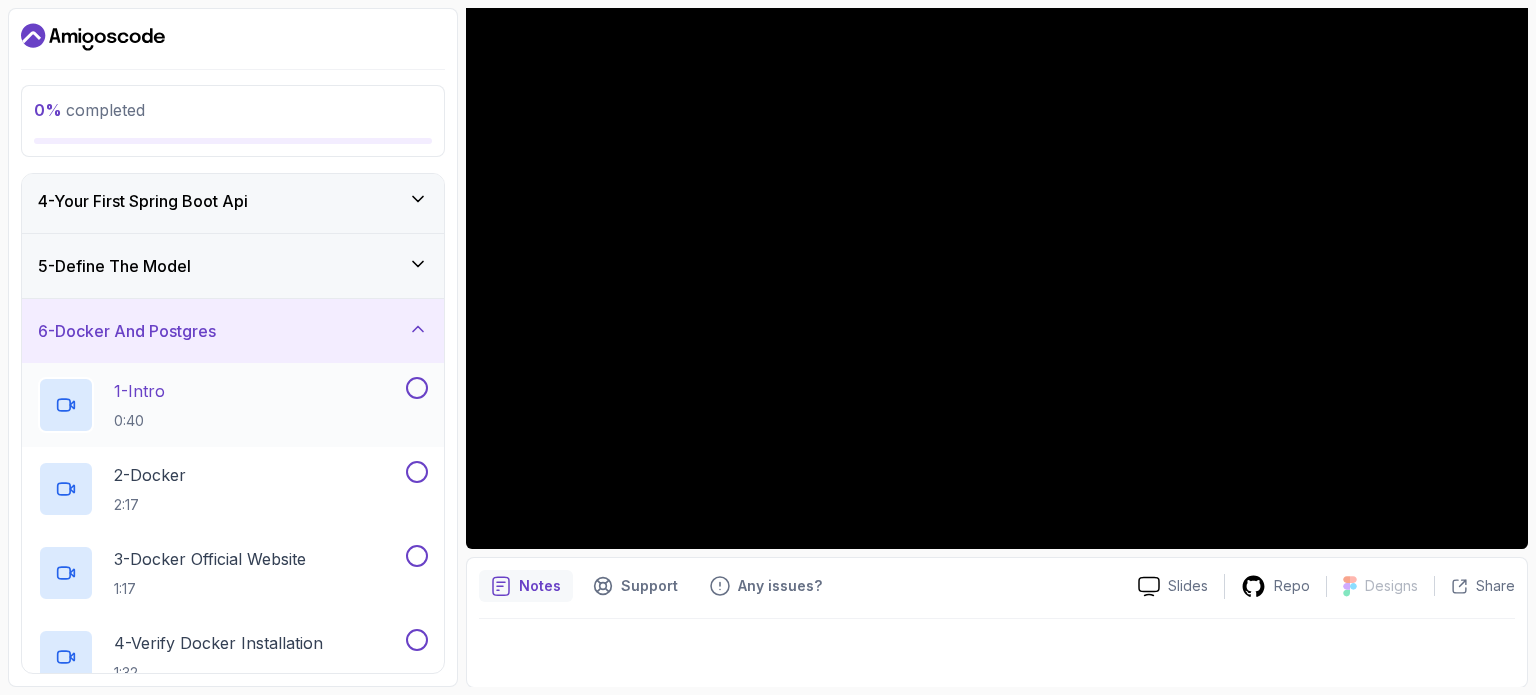 click on "1  -  Intro 0:40" at bounding box center [220, 405] 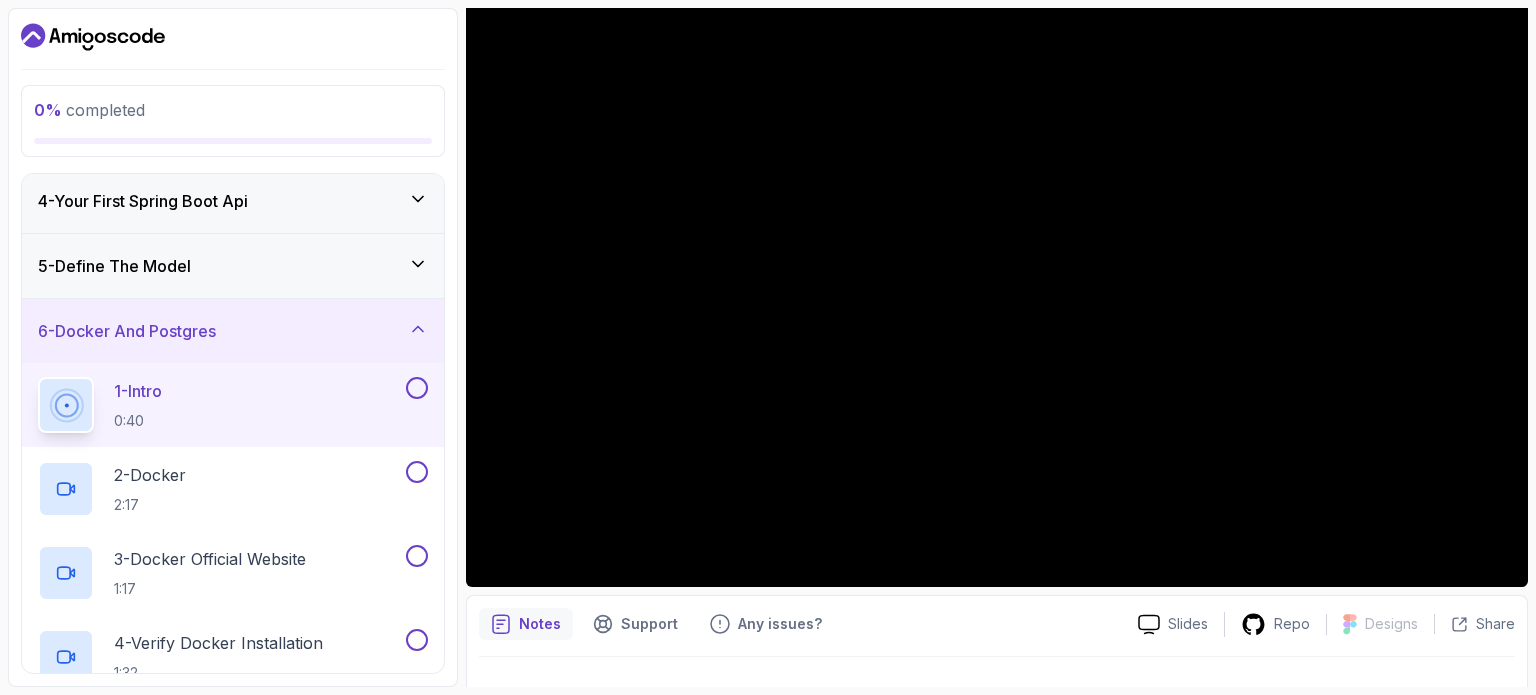 scroll, scrollTop: 226, scrollLeft: 0, axis: vertical 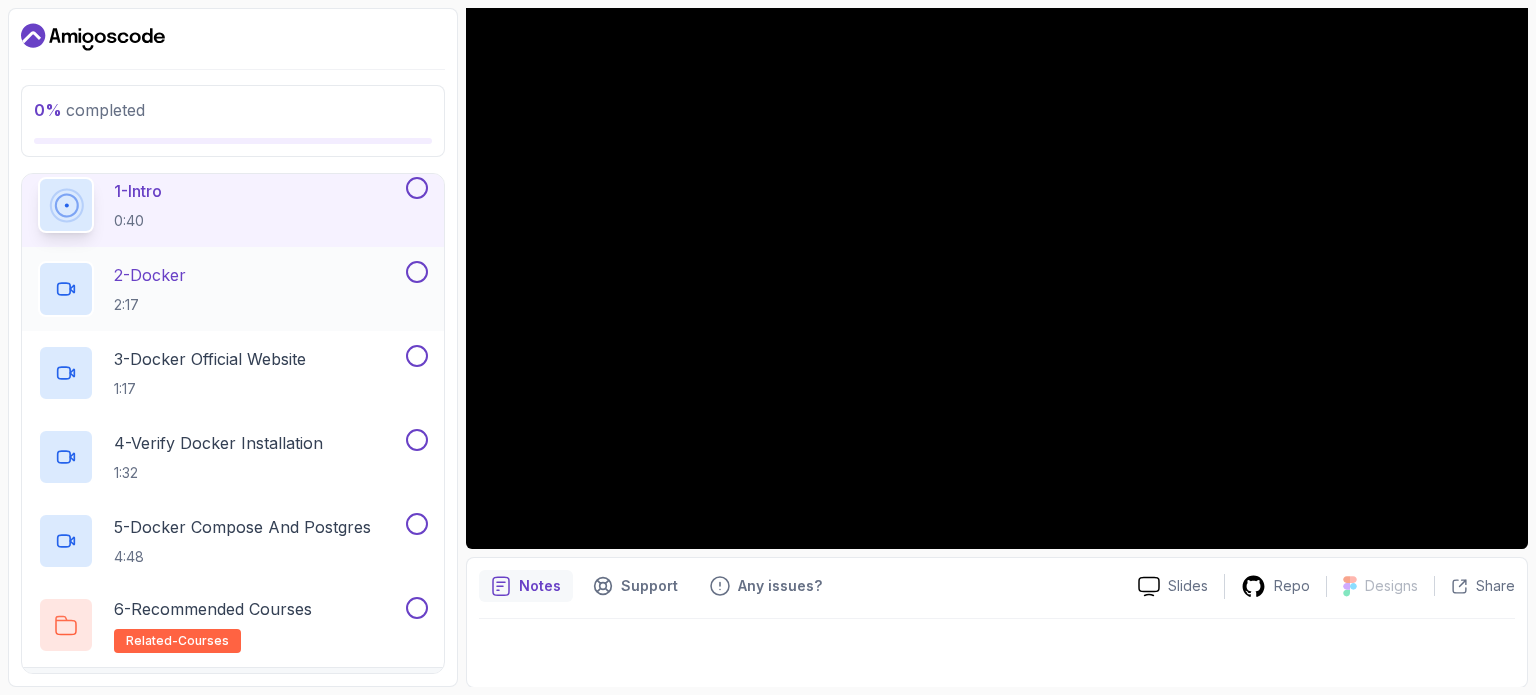 click on "2  -  Docker" at bounding box center (150, 275) 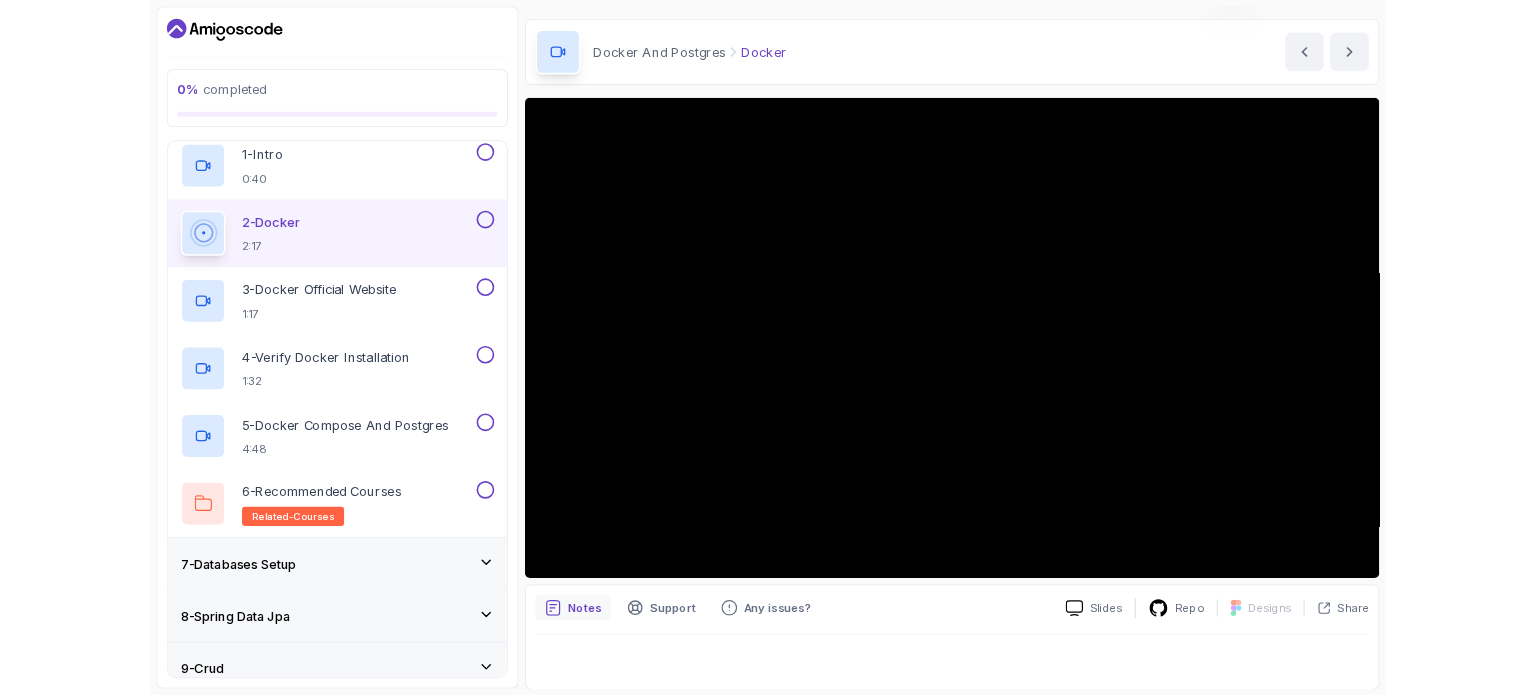 scroll, scrollTop: 226, scrollLeft: 0, axis: vertical 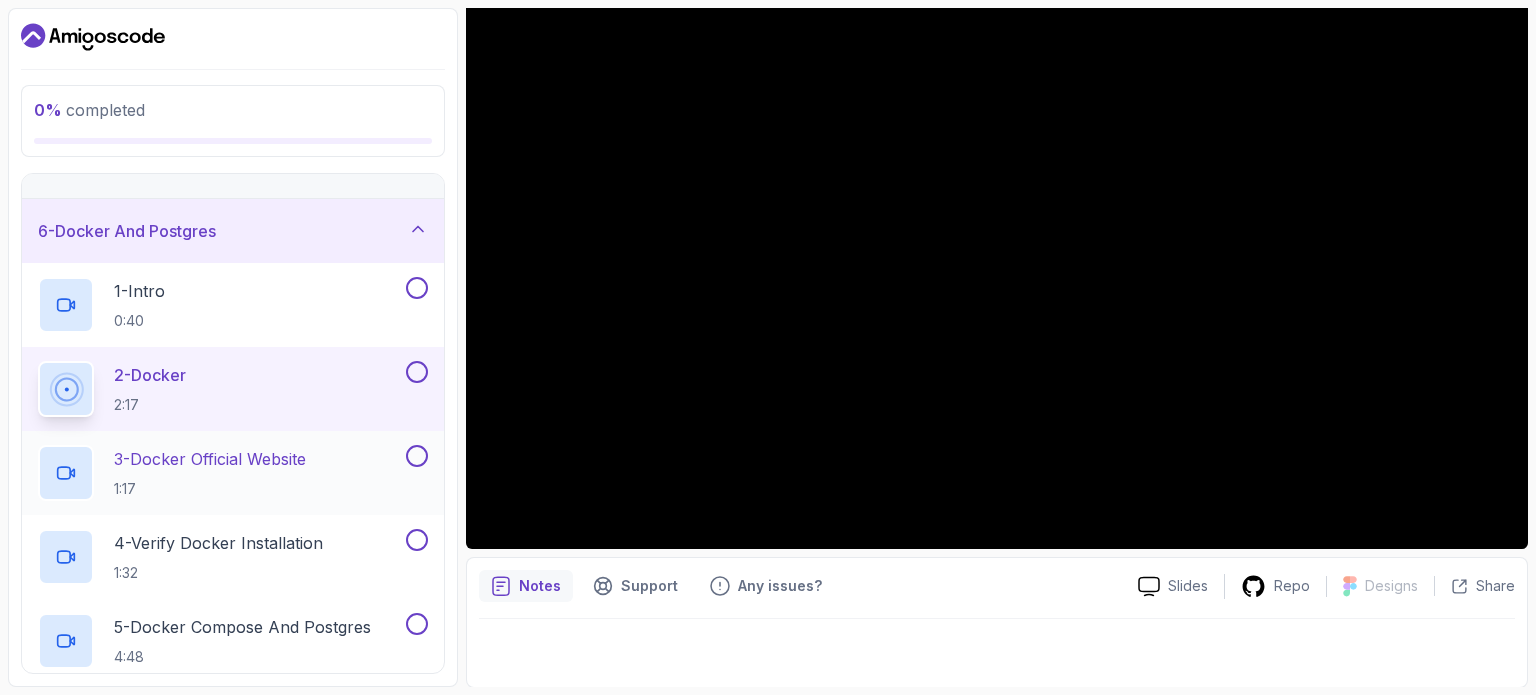 click on "3  -  Docker Official Website" at bounding box center [210, 459] 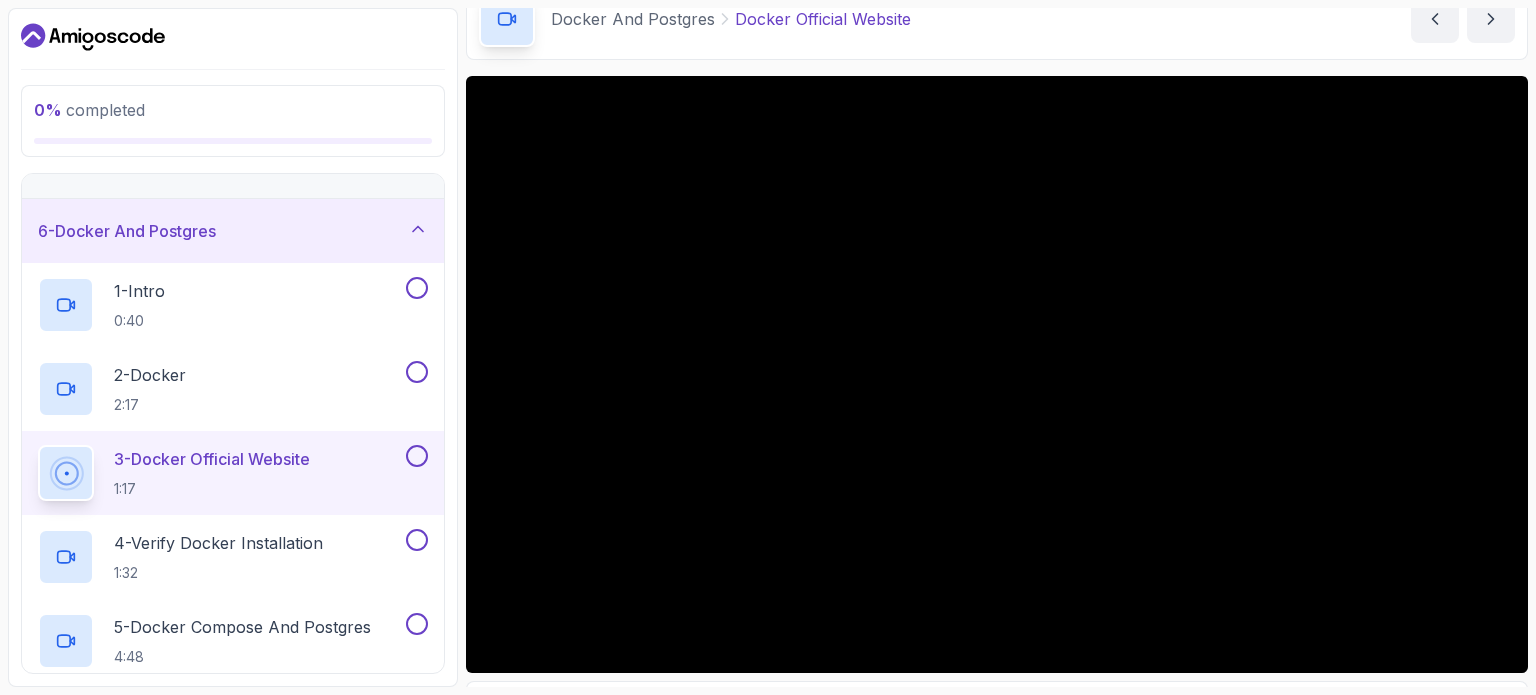 scroll, scrollTop: 100, scrollLeft: 0, axis: vertical 